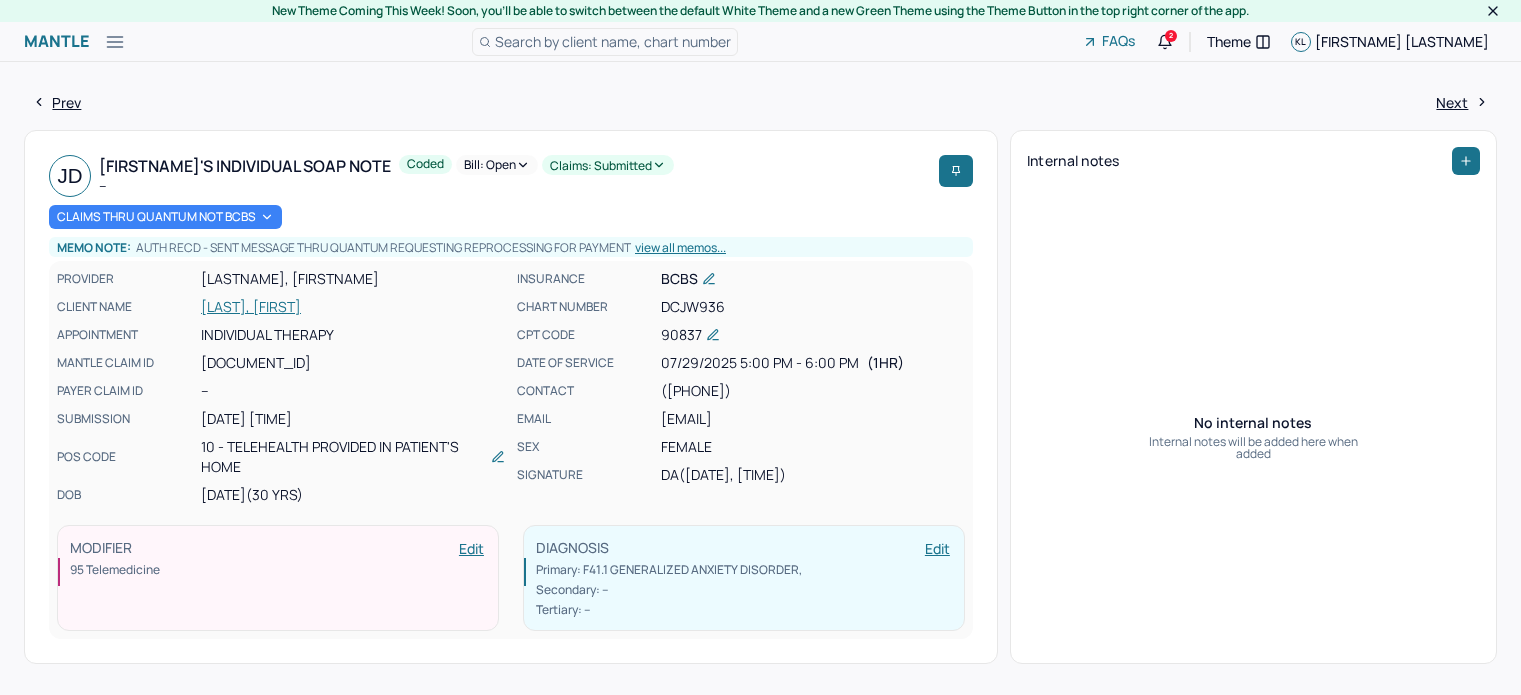 scroll, scrollTop: 600, scrollLeft: 0, axis: vertical 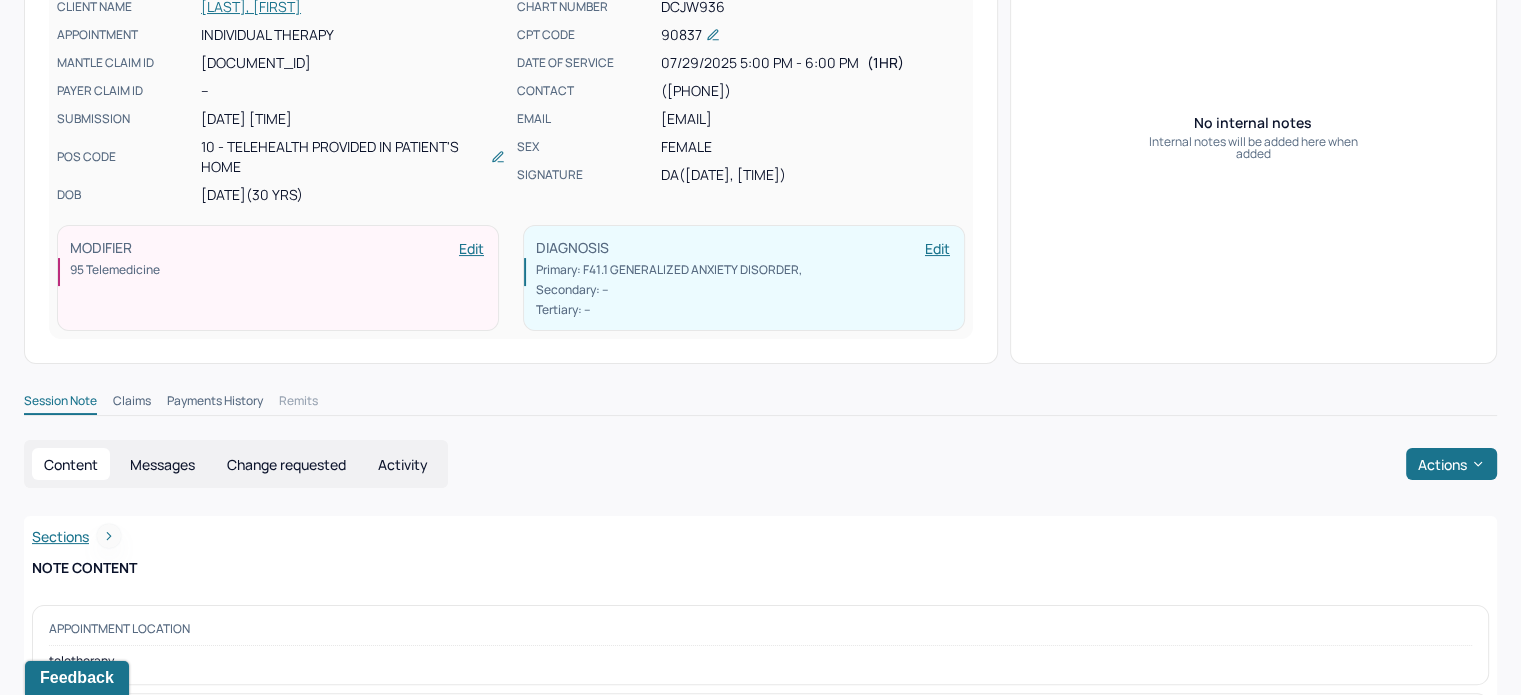 click on "[LAST], [FIRST]" at bounding box center [353, 7] 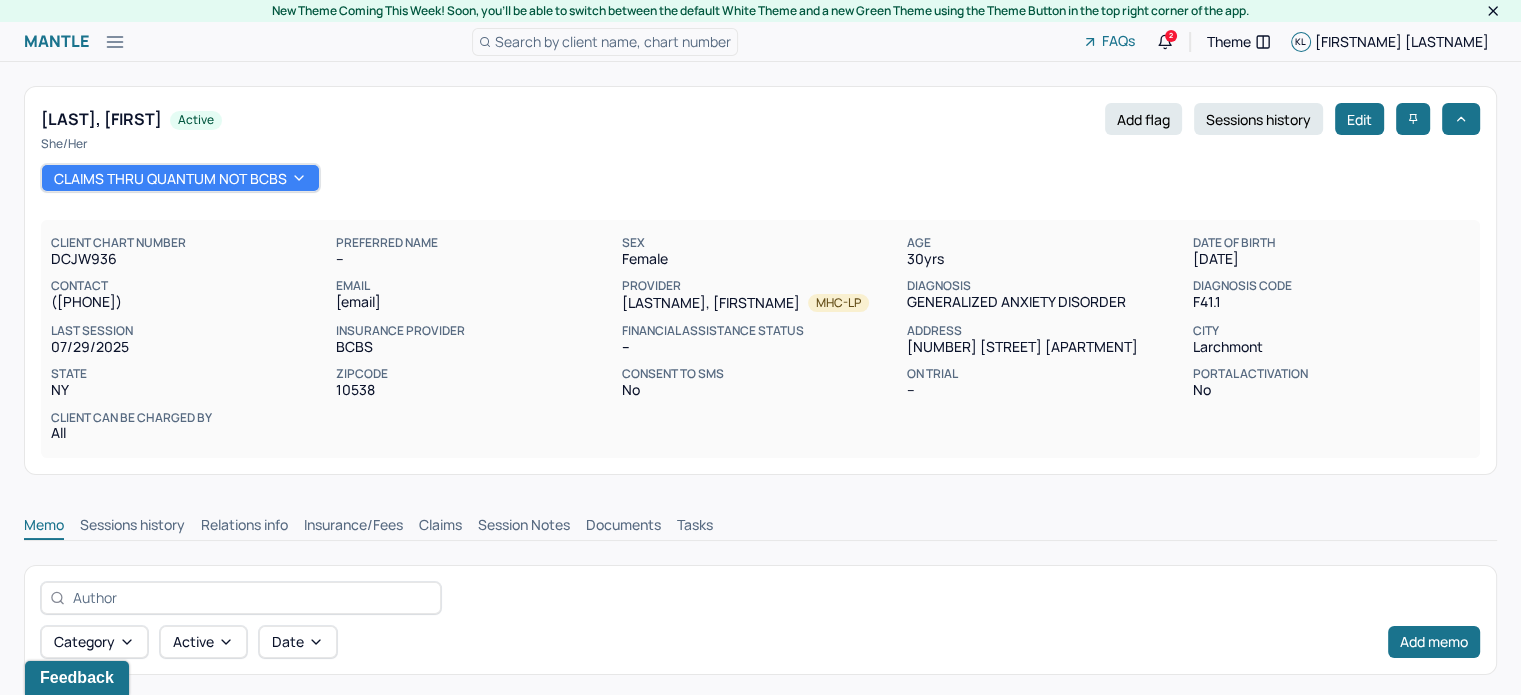 click on "Claims" at bounding box center (440, 527) 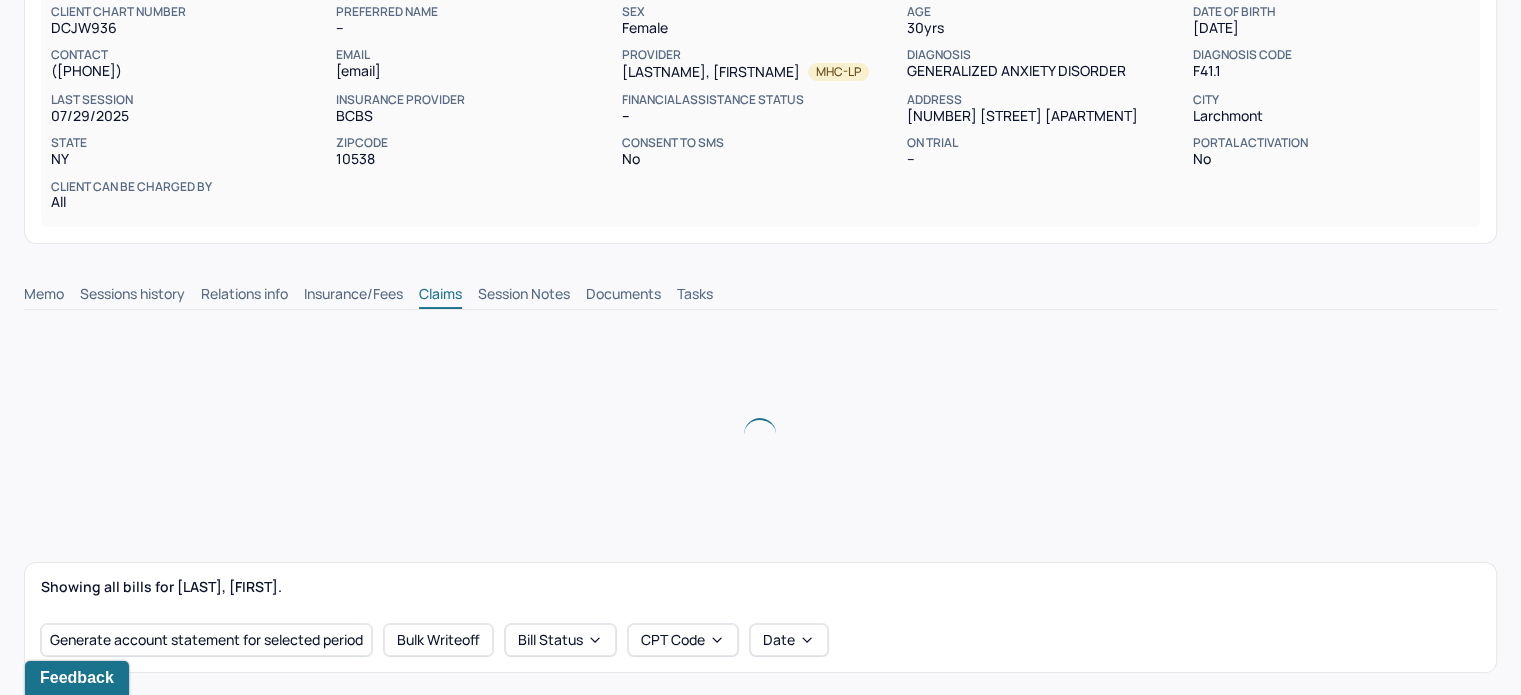 scroll, scrollTop: 400, scrollLeft: 0, axis: vertical 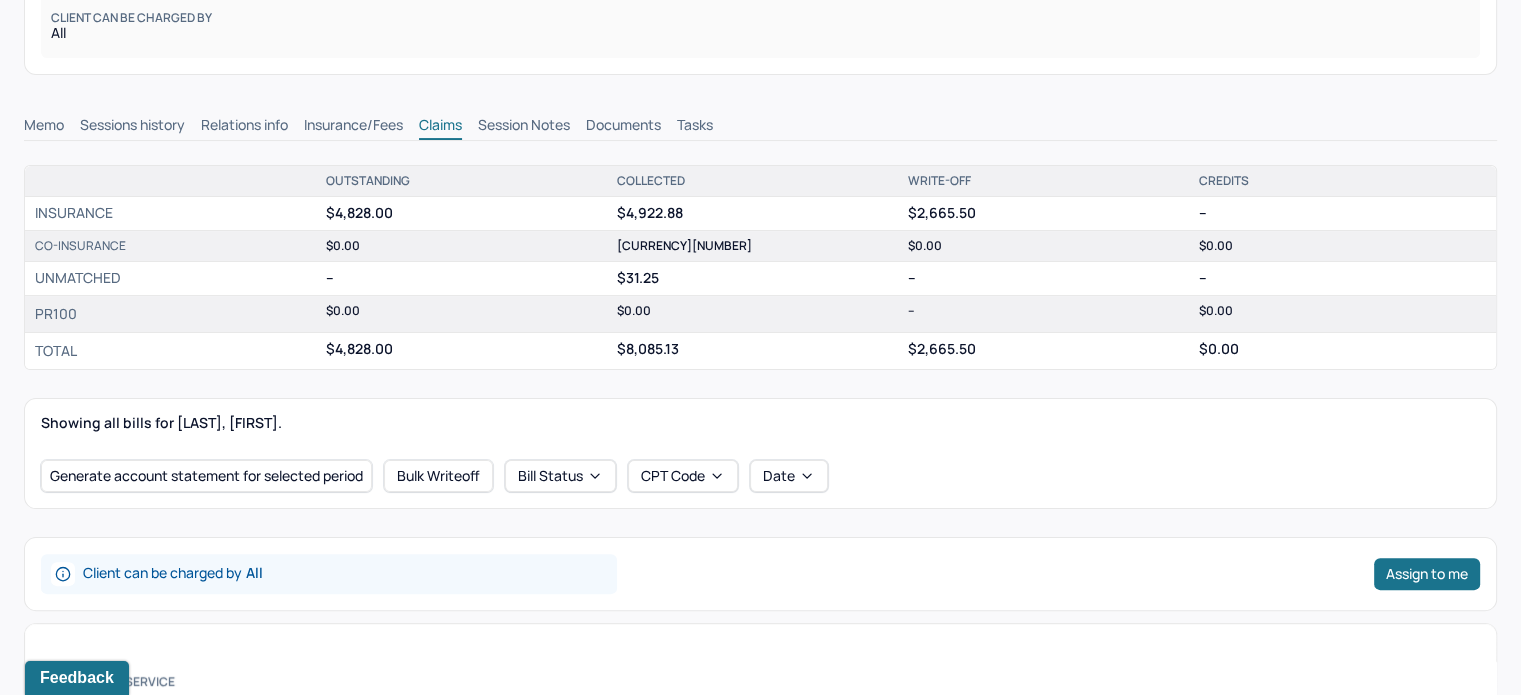 click on "Insurance/Fees" at bounding box center (353, 127) 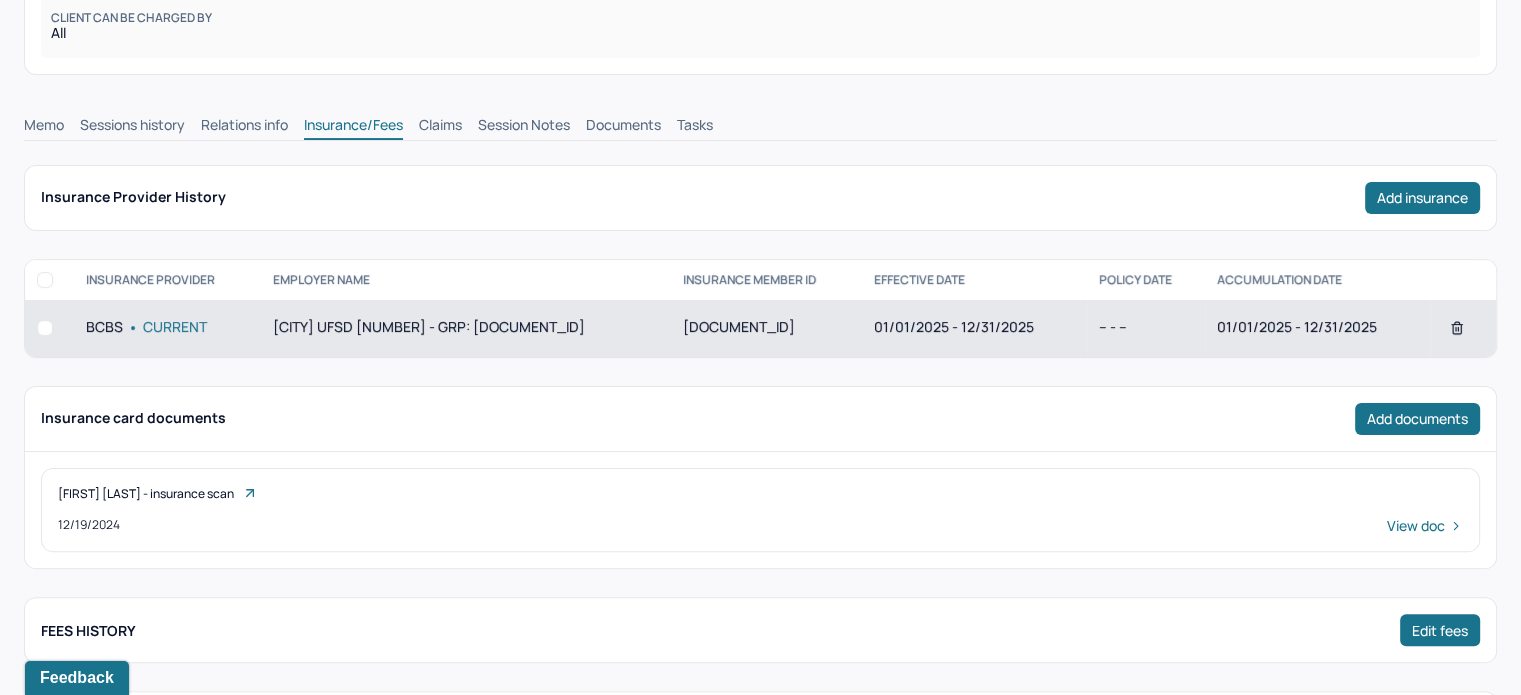 click on "01/01/2025 - 12/31/2025" at bounding box center (974, 328) 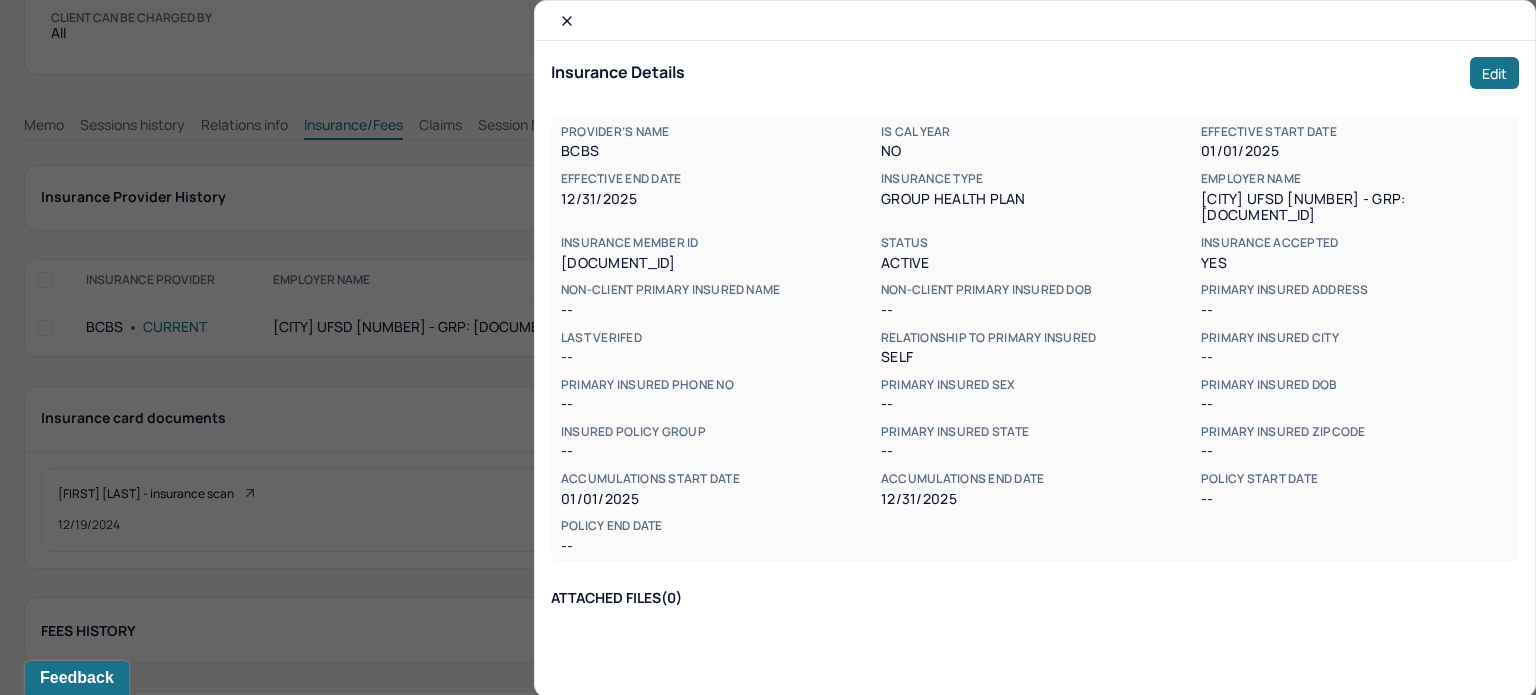 click on "PROVIDER’s NAME BCBS Is Cal Year No Effective start date [DATE] Effective end date [DATE] Insurance type group health plan Employer name HASTINGS-ON-HUDSON UFSD 0035 - GRP: JNY115M191 INSURANCE MEMBER ID [DOCUMENT_ID] Status active Insurance accepted Yes NON-CLIENT PRIMARY INSURED NAME -- NON-CLIENT PRIMARY INSURED DOB -- PRIMARY INSURED address -- LAST VERIFED -- Relationship to primary insured self Primary insured city -- Primary insured phone no -- Primary insured sex -- Primary insured dob -- Insured policy group -- Primary insured state -- Primary insured zipcode -- Accumulations start date [DATE] Accumulations end date [DATE] Policy start date -- Policy end date --" at bounding box center (1035, 339) 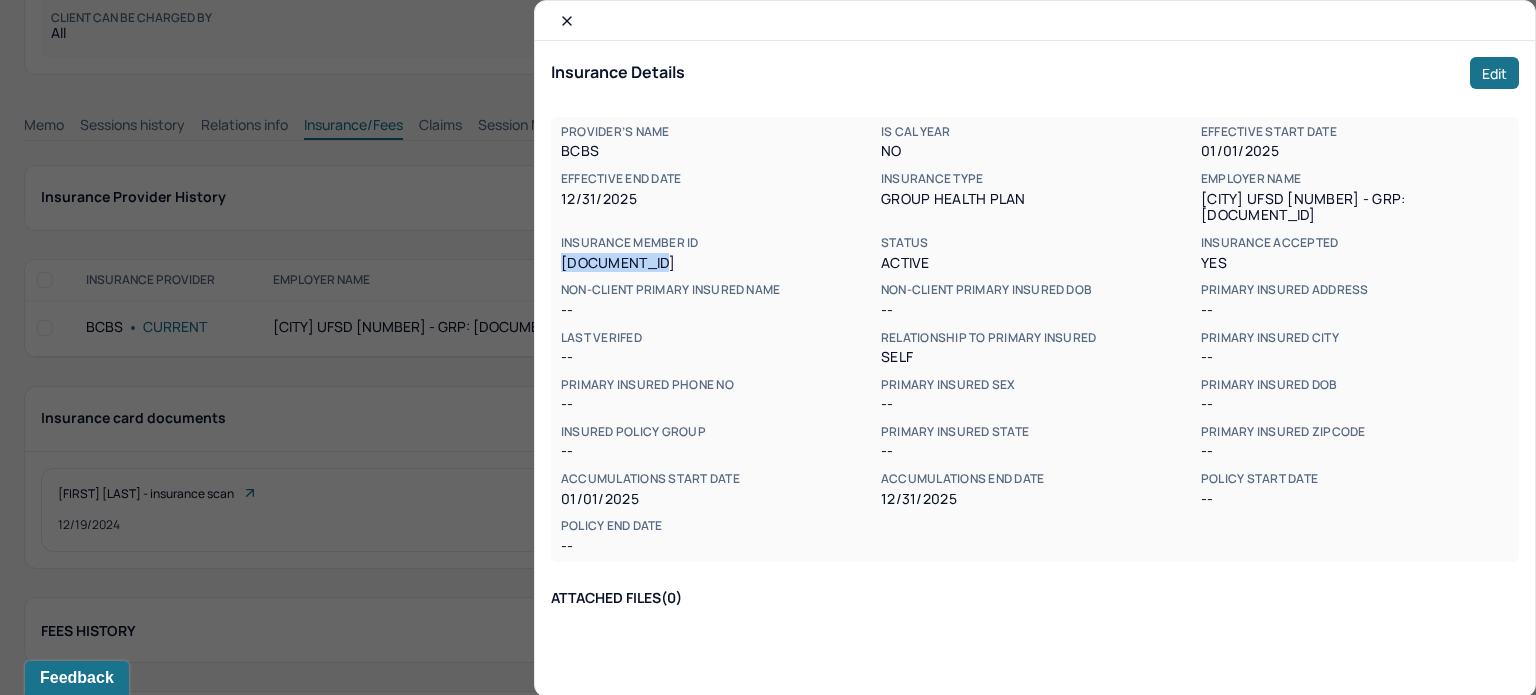 click on "[DOCUMENT_ID]" at bounding box center [715, 263] 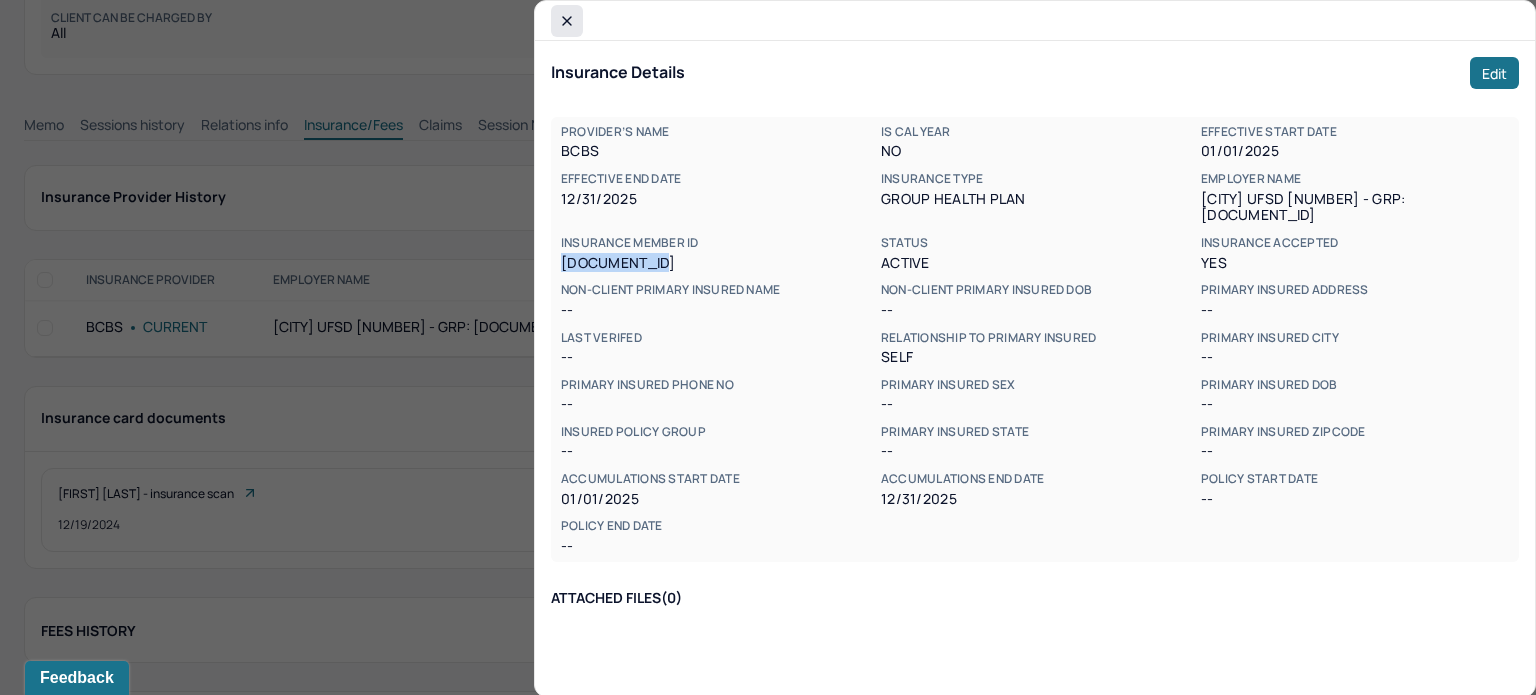 click 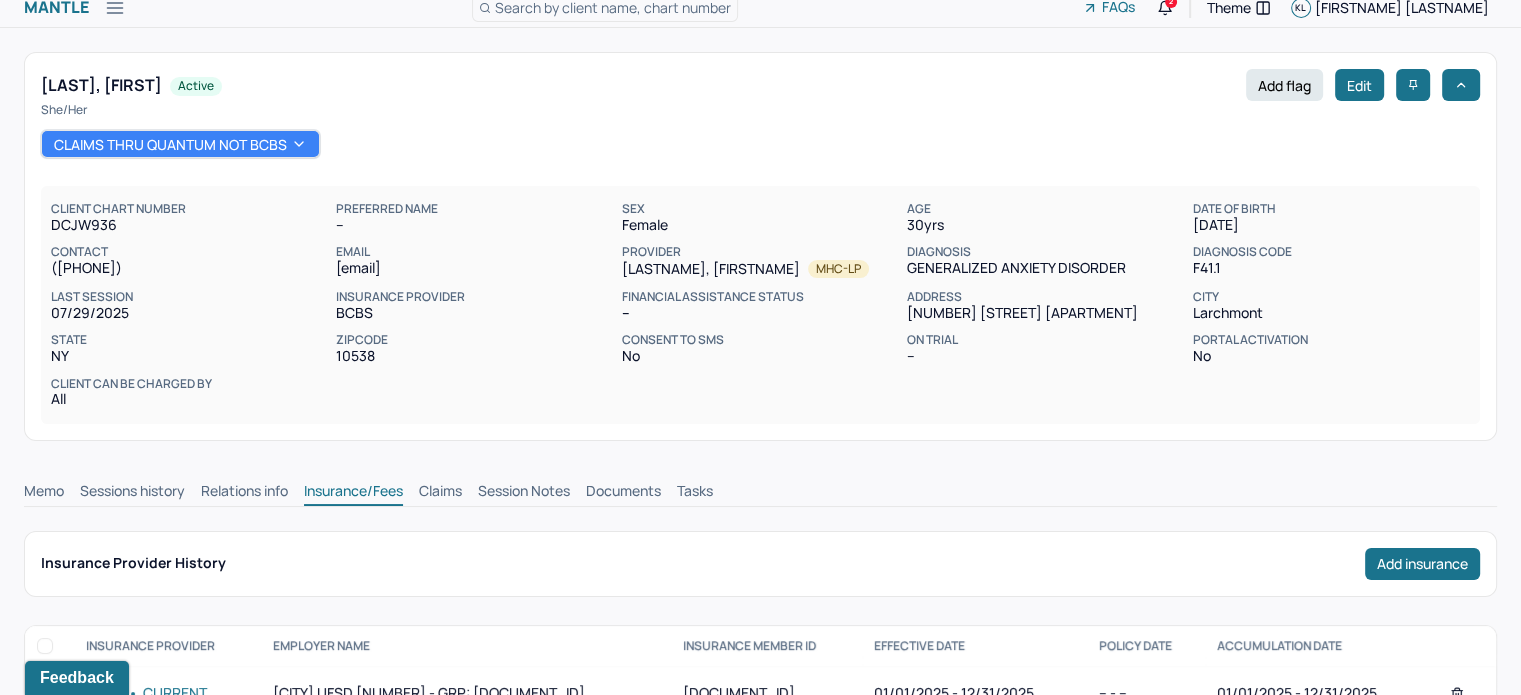 scroll, scrollTop: 0, scrollLeft: 0, axis: both 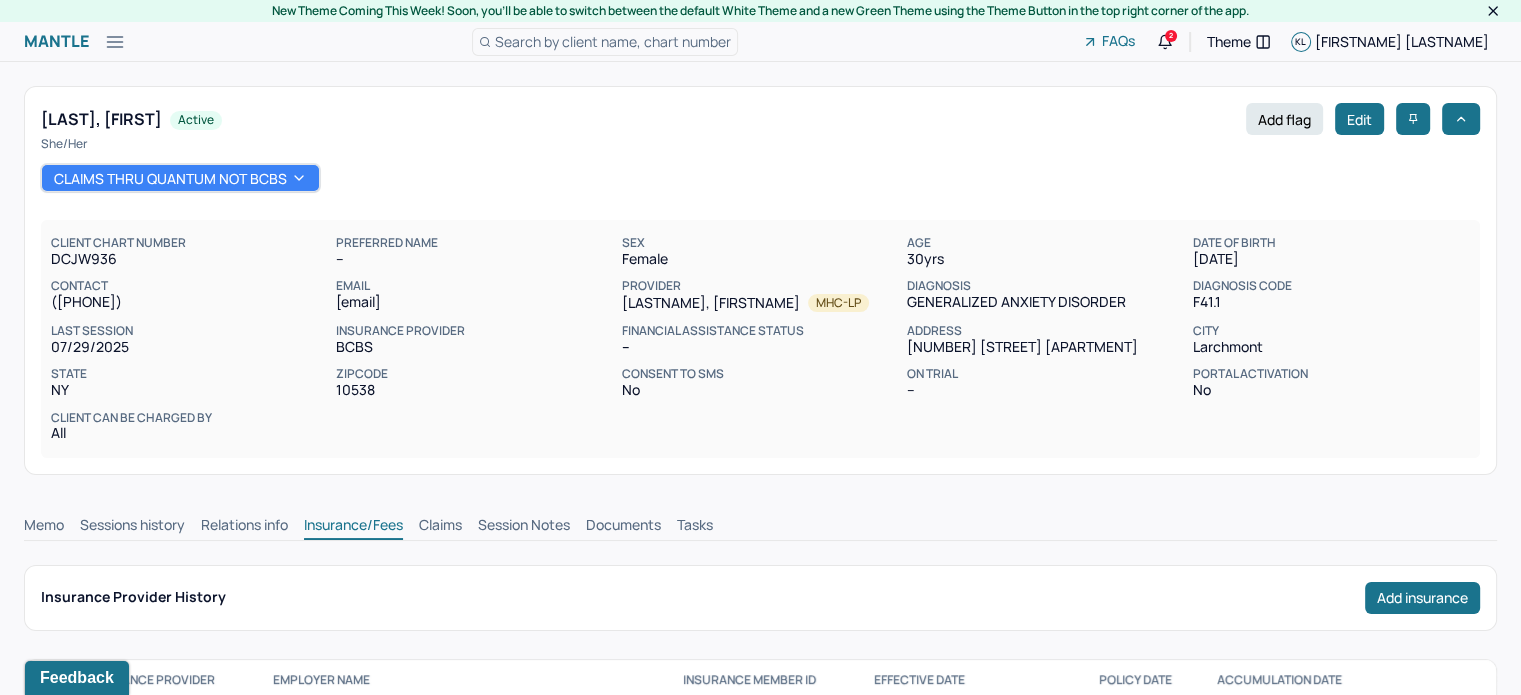 click on "Claims" at bounding box center (440, 527) 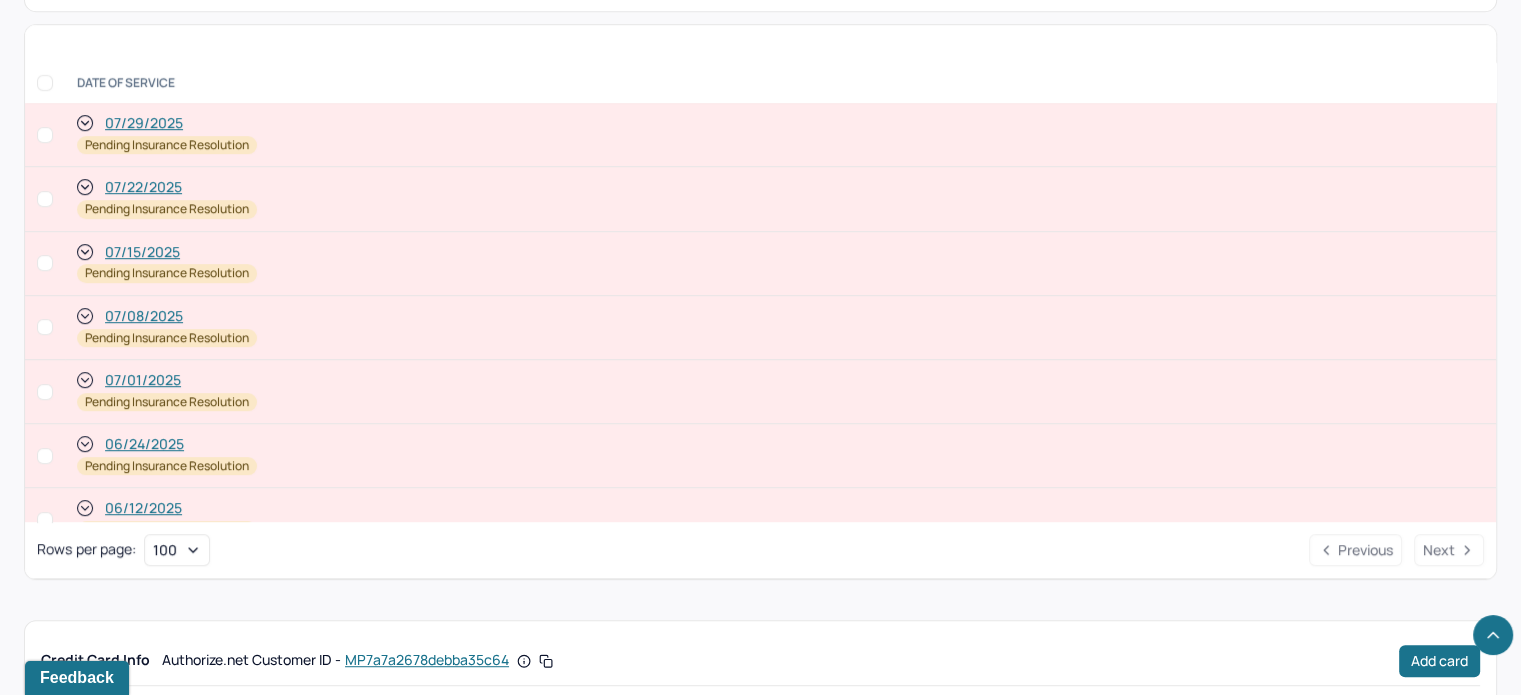 scroll, scrollTop: 1000, scrollLeft: 0, axis: vertical 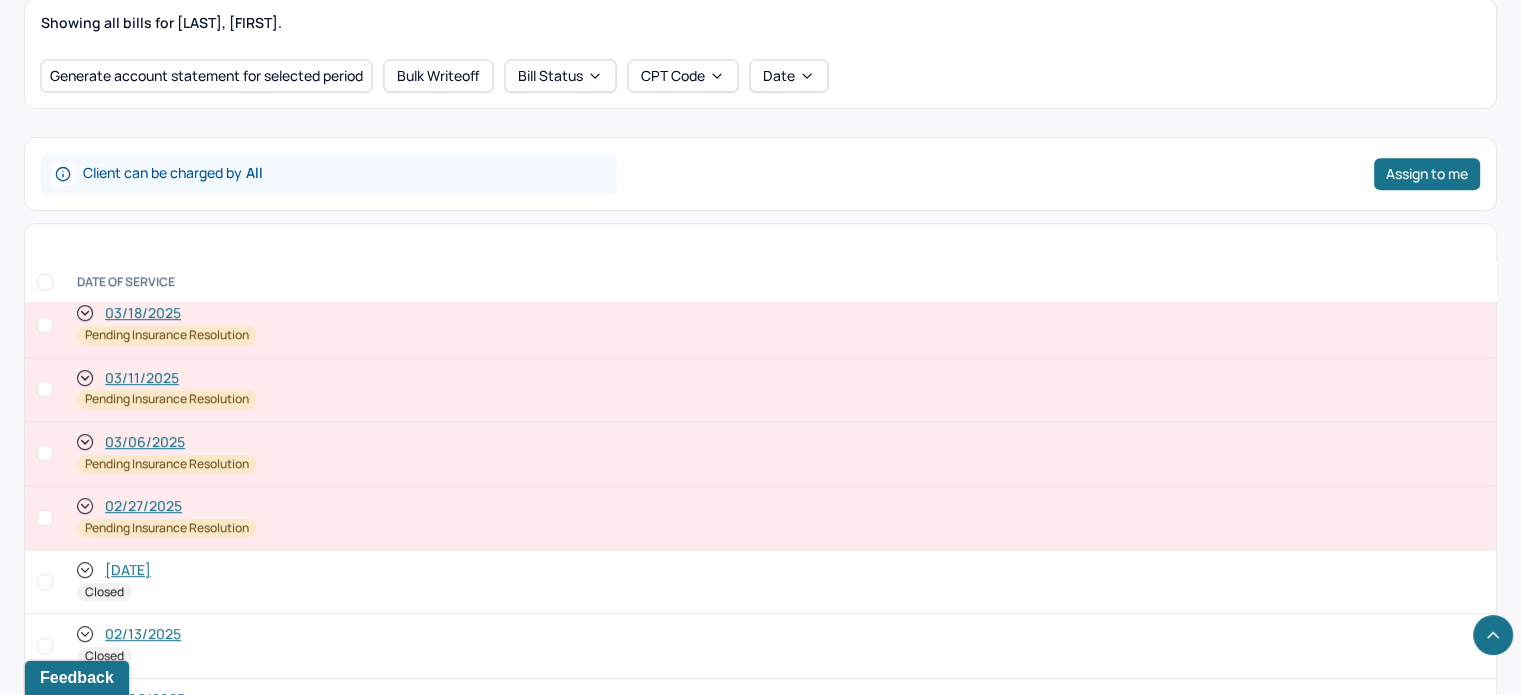 click on "02/27/2025" at bounding box center [143, 506] 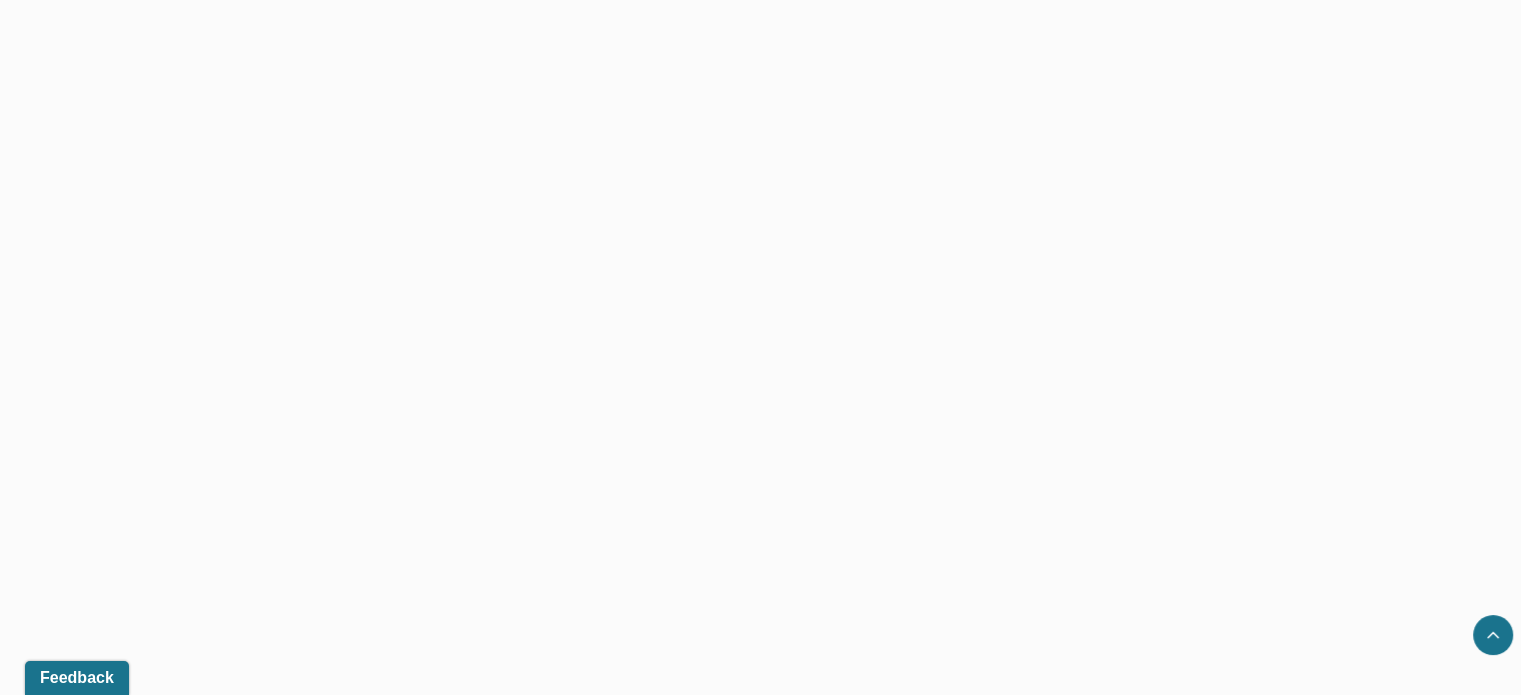 scroll, scrollTop: 0, scrollLeft: 0, axis: both 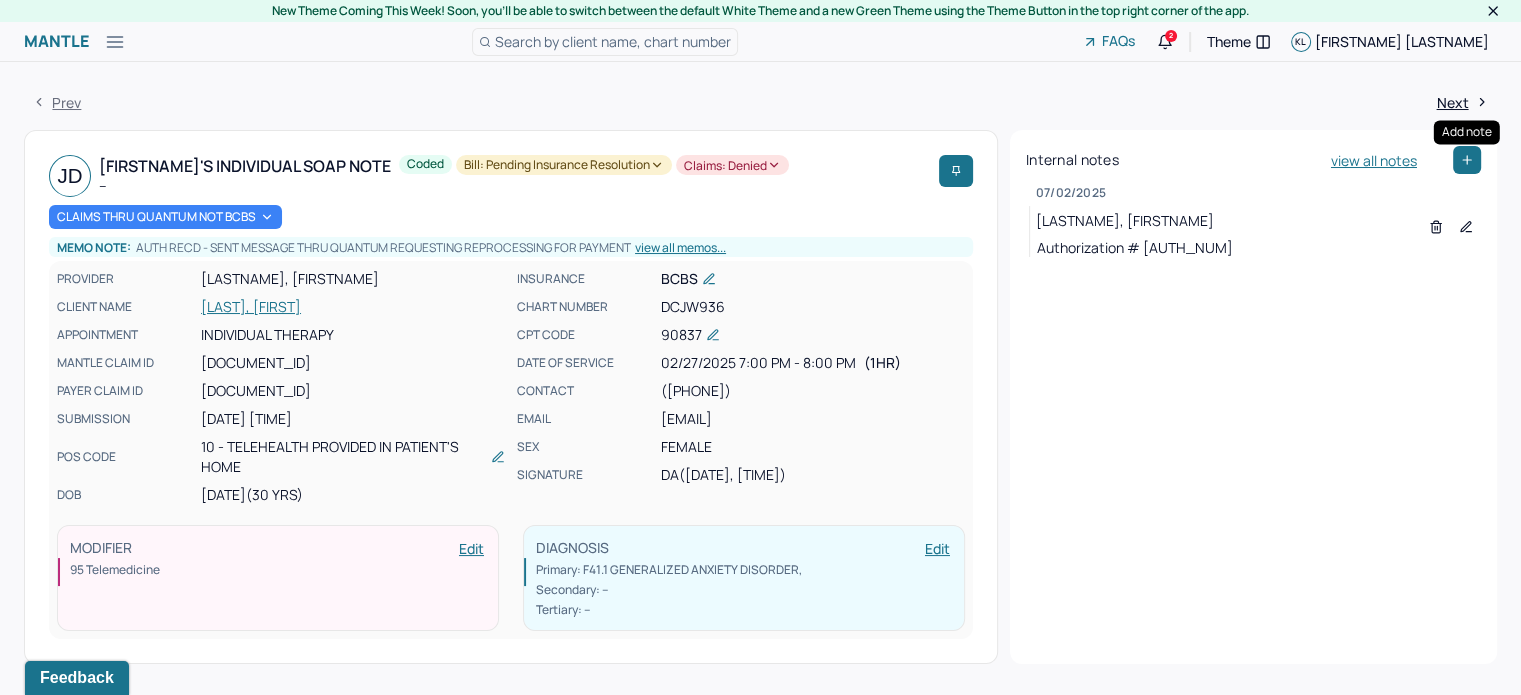 click 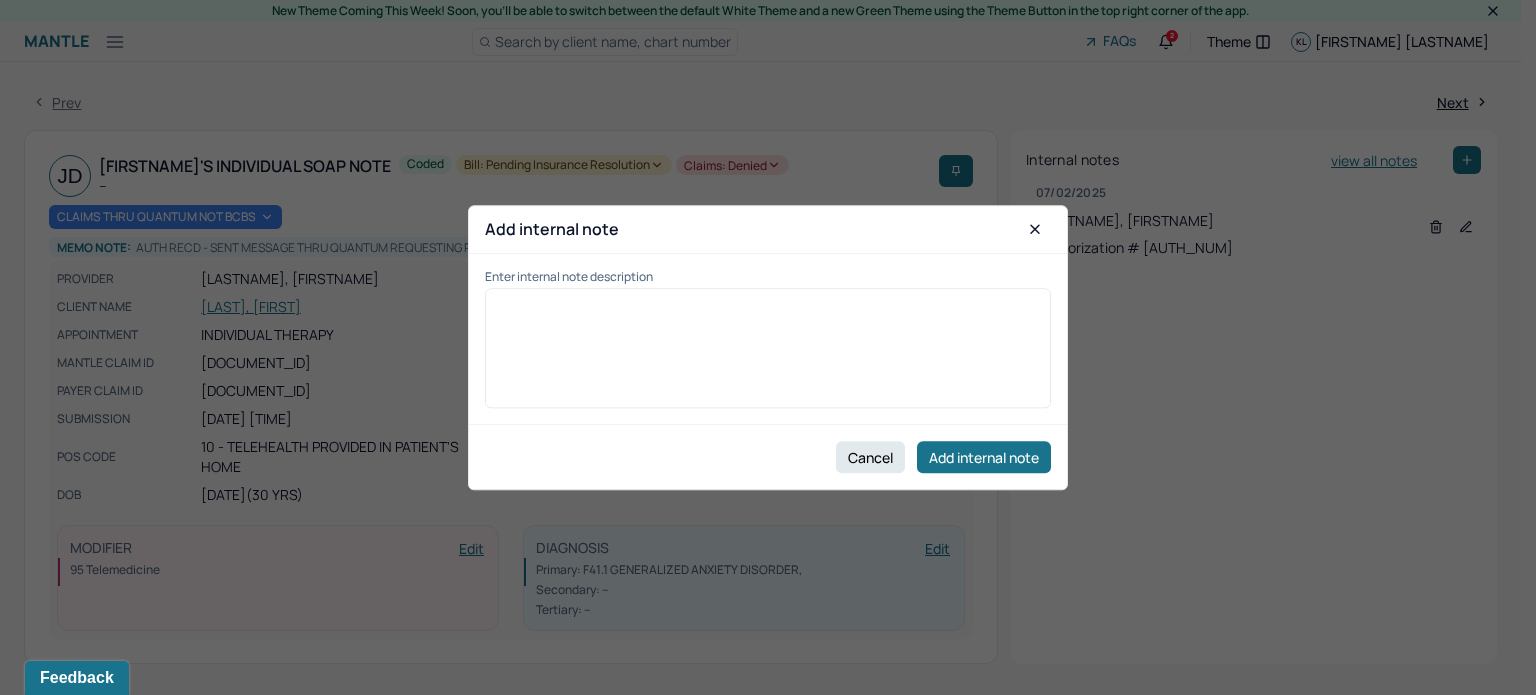 drag, startPoint x: 856, startPoint y: 313, endPoint x: 869, endPoint y: 307, distance: 14.3178215 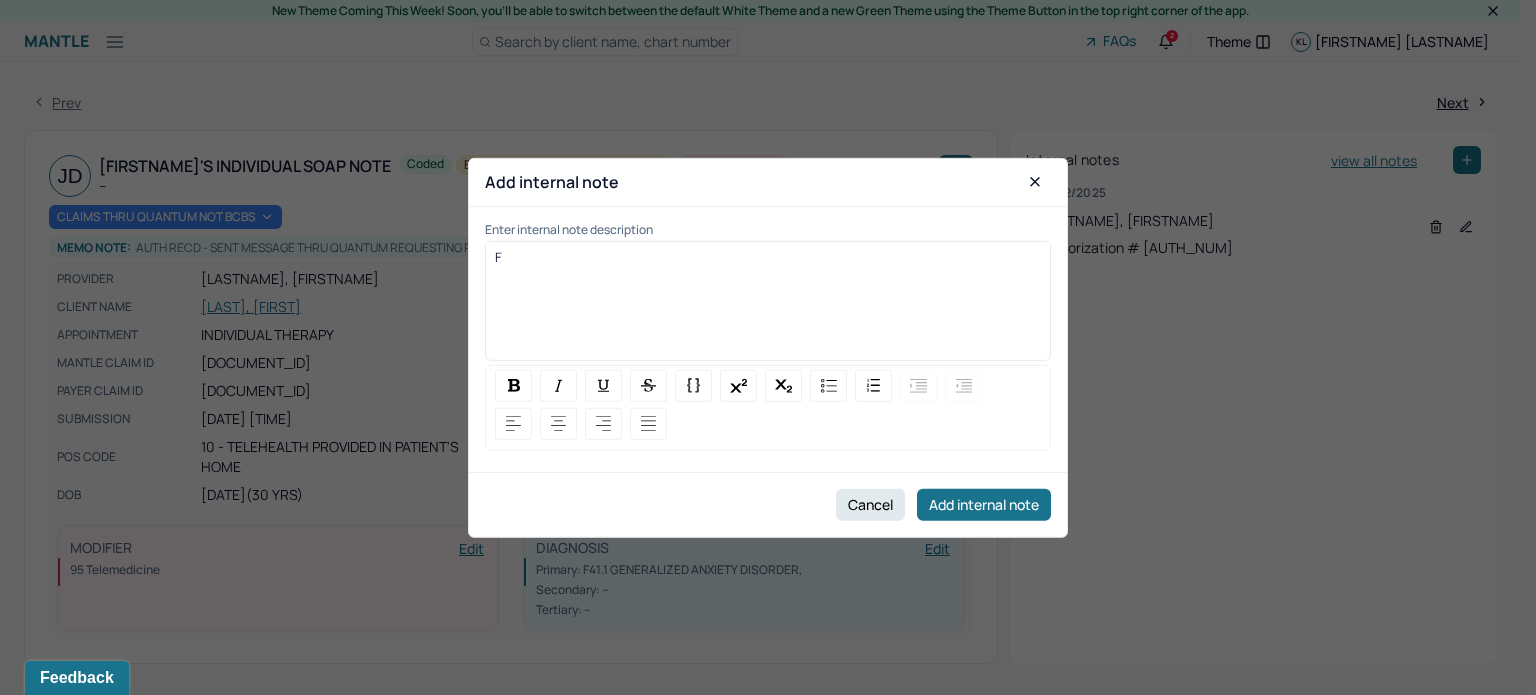 type 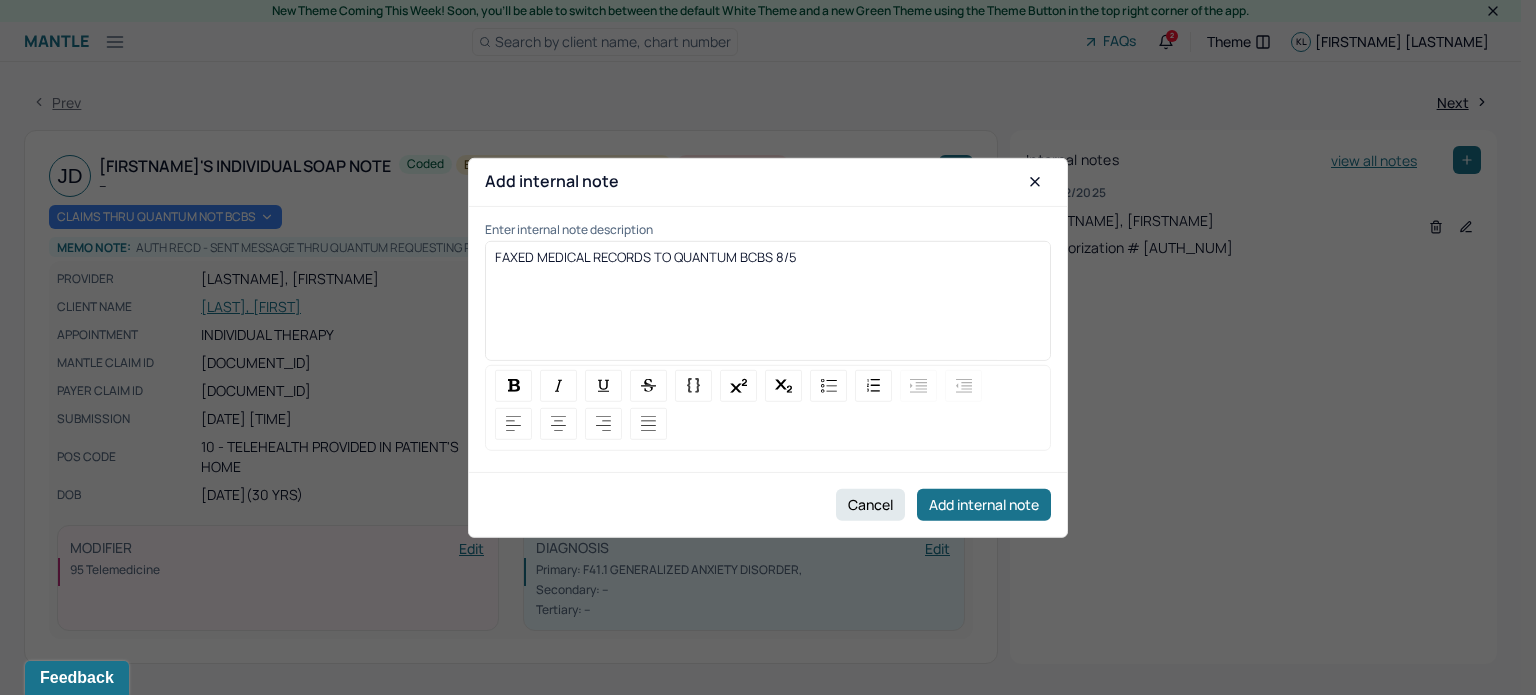 click on "FAXED MEDICAL RECORDS TO QUANTUM BCBS 8/5" at bounding box center [768, 257] 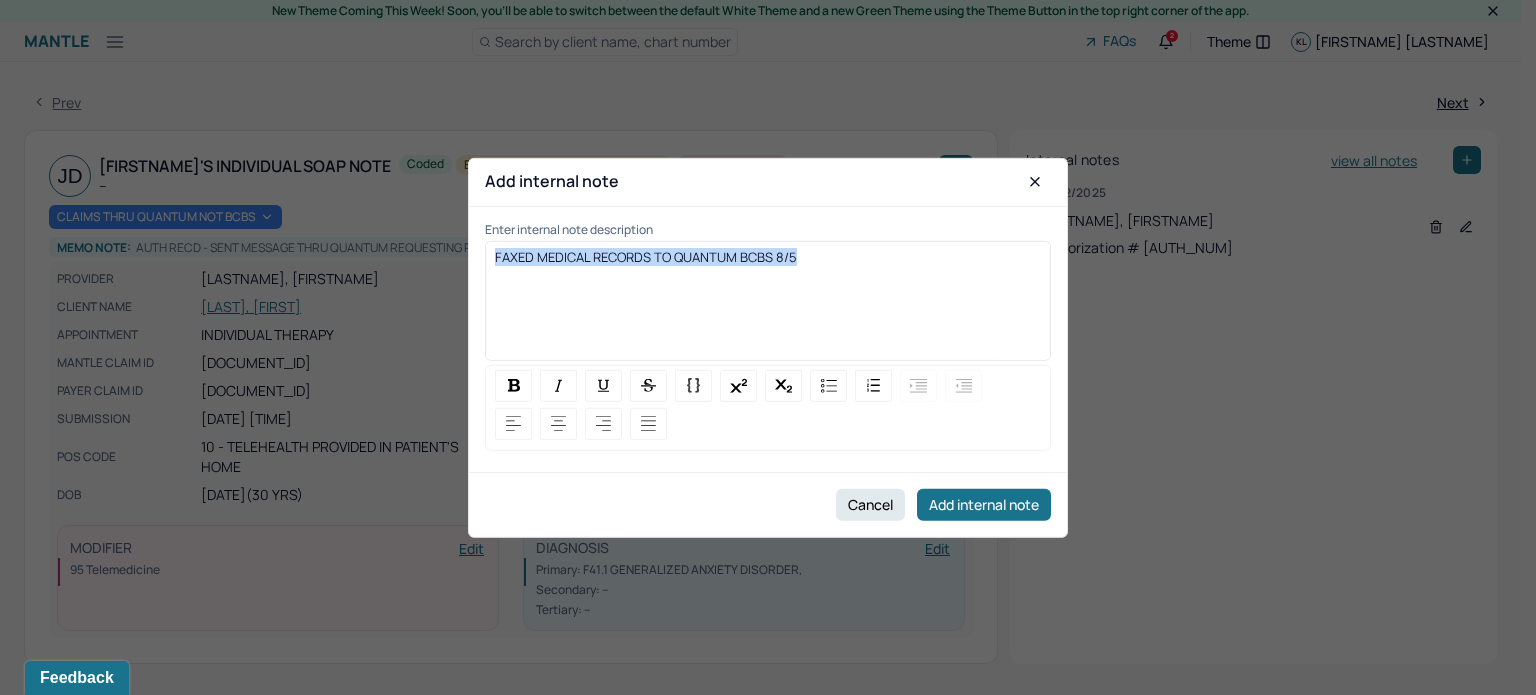drag, startPoint x: 842, startPoint y: 265, endPoint x: 448, endPoint y: 265, distance: 394 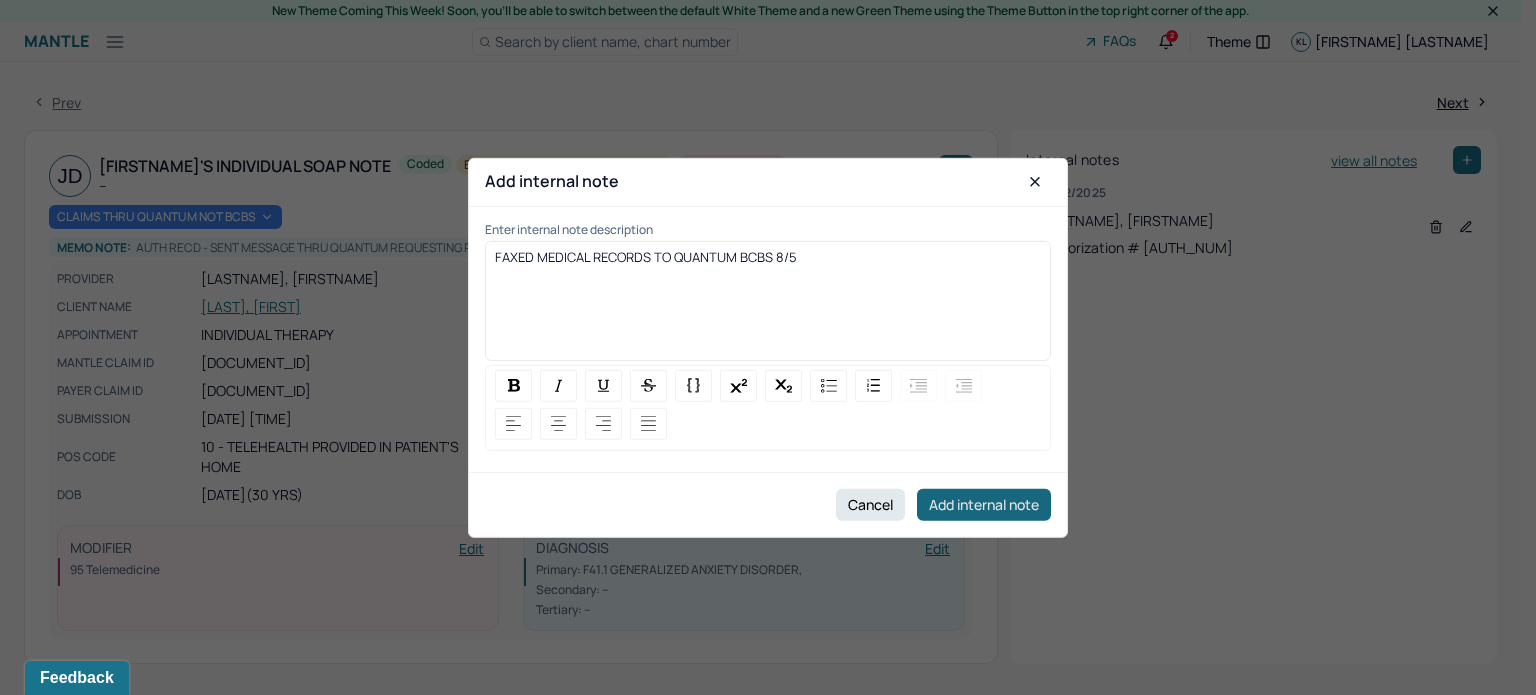 click on "Add internal note" at bounding box center (984, 505) 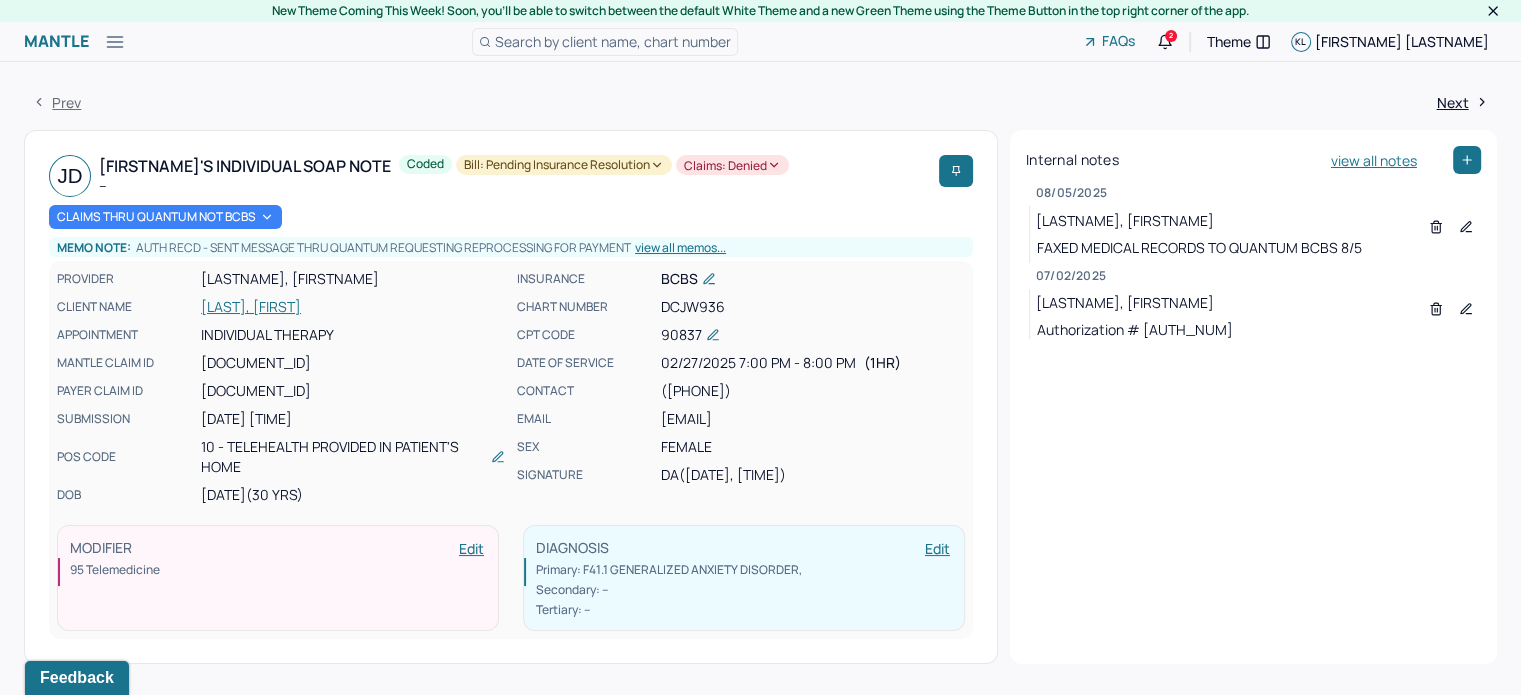 scroll, scrollTop: 400, scrollLeft: 0, axis: vertical 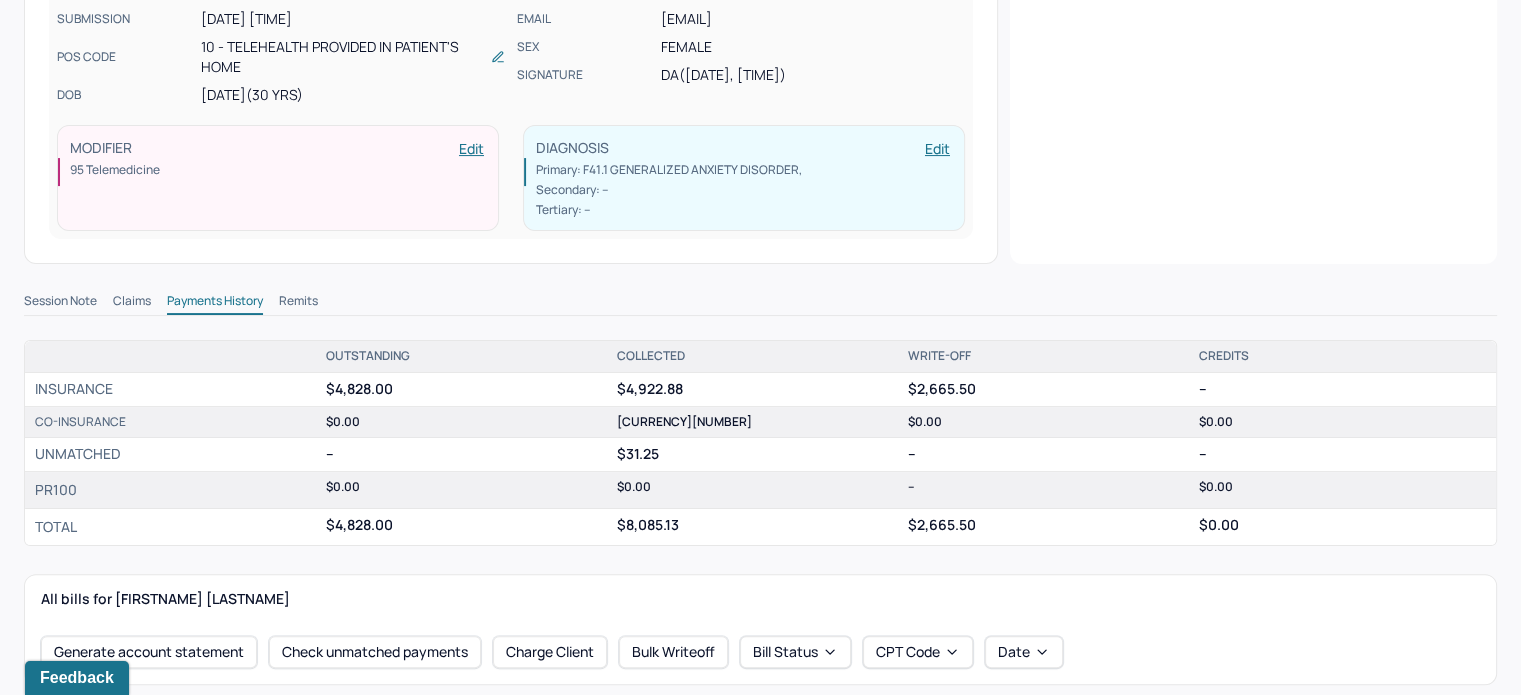 click on "Remits" at bounding box center (298, 303) 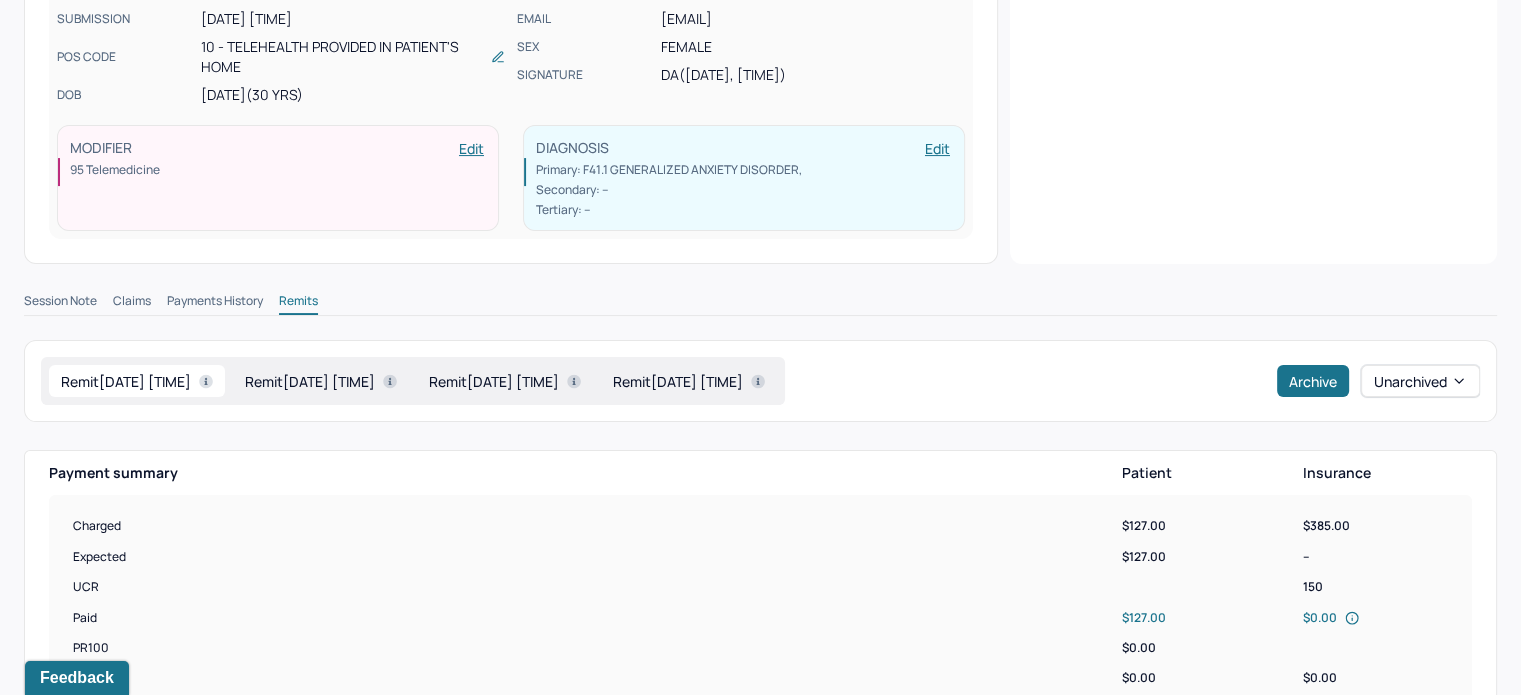 click on "Payments History" at bounding box center [215, 303] 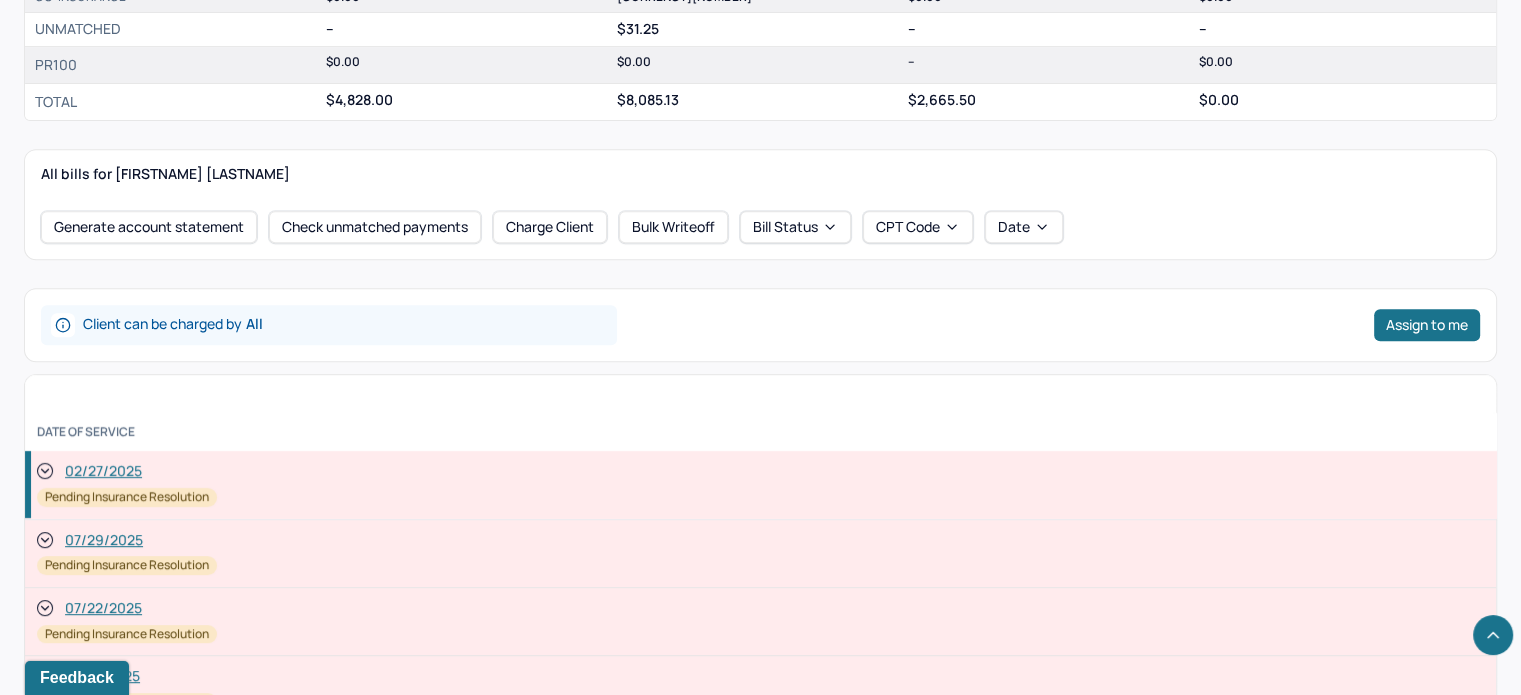 scroll, scrollTop: 1000, scrollLeft: 0, axis: vertical 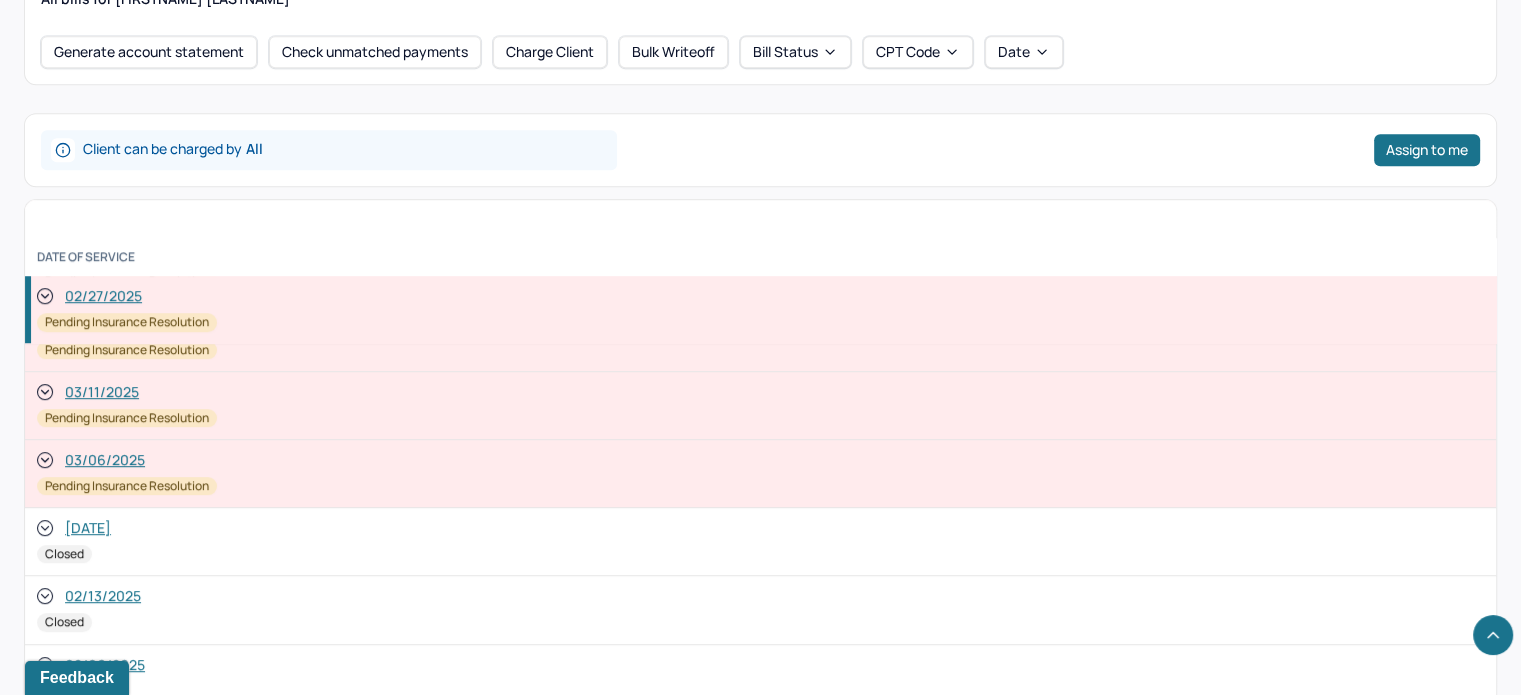 click on "03/11/2025" at bounding box center [102, 392] 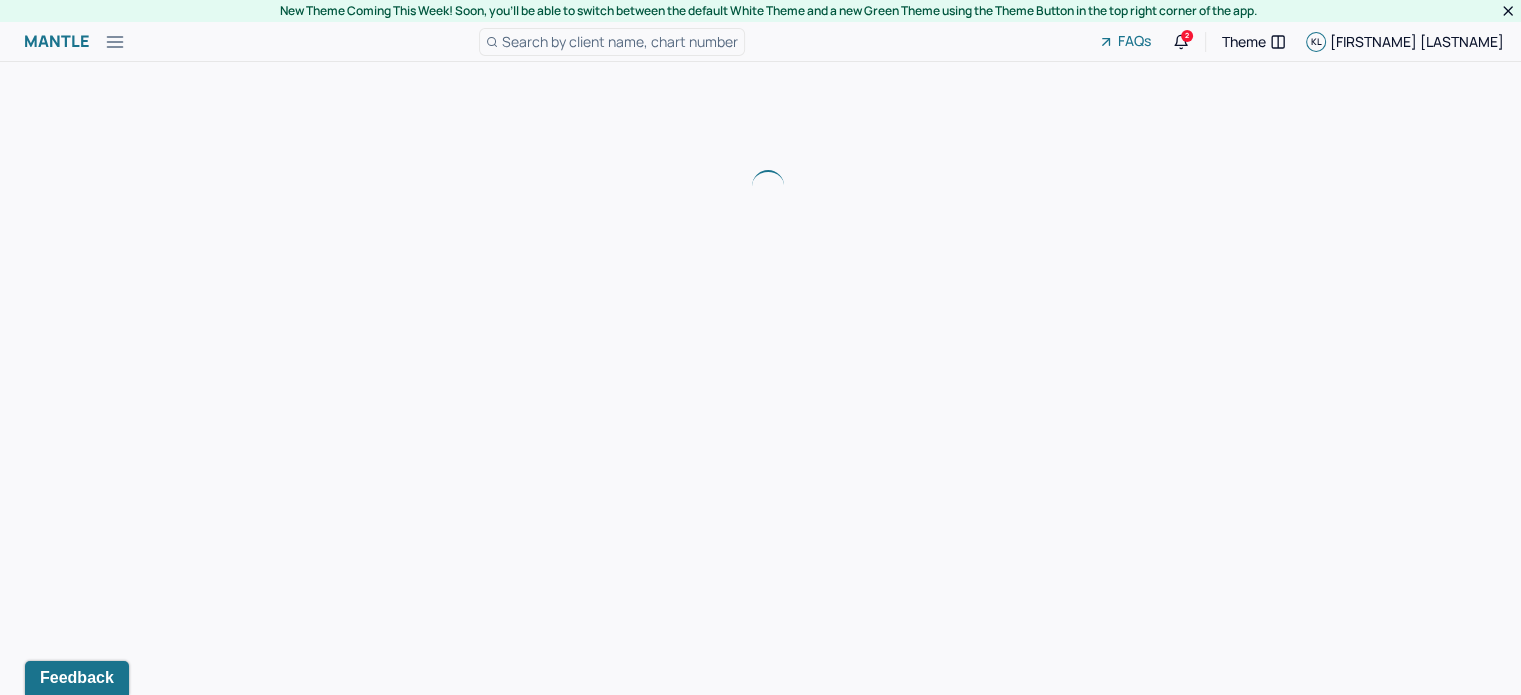 scroll, scrollTop: 0, scrollLeft: 0, axis: both 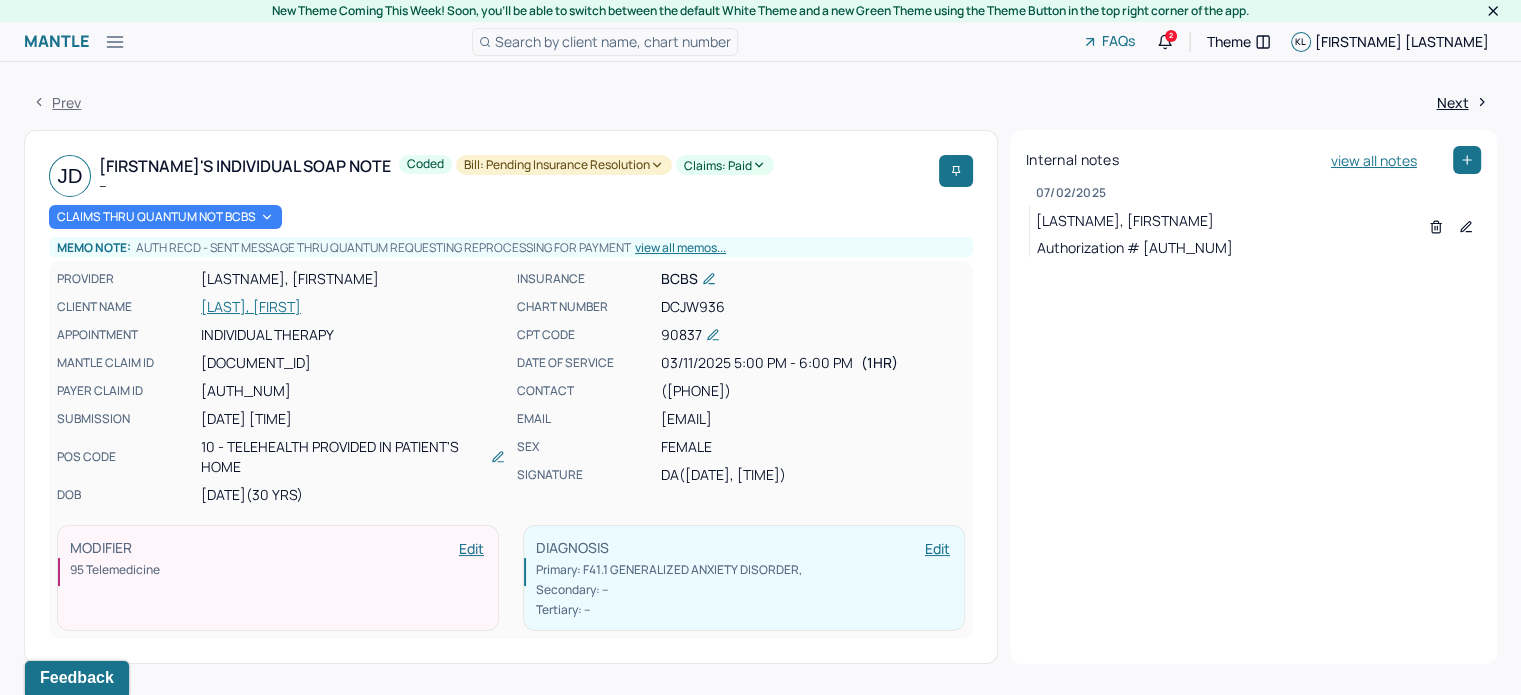 click on "[LAST], [FIRST]" at bounding box center (353, 307) 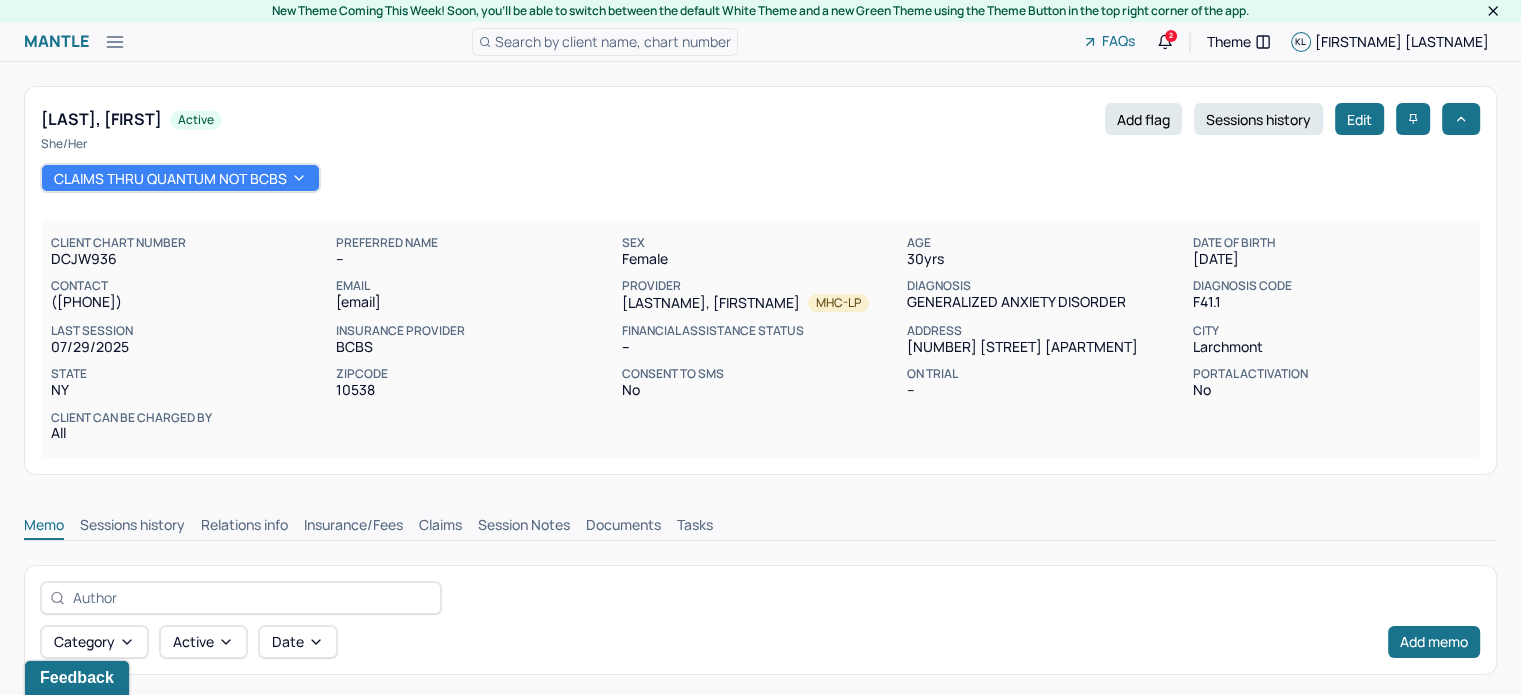 click on "Claims" at bounding box center (440, 527) 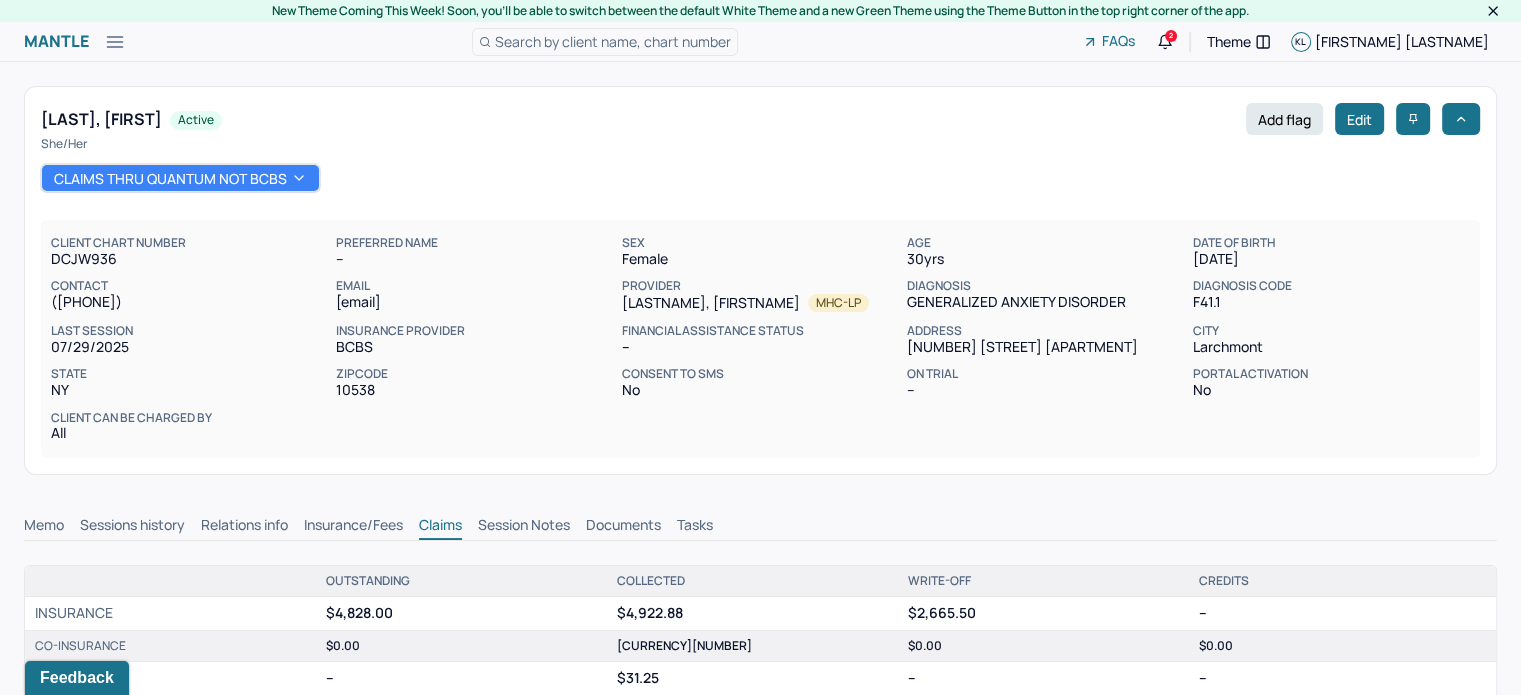 scroll, scrollTop: 0, scrollLeft: 0, axis: both 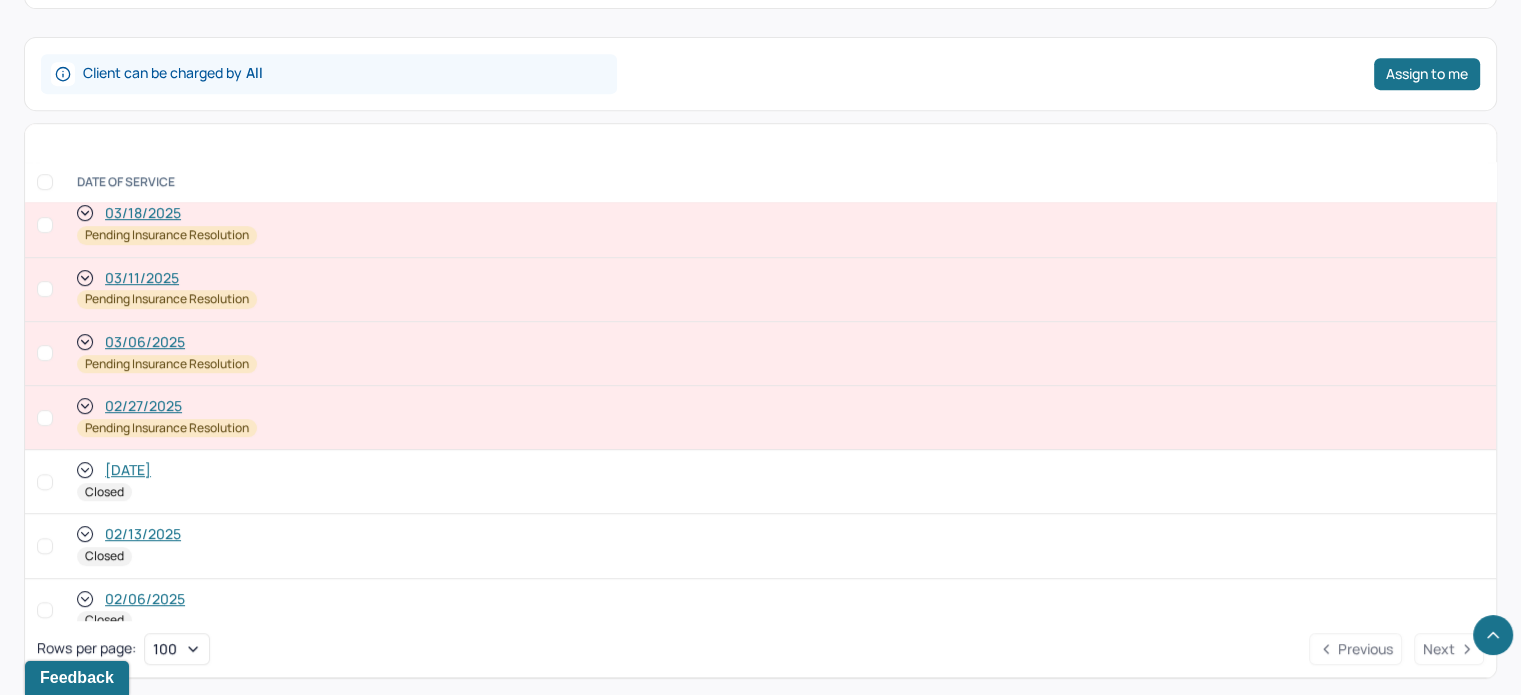click on "03/06/2025" at bounding box center [145, 342] 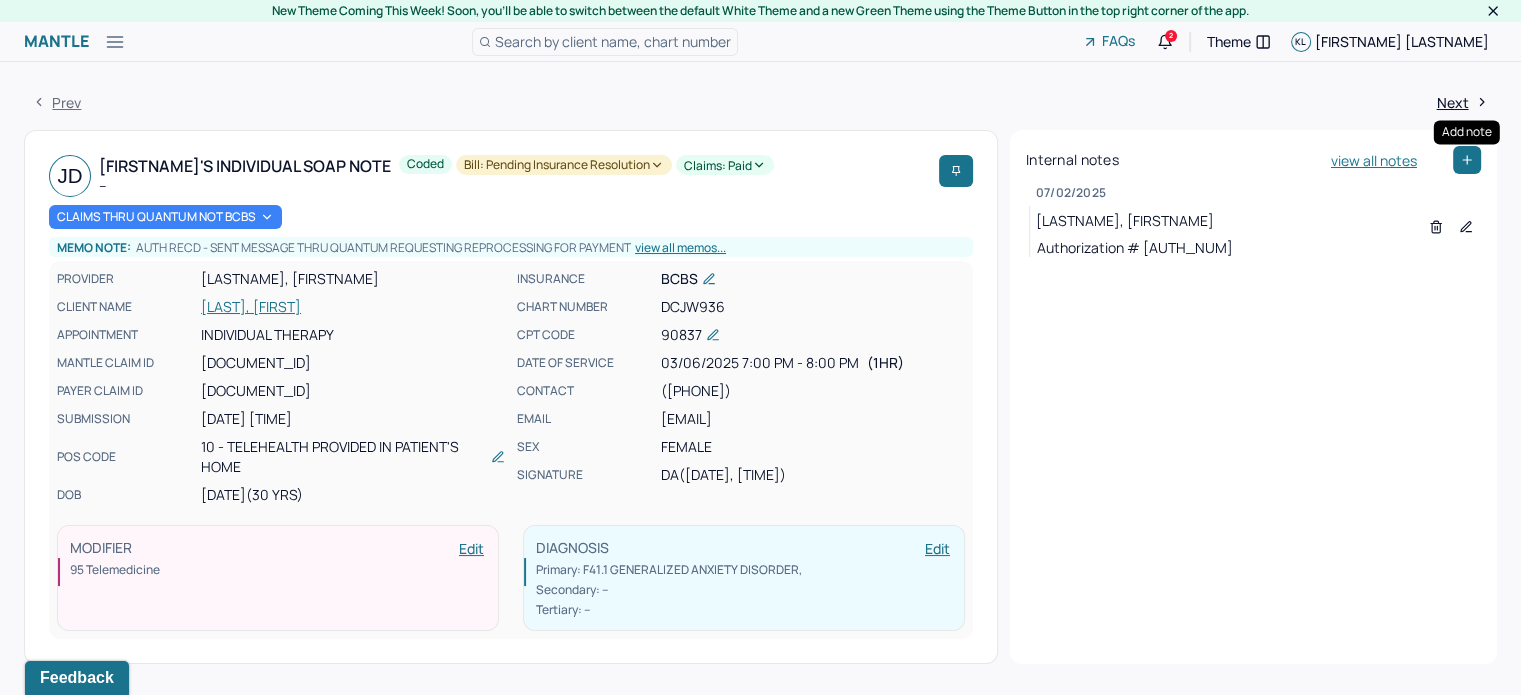 click 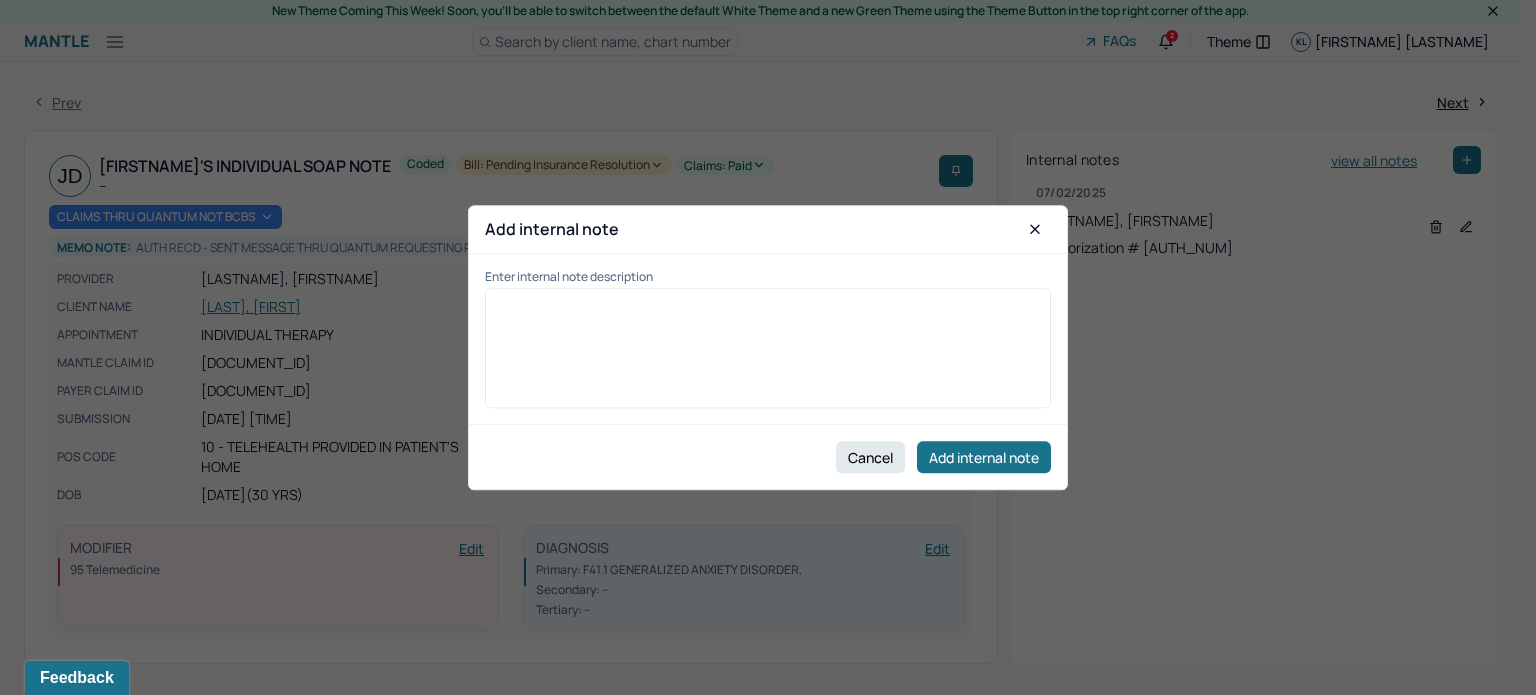 click at bounding box center (768, 355) 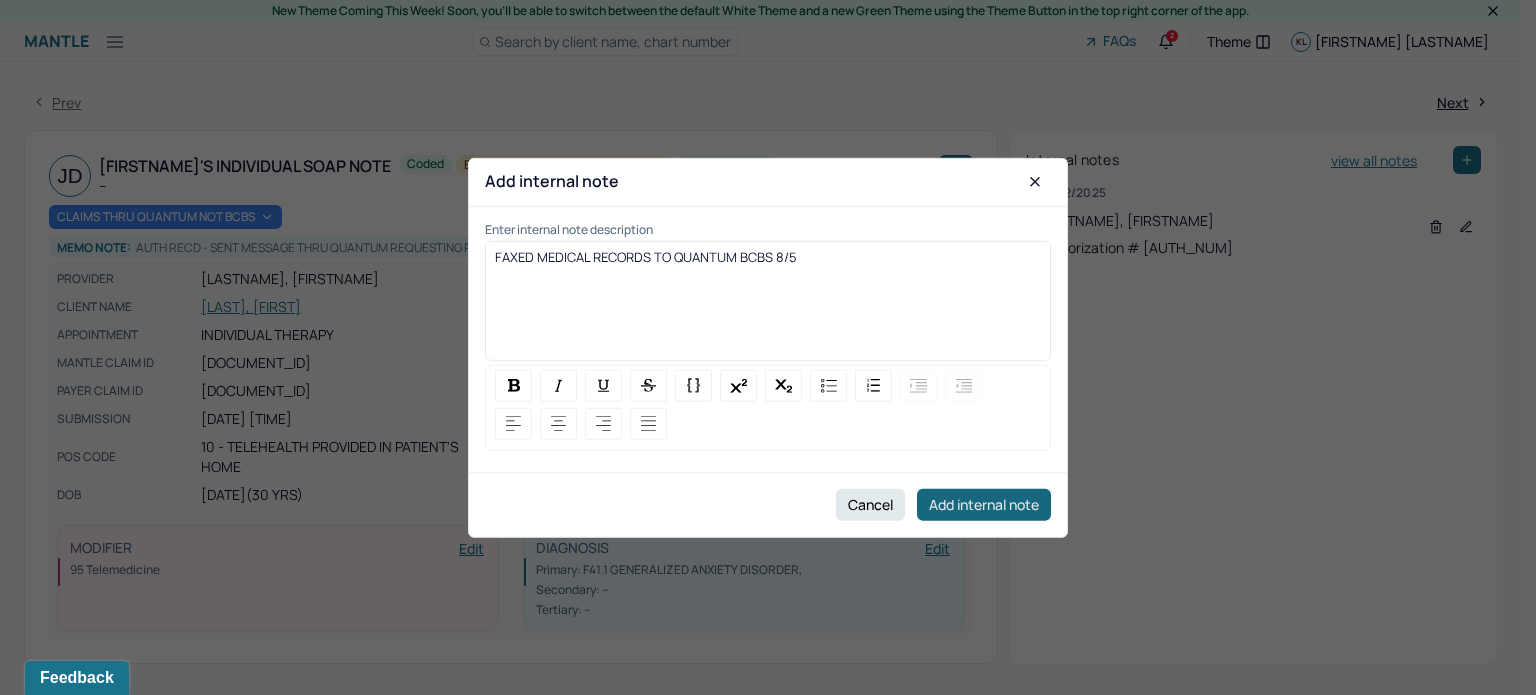 click on "Add internal note" at bounding box center (984, 505) 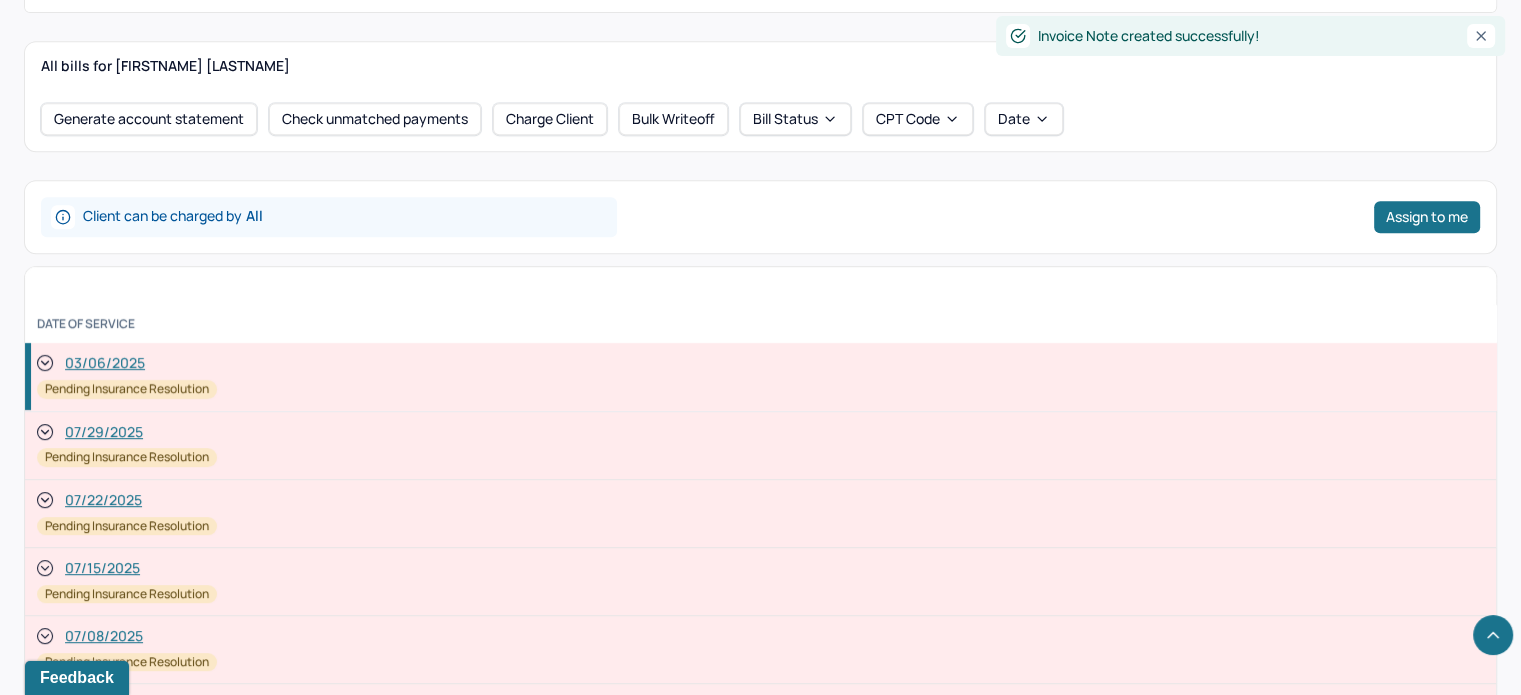 scroll, scrollTop: 1000, scrollLeft: 0, axis: vertical 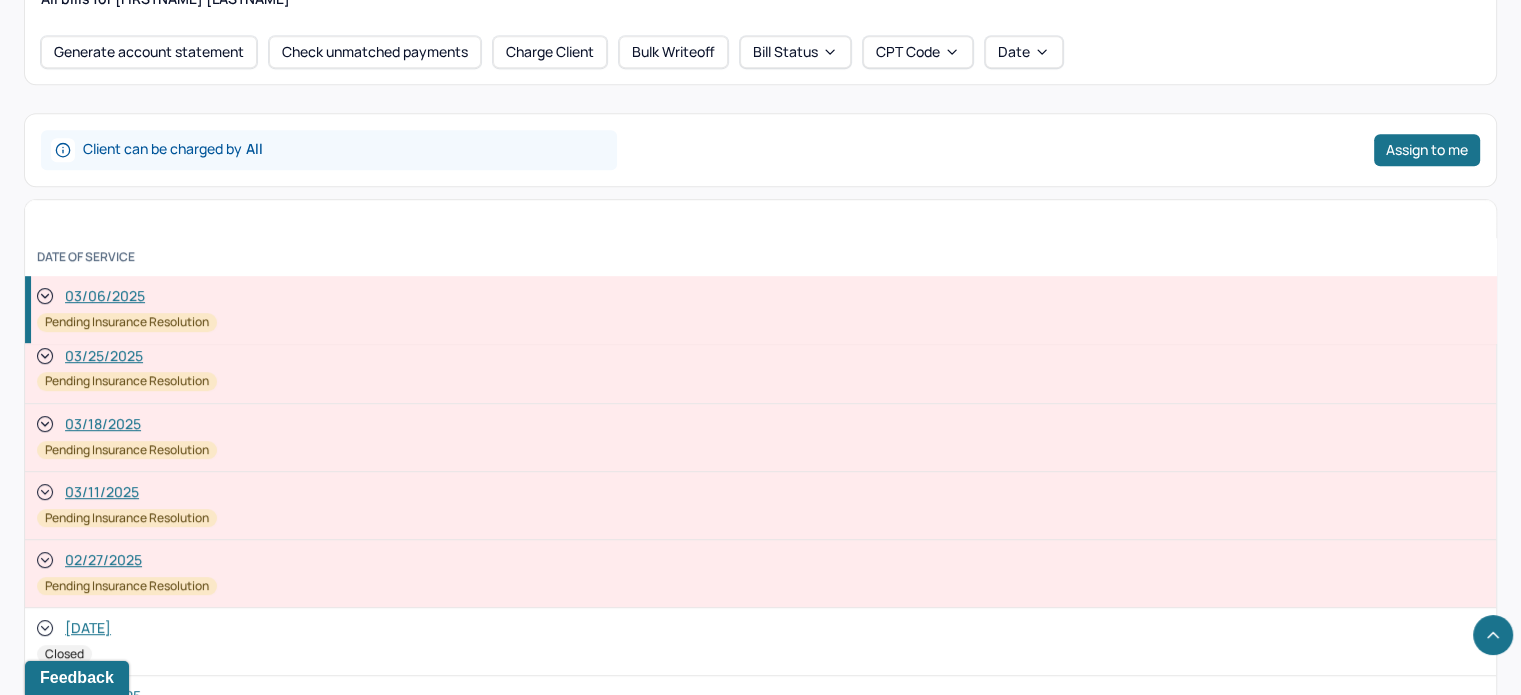 click on "03/11/2025" at bounding box center (102, 492) 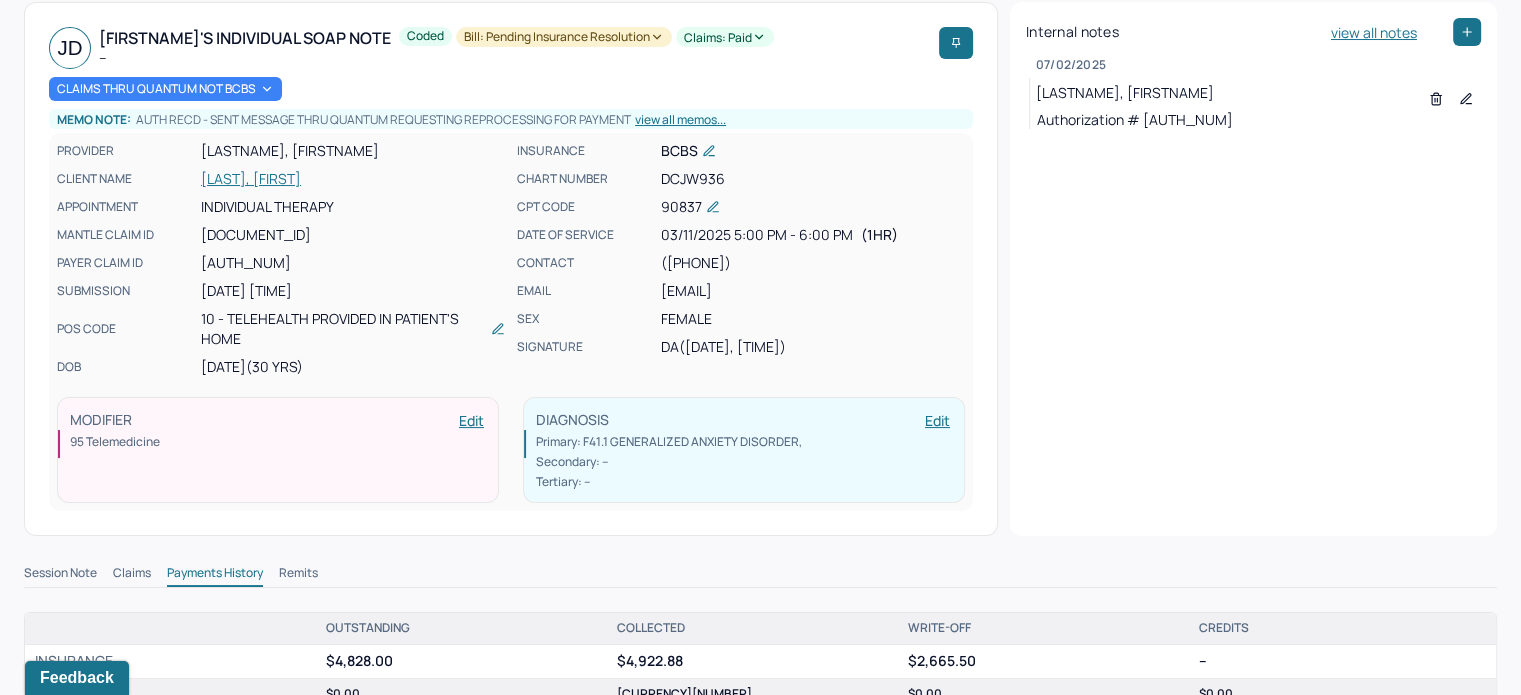 scroll, scrollTop: 0, scrollLeft: 0, axis: both 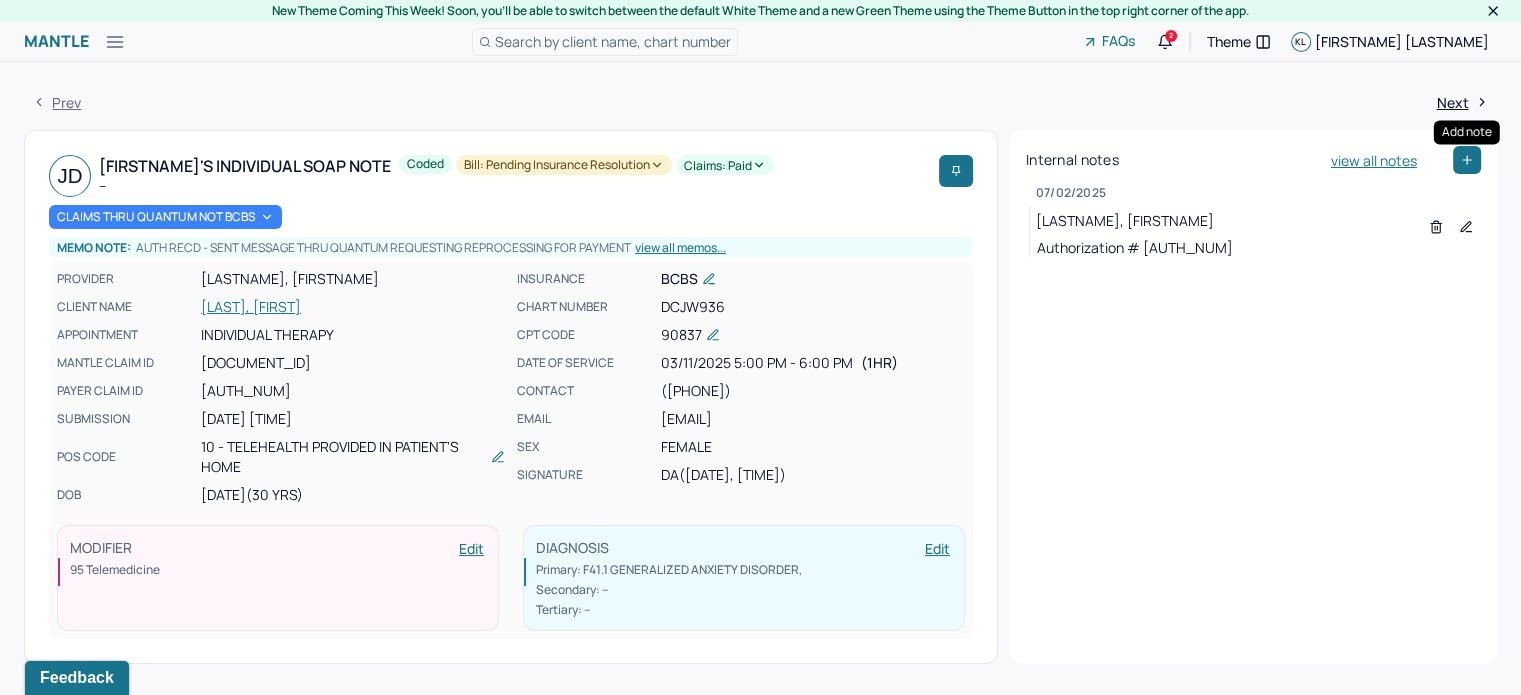 click at bounding box center [1467, 160] 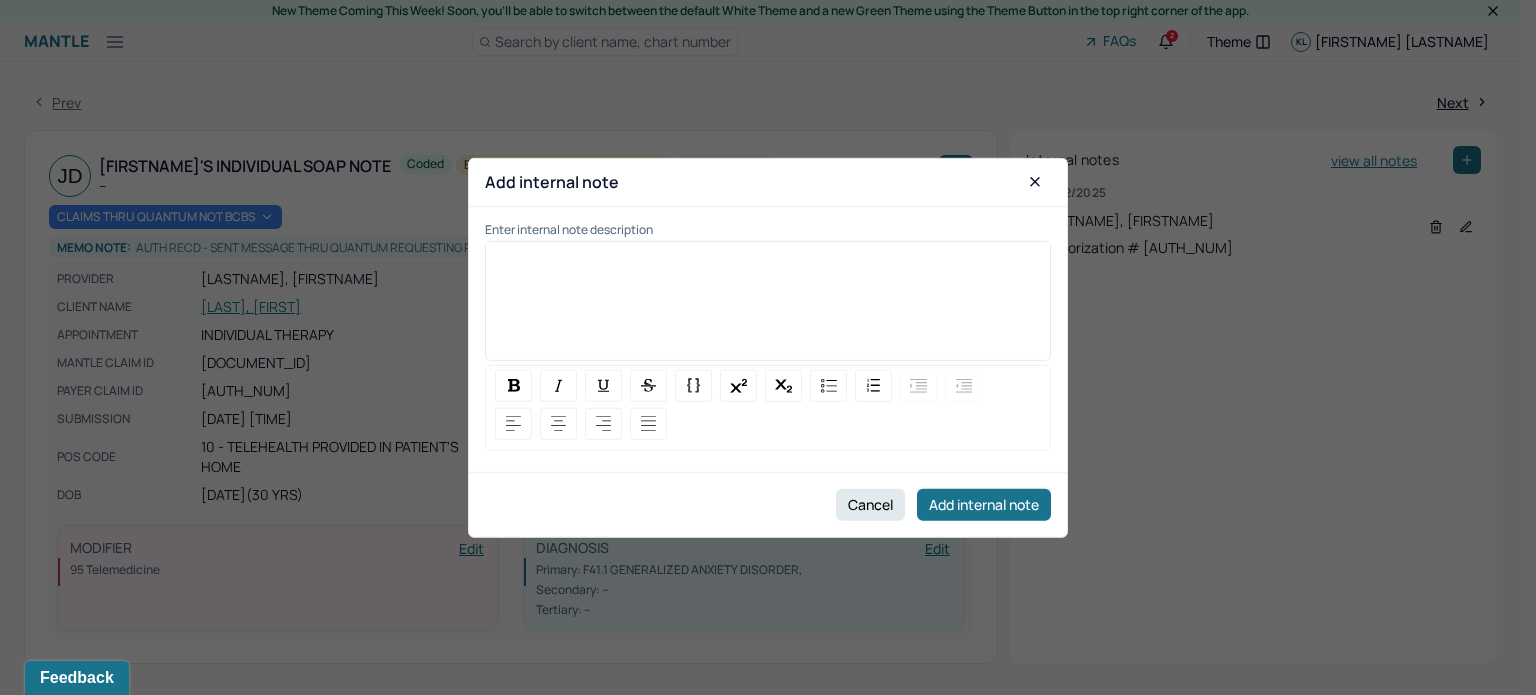 click at bounding box center (768, 308) 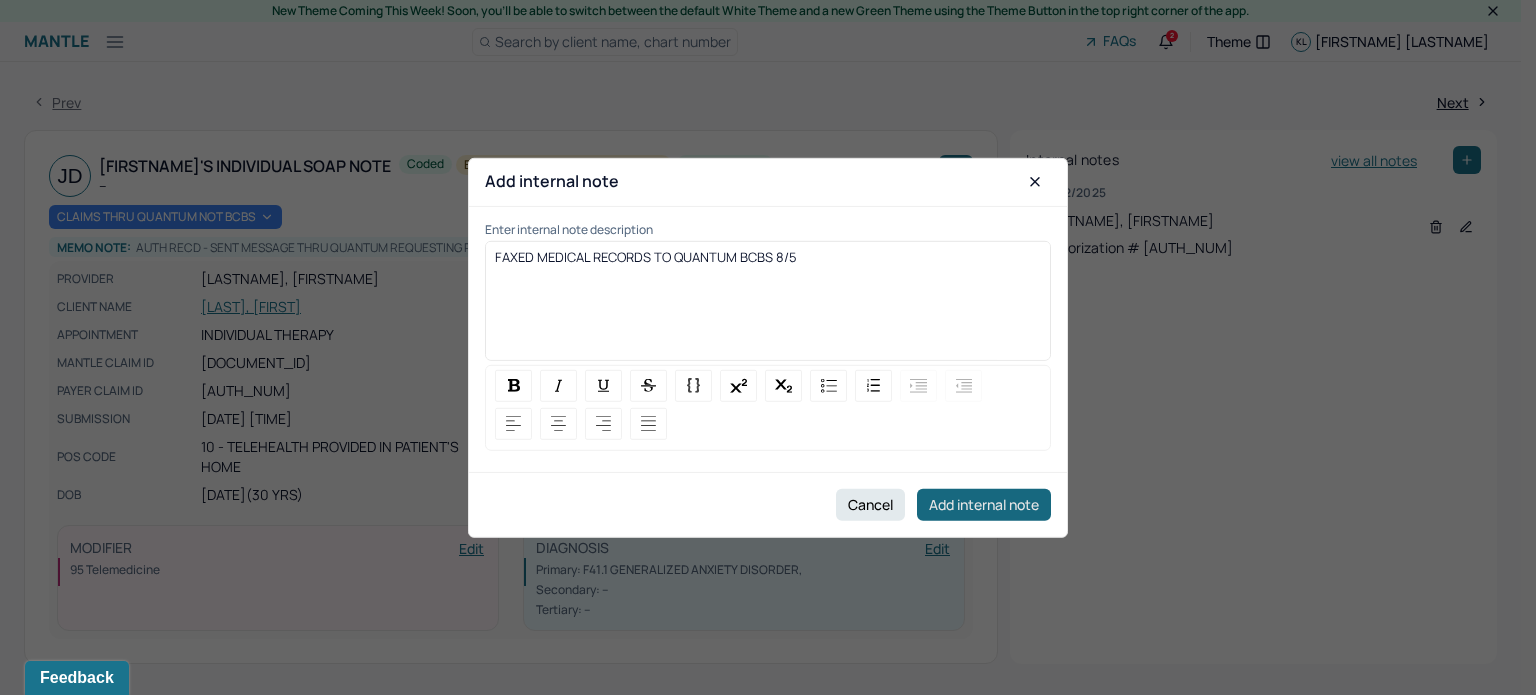 click on "Add internal note" at bounding box center [984, 505] 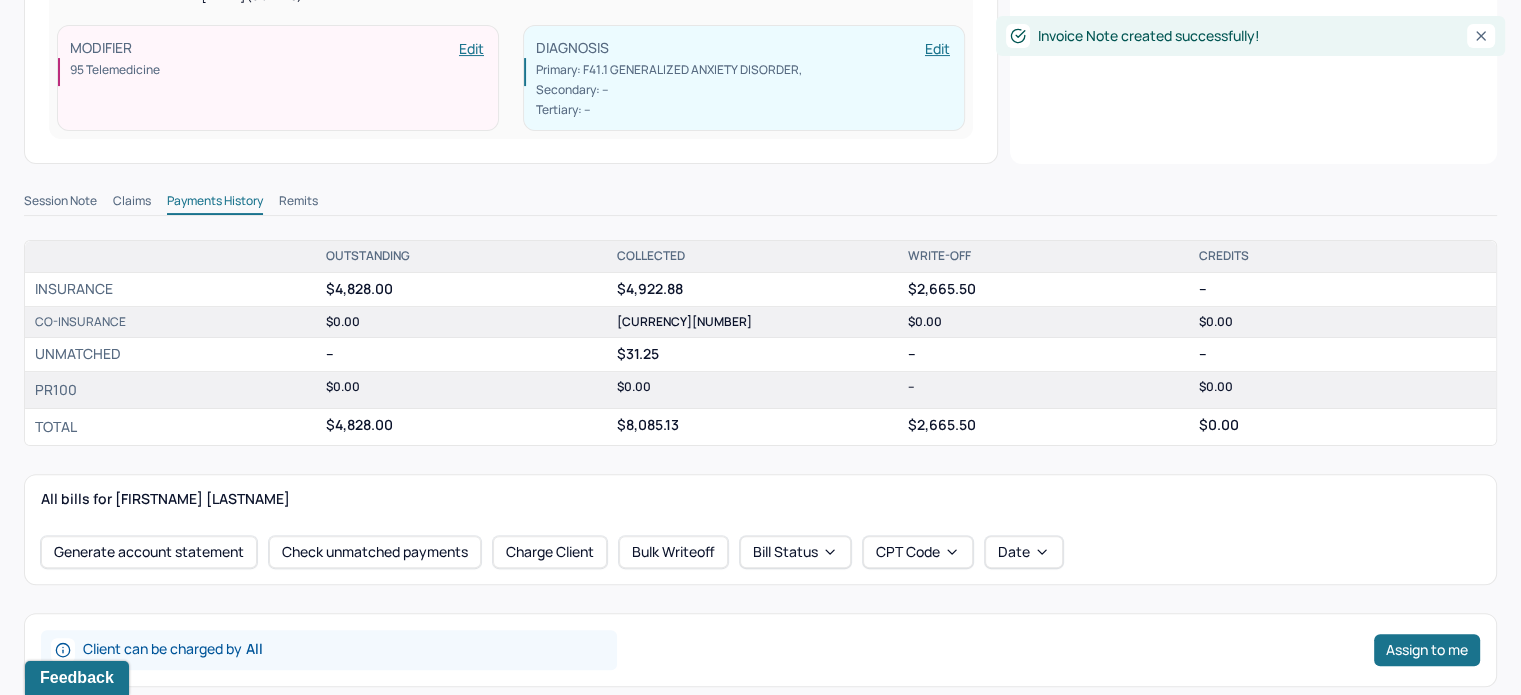 scroll, scrollTop: 900, scrollLeft: 0, axis: vertical 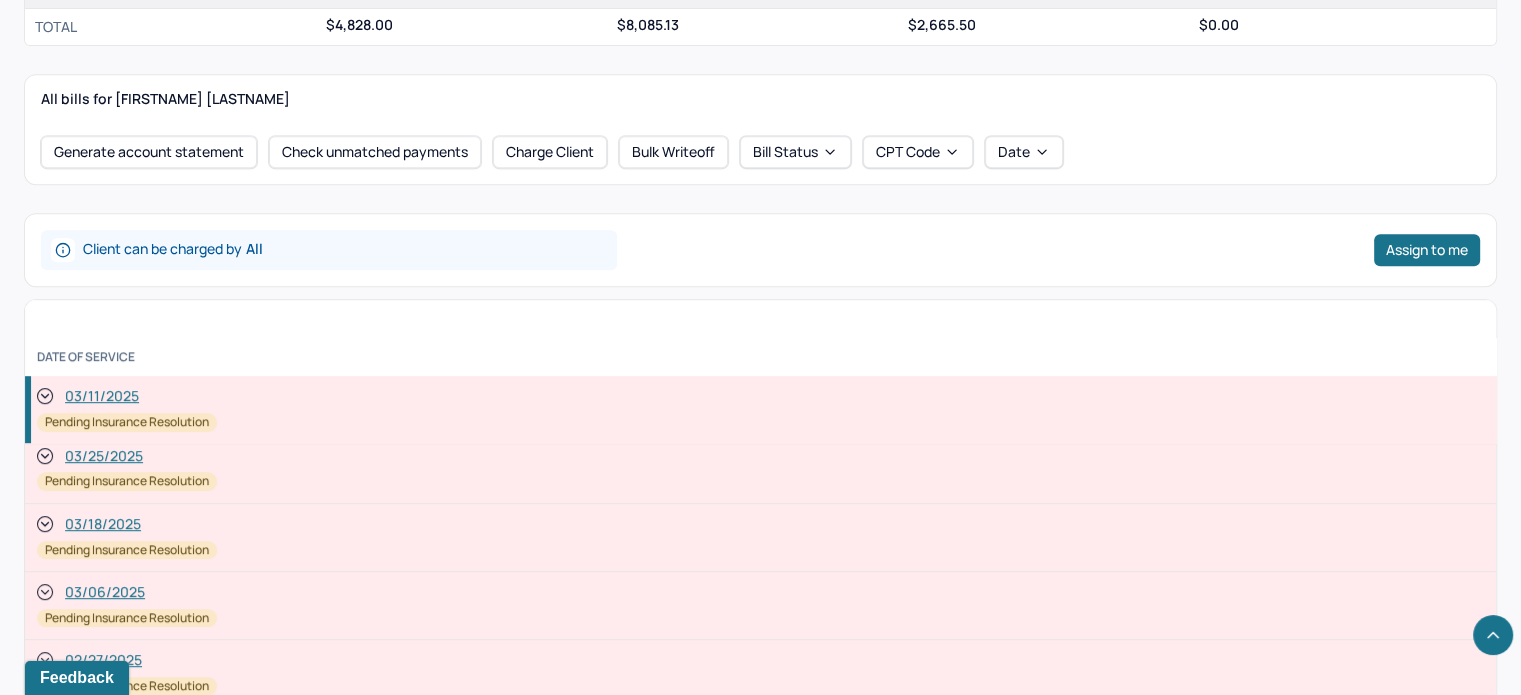 click on "03/18/2025" at bounding box center [103, 524] 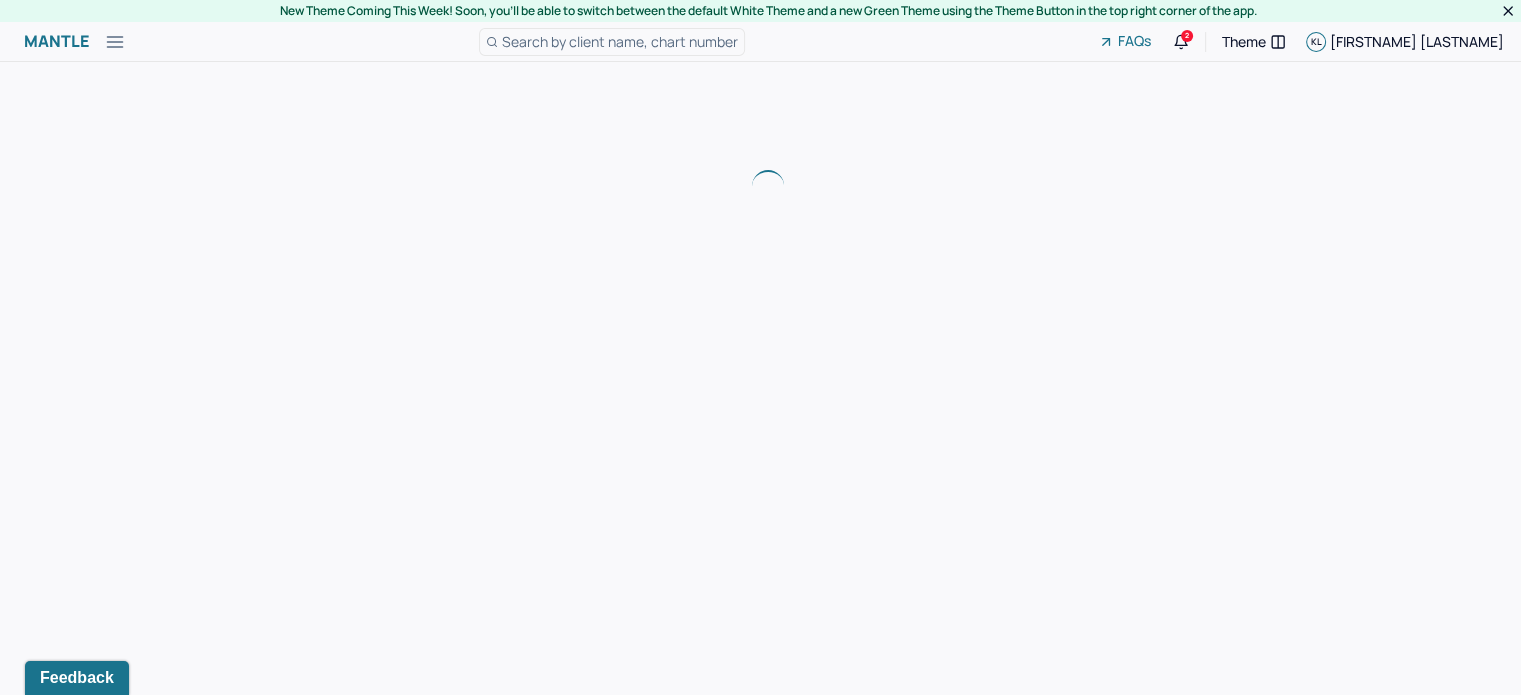 scroll, scrollTop: 0, scrollLeft: 0, axis: both 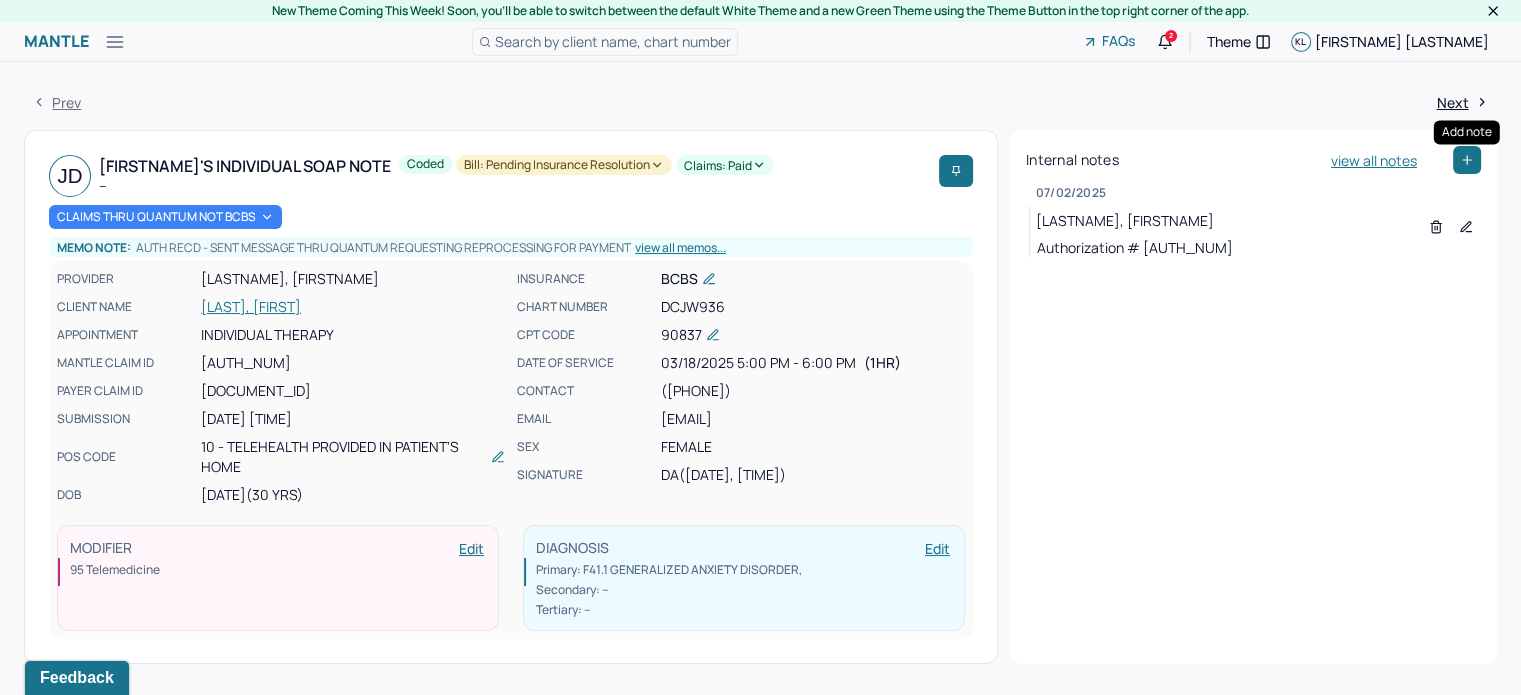 click at bounding box center (1467, 160) 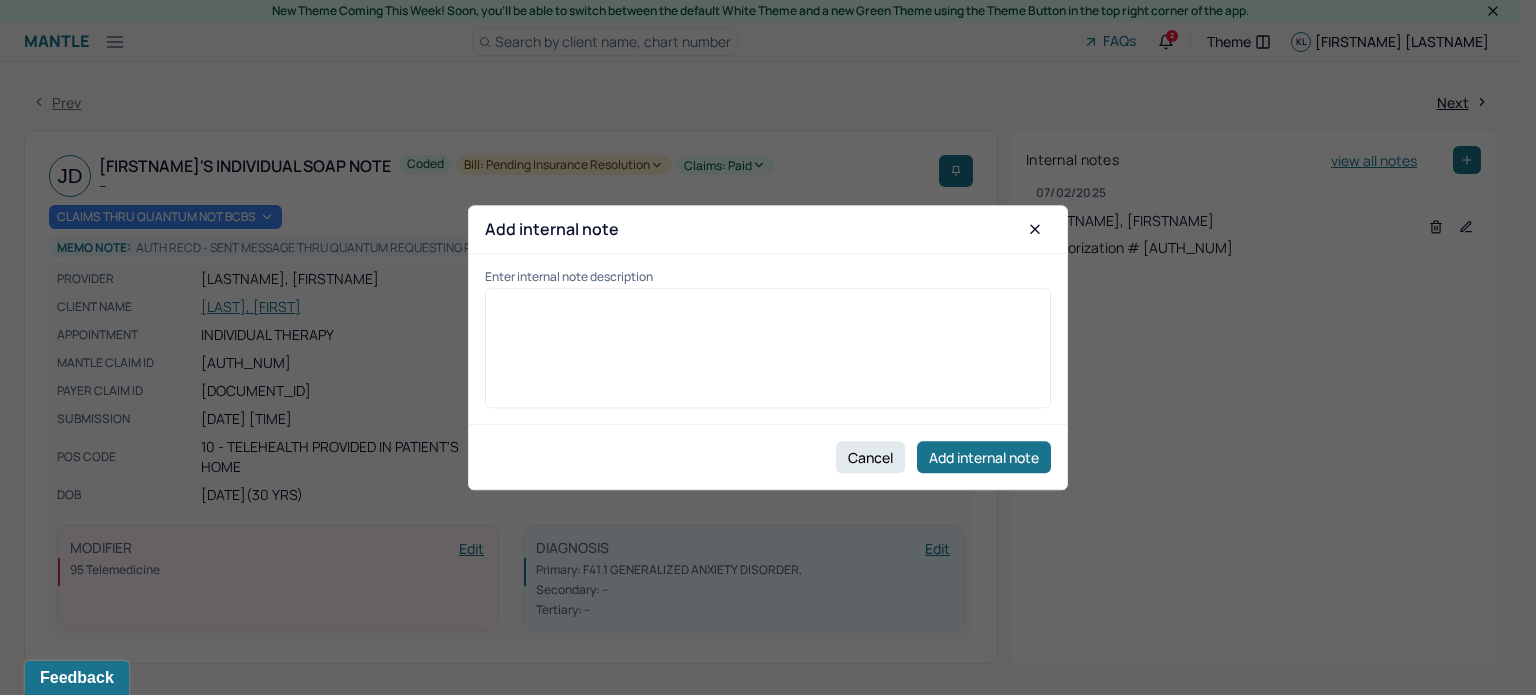 click at bounding box center (768, 355) 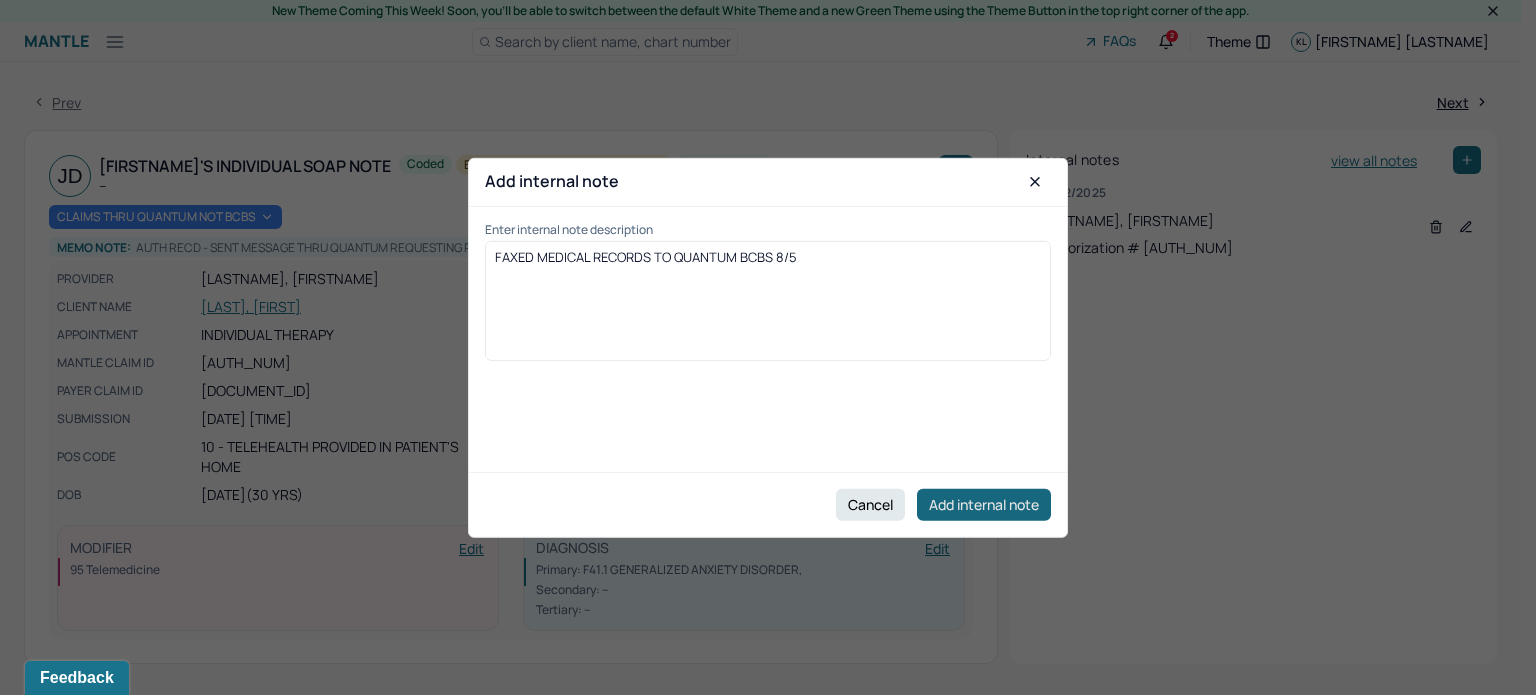 click on "Add internal note" at bounding box center [984, 505] 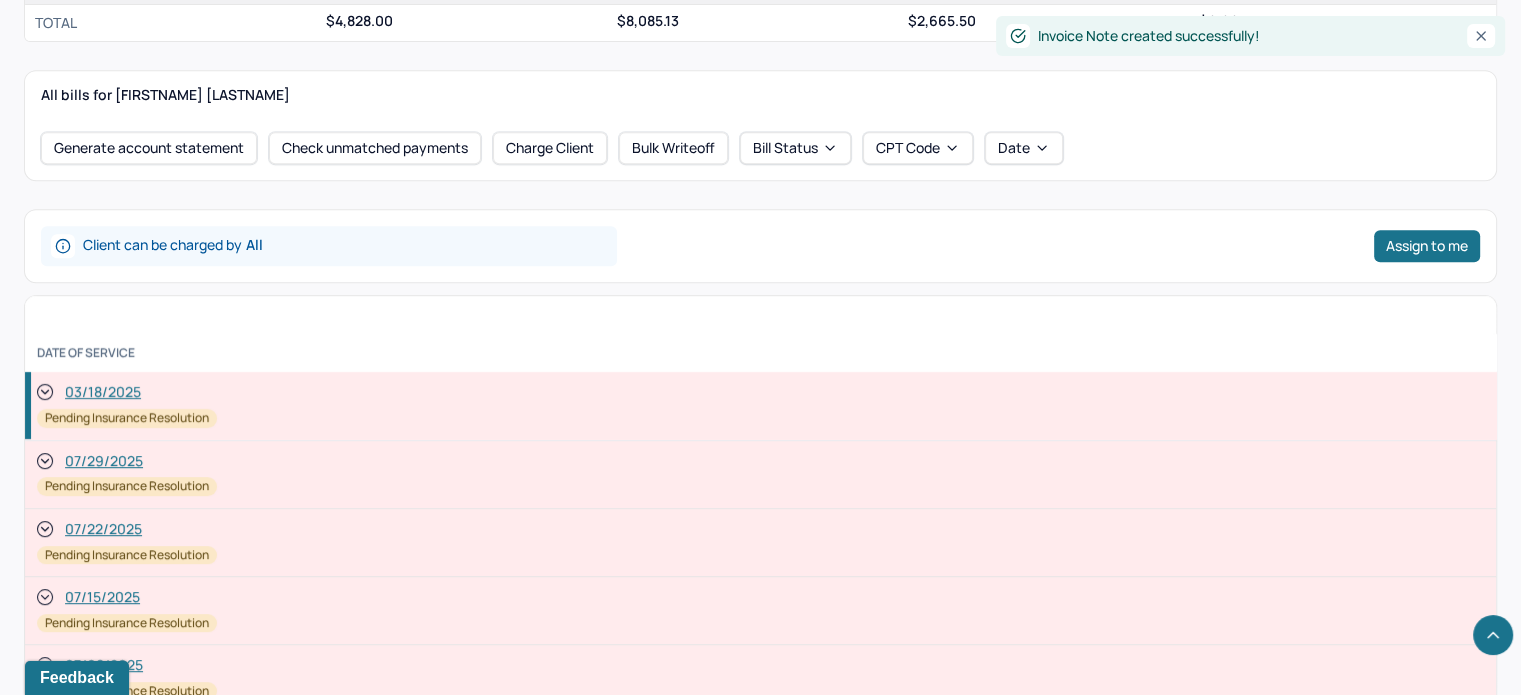 scroll, scrollTop: 1080, scrollLeft: 0, axis: vertical 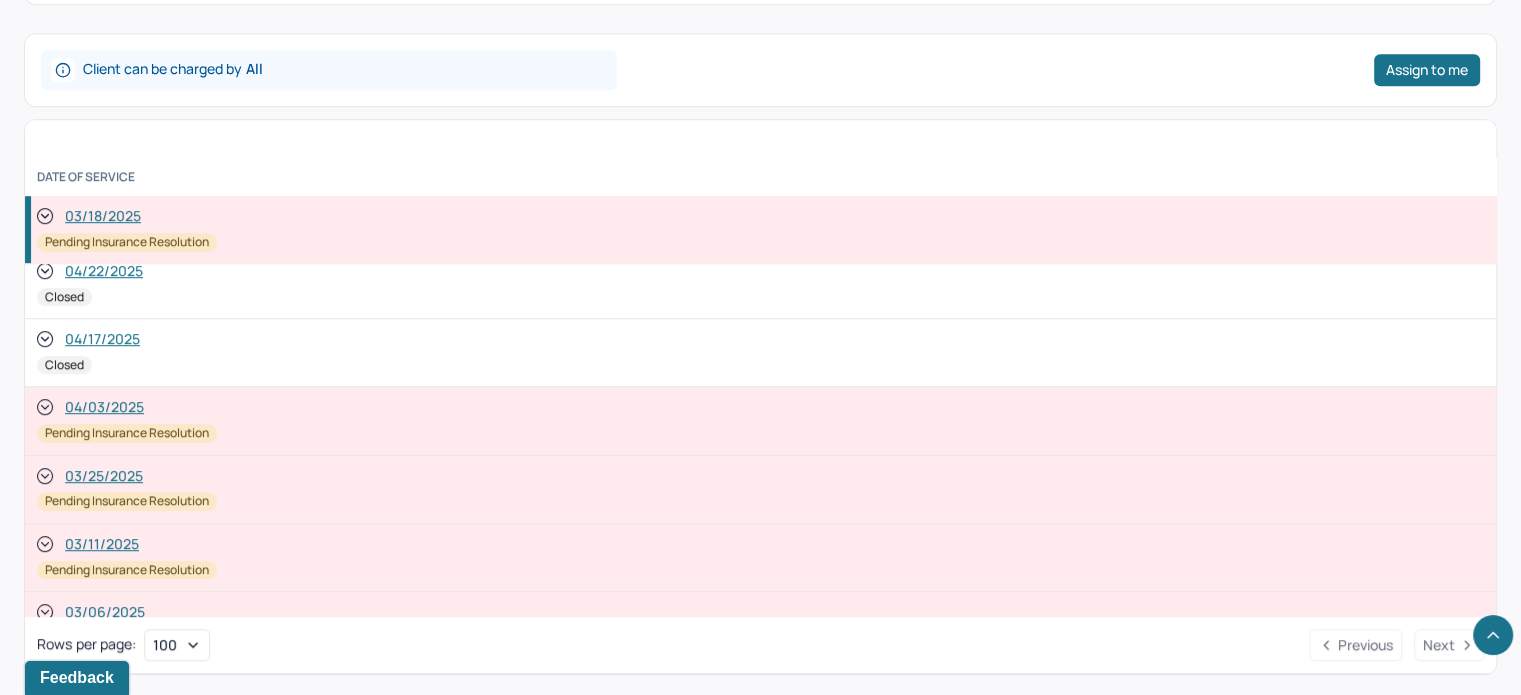 click on "03/25/2025" at bounding box center (104, 476) 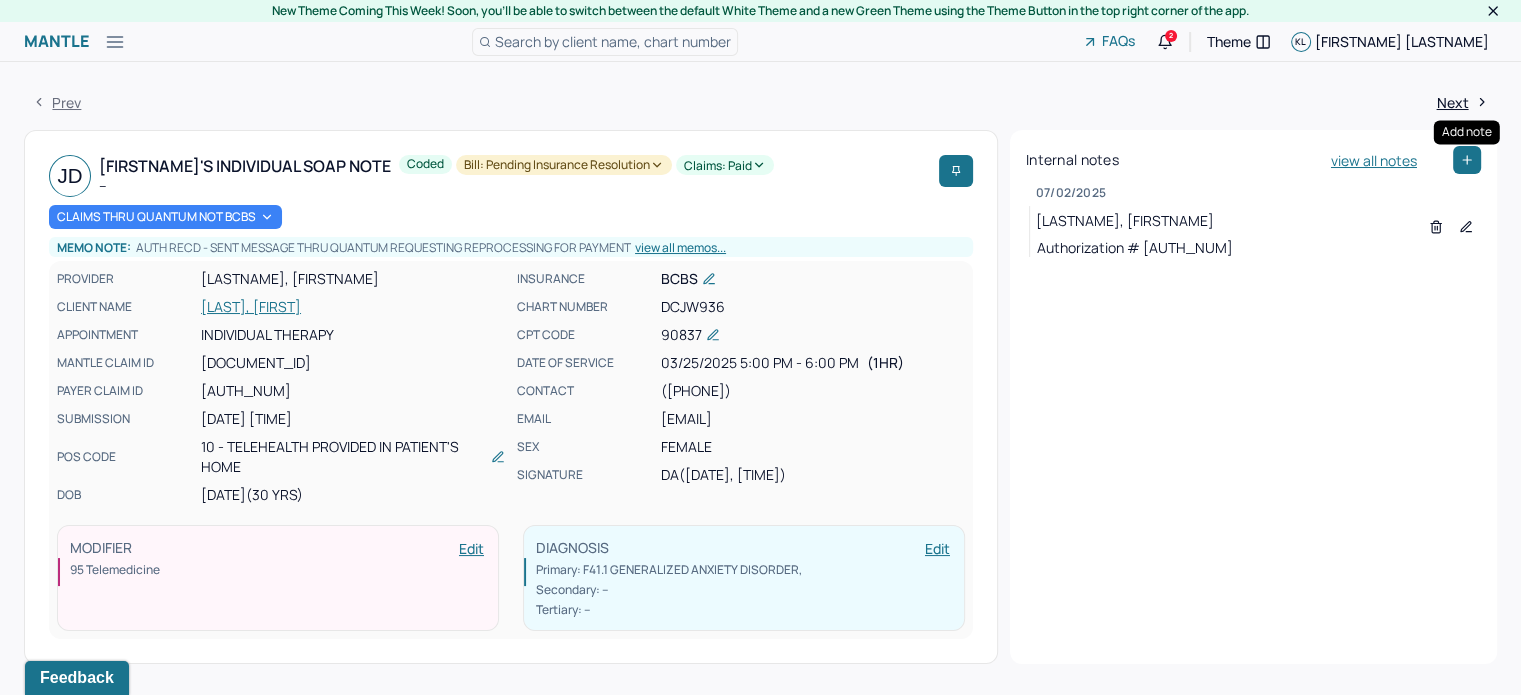 click 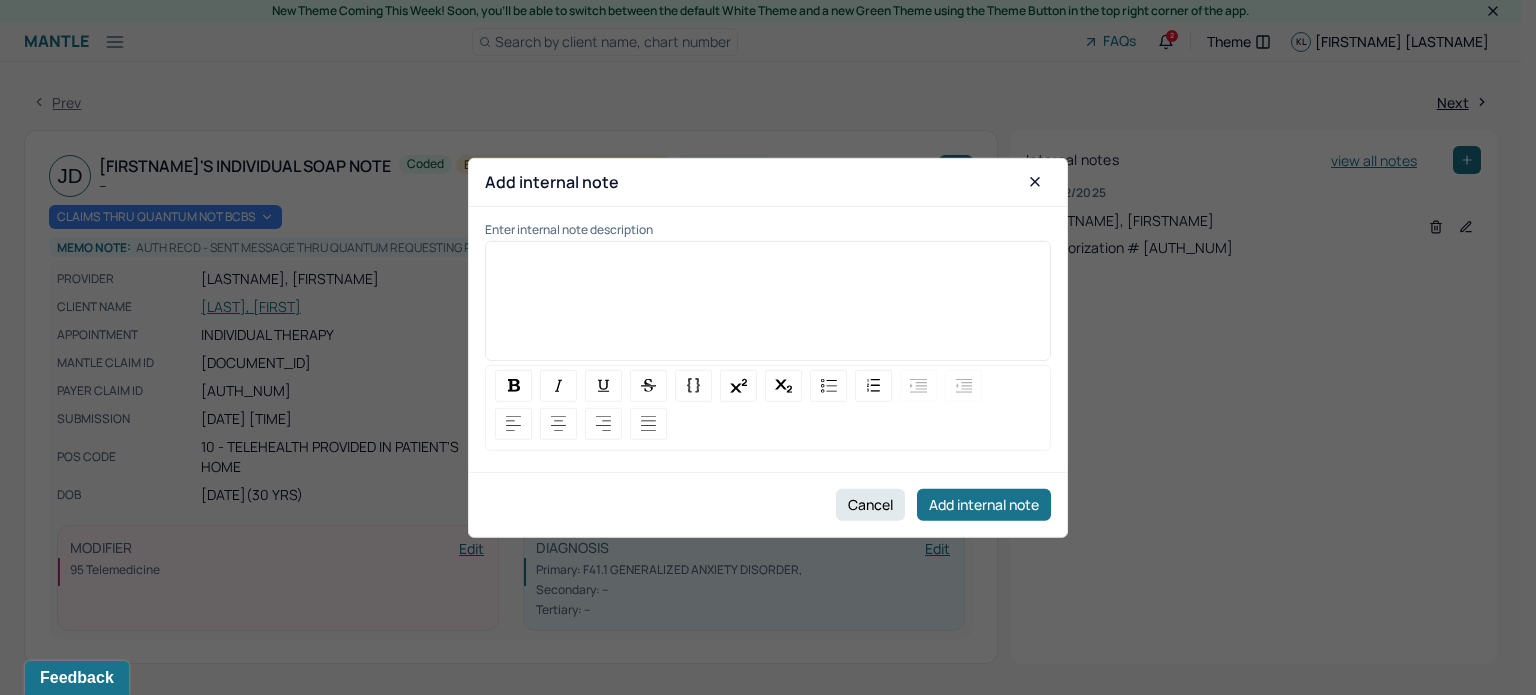 click at bounding box center [768, 308] 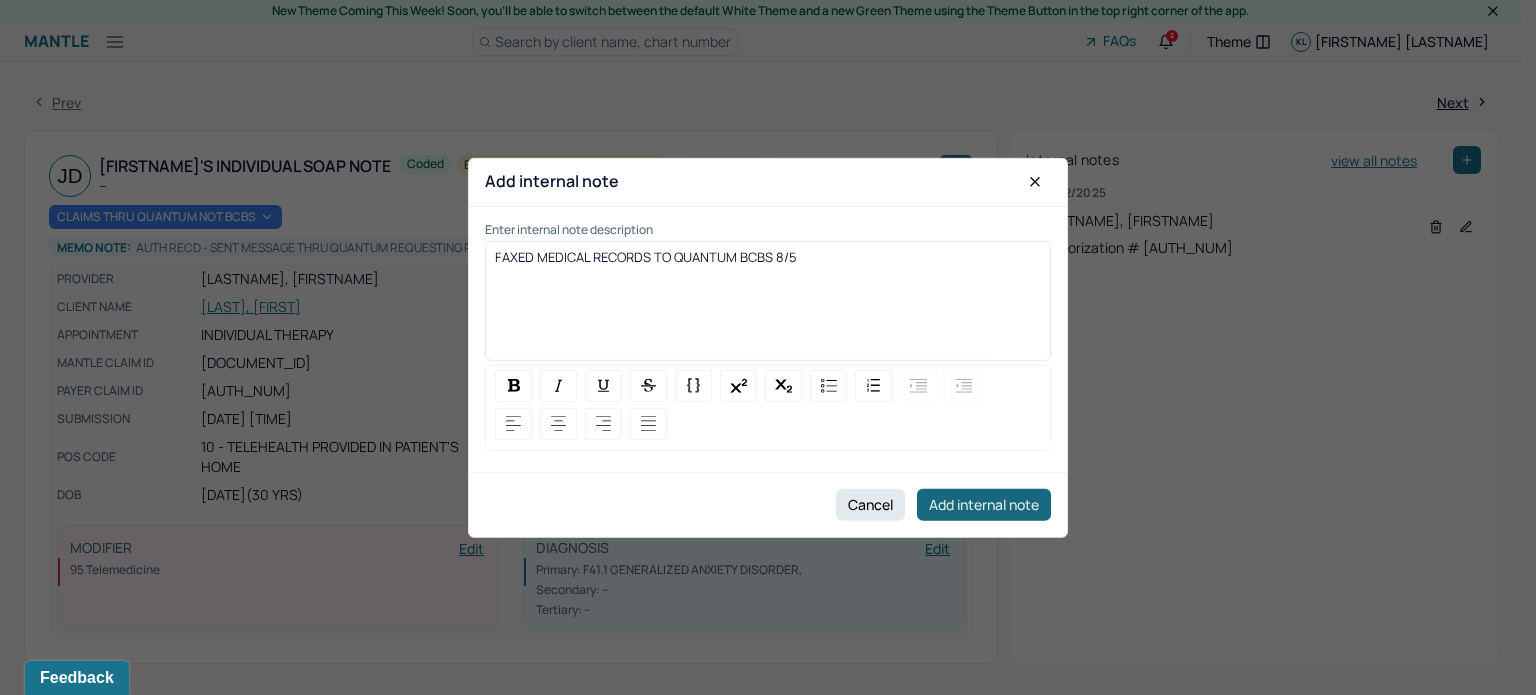 click on "Add internal note" at bounding box center [984, 505] 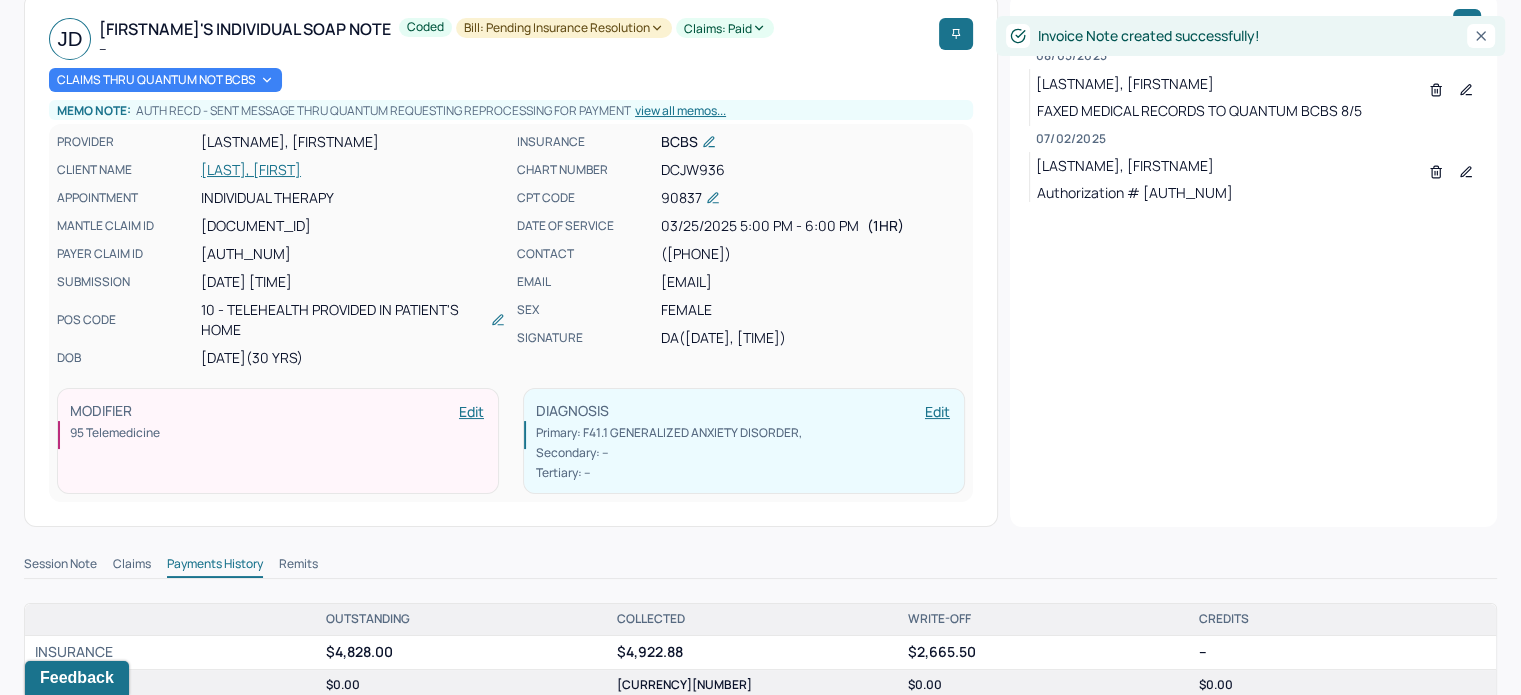 scroll, scrollTop: 0, scrollLeft: 0, axis: both 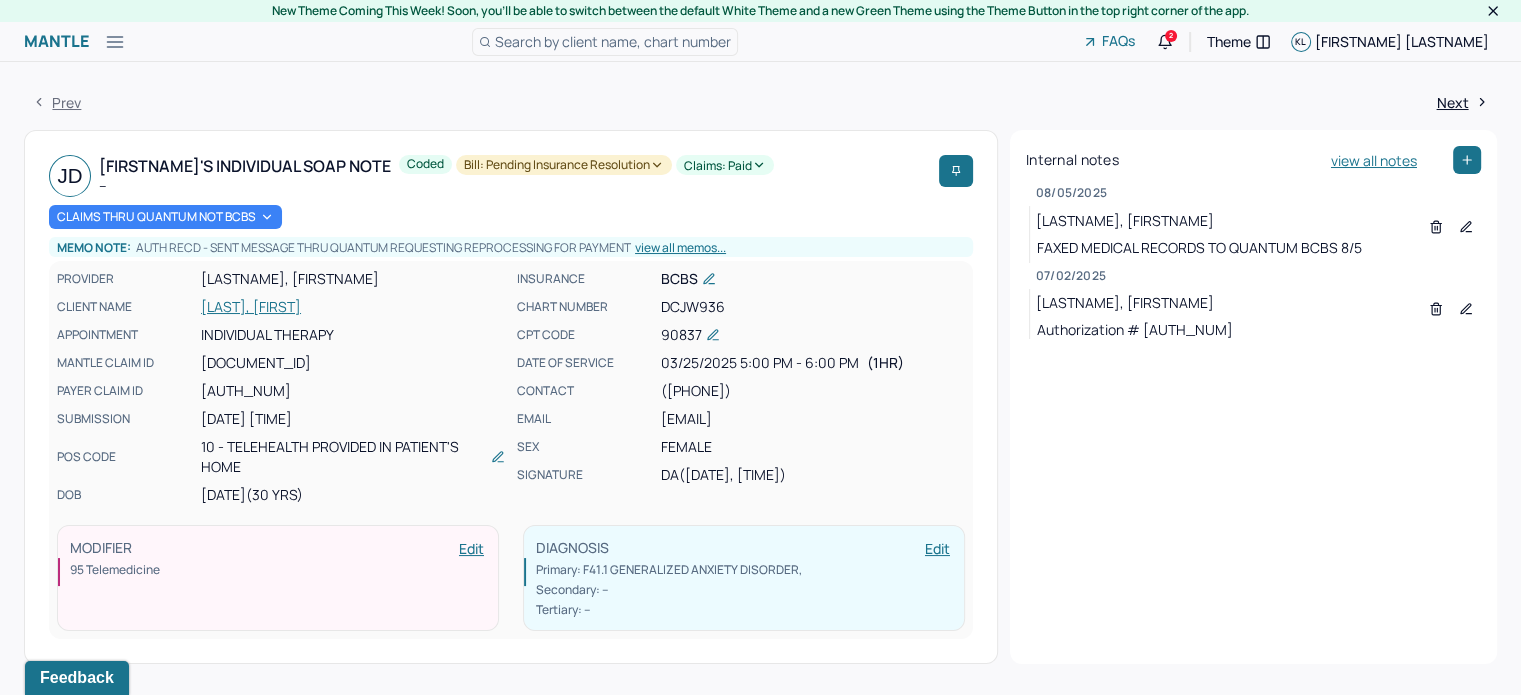 click on "Claims: paid" at bounding box center [725, 165] 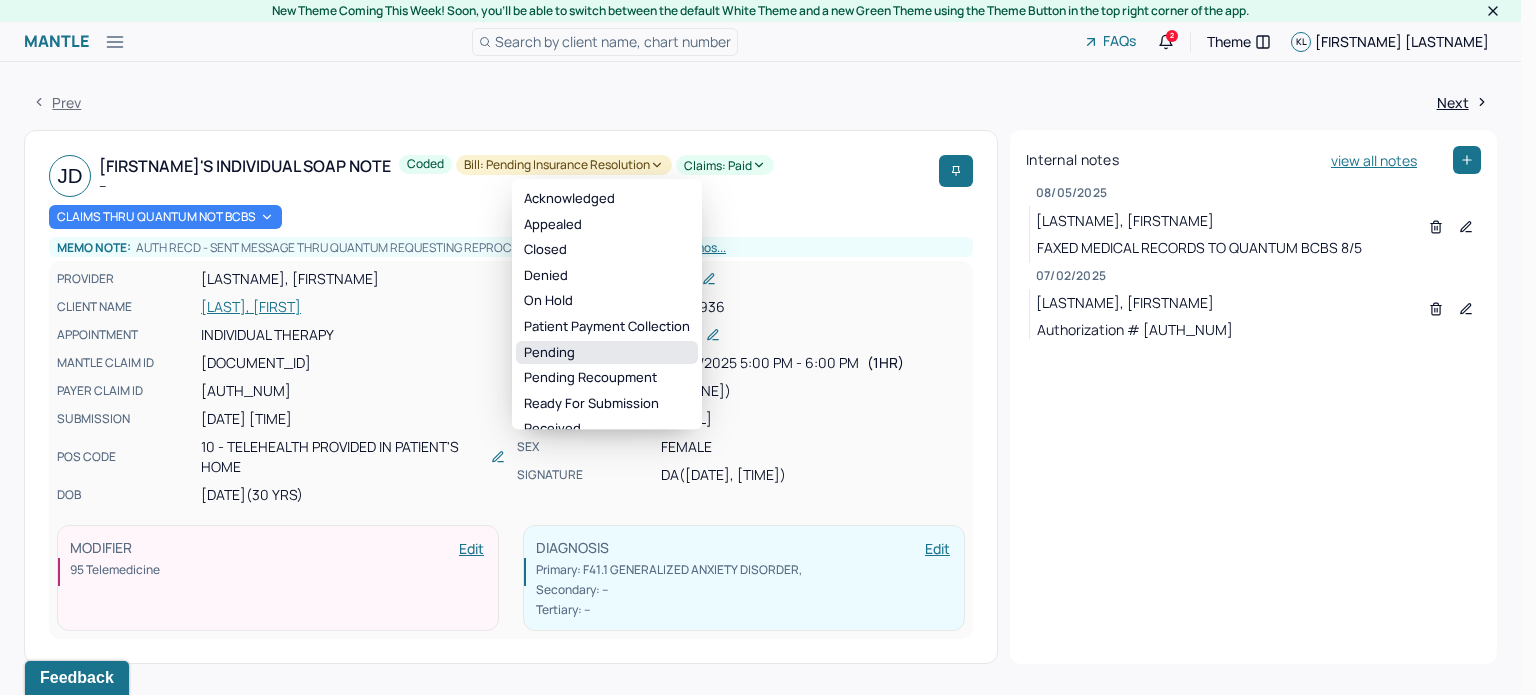 click on "Pending" at bounding box center (607, 353) 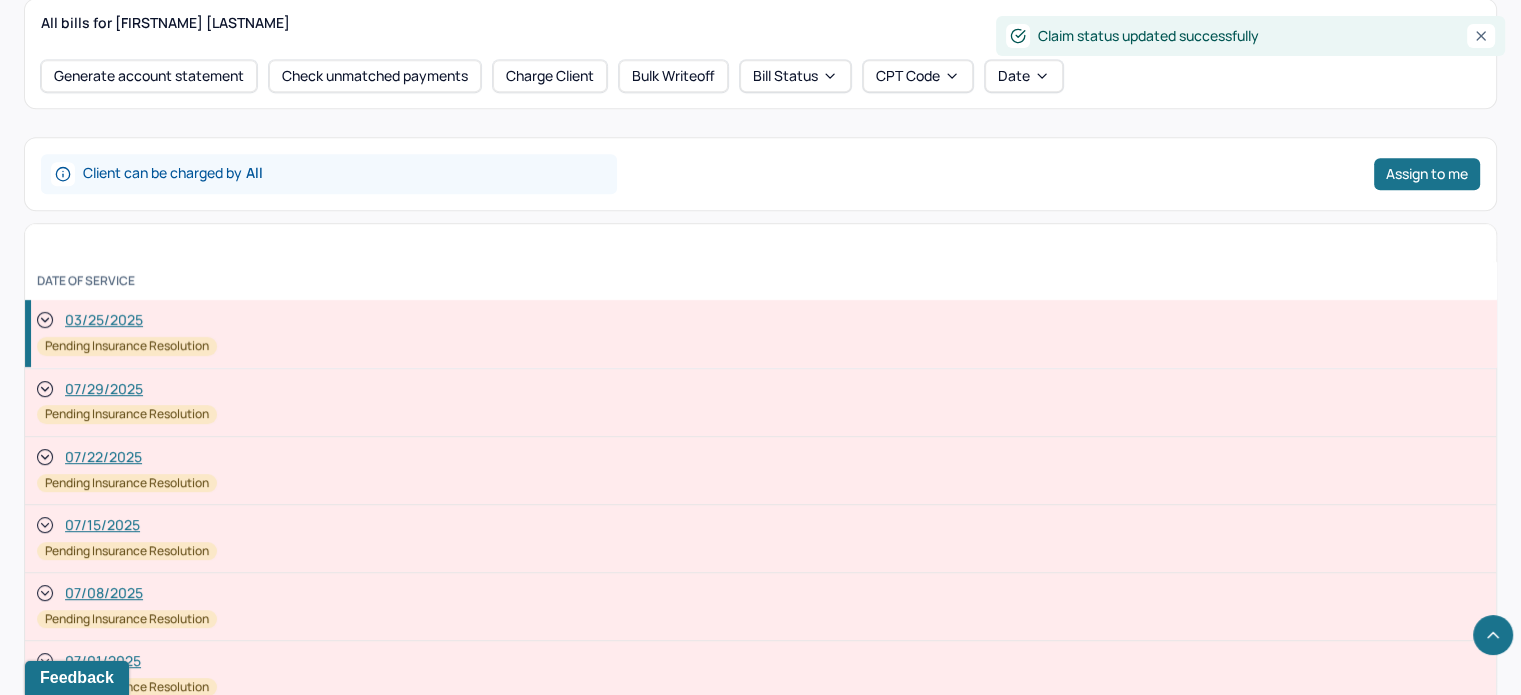 scroll, scrollTop: 1080, scrollLeft: 0, axis: vertical 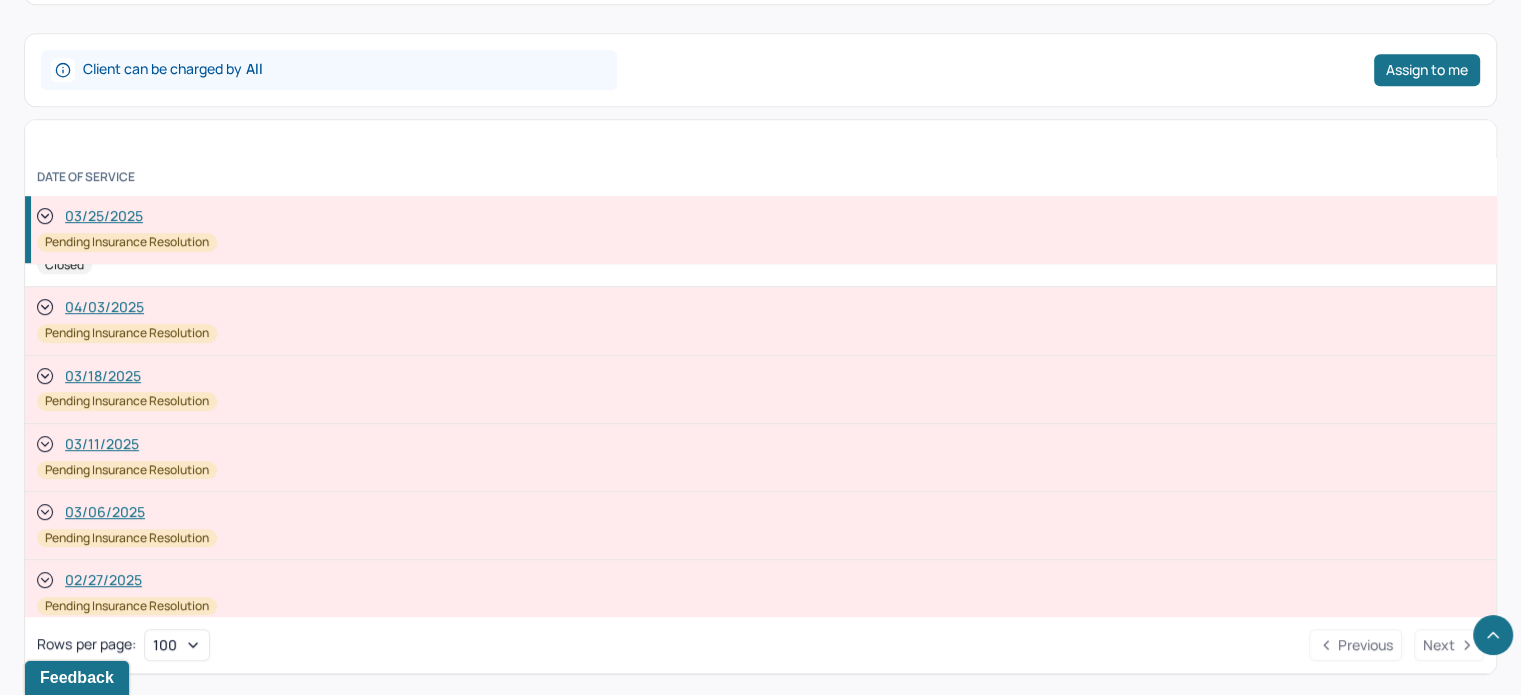 click on "04/03/2025" at bounding box center [104, 307] 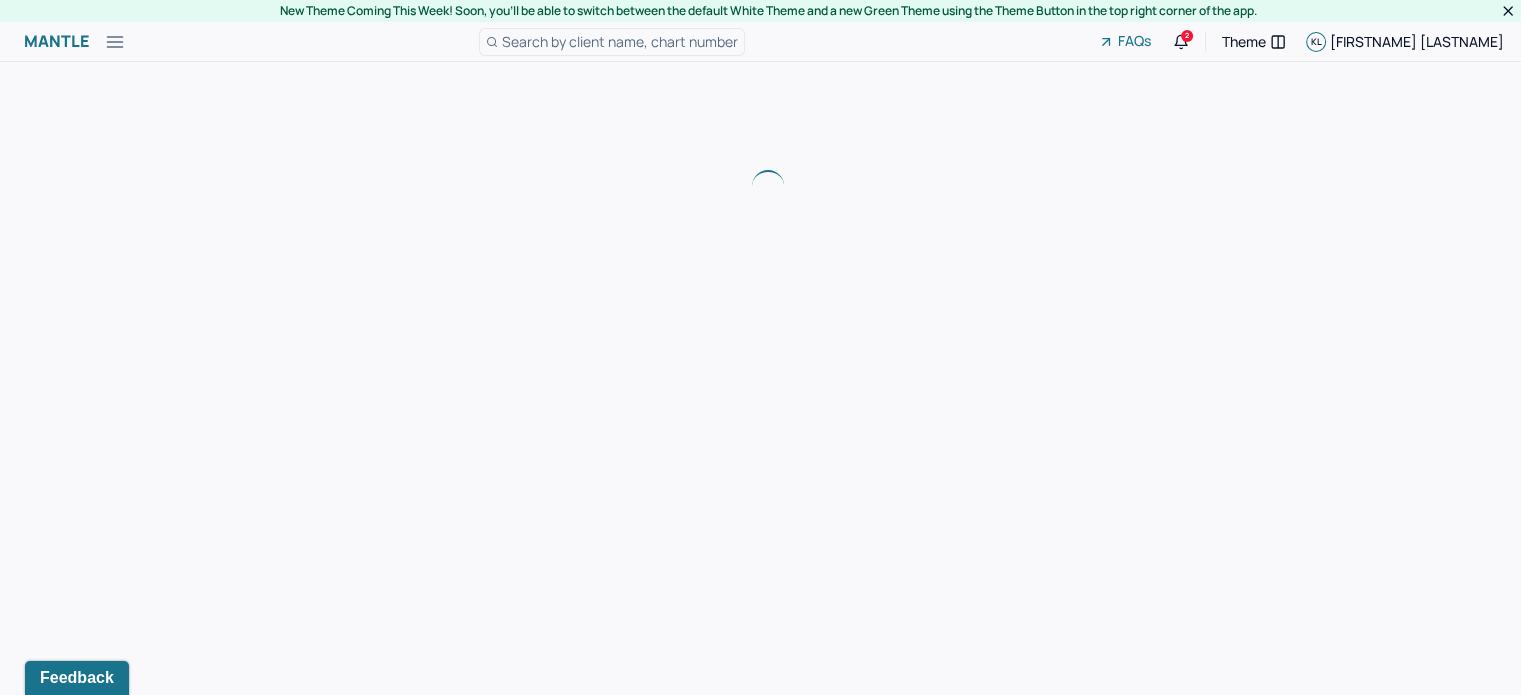 scroll, scrollTop: 0, scrollLeft: 0, axis: both 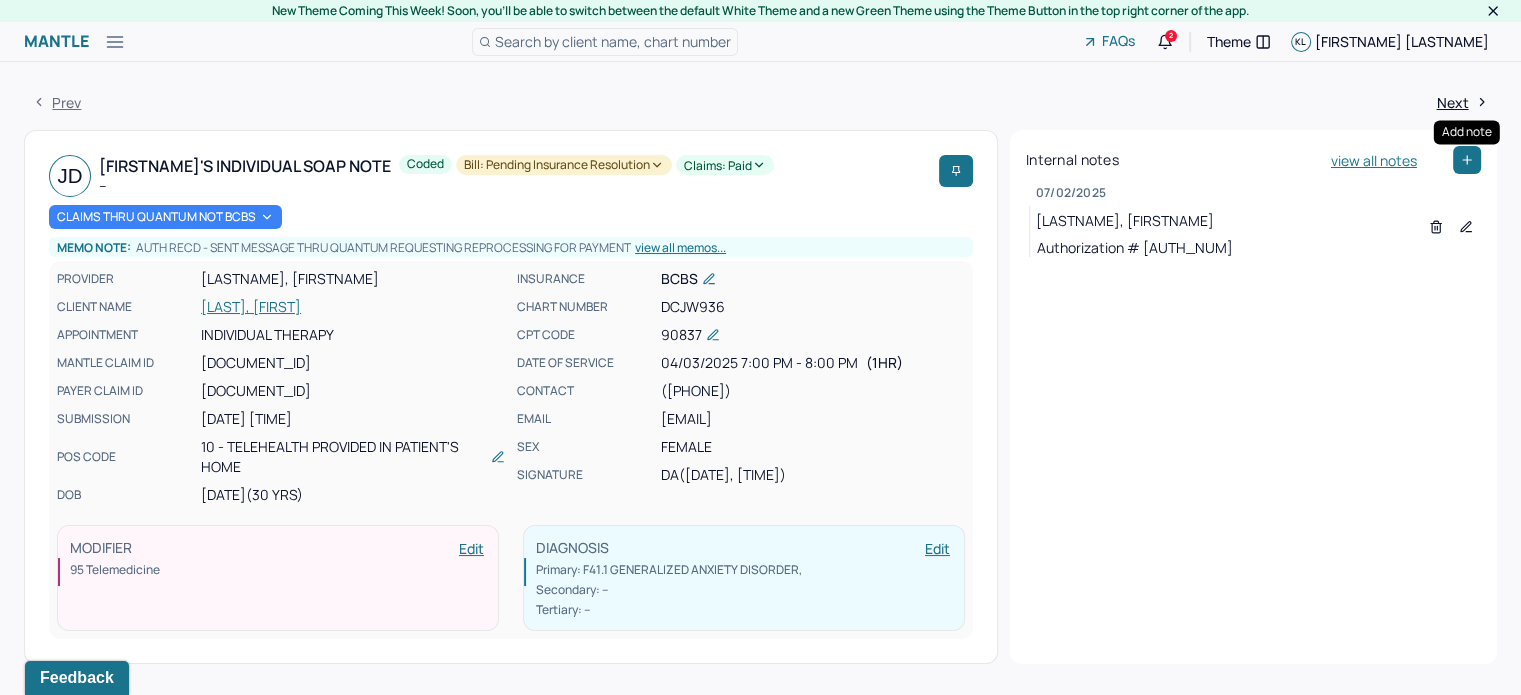 click 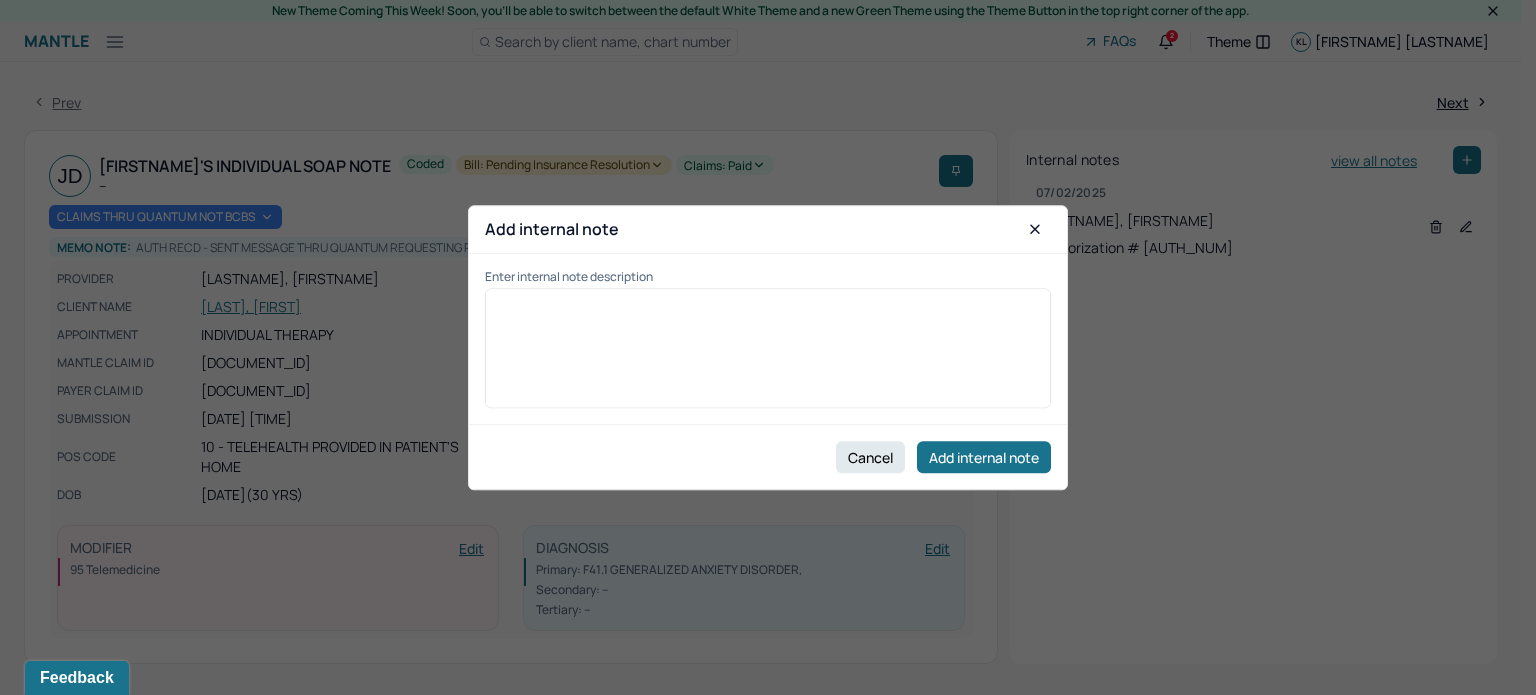 click at bounding box center (768, 355) 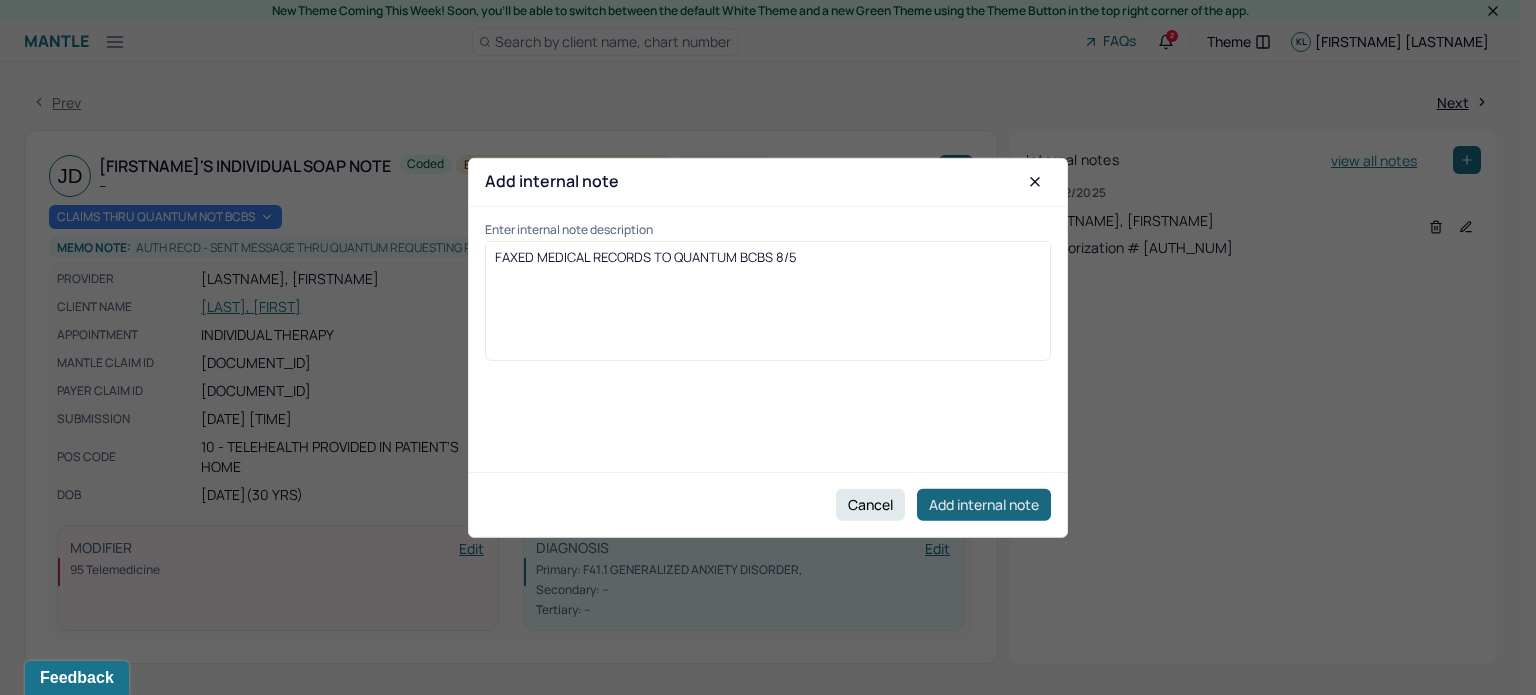 click on "Add internal note" at bounding box center [984, 505] 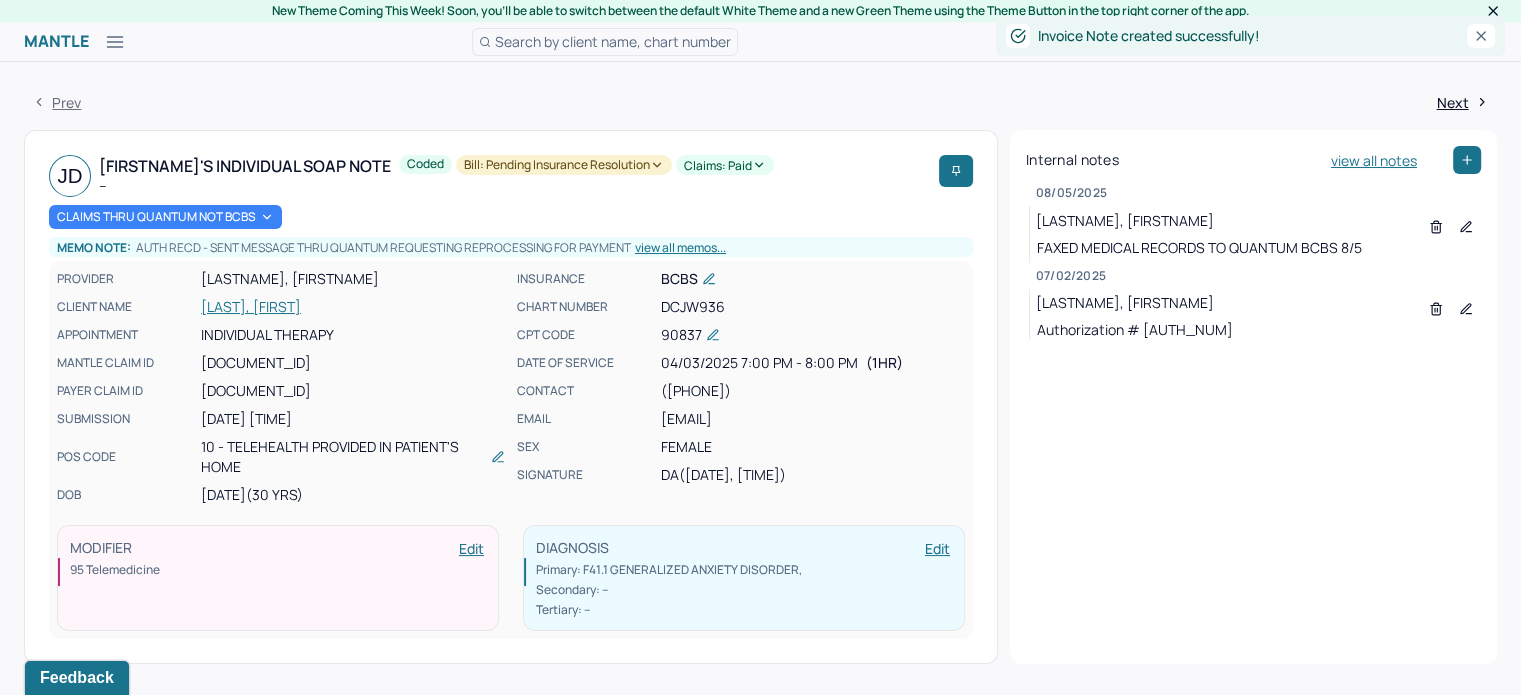 click on "Claims: paid" at bounding box center [725, 165] 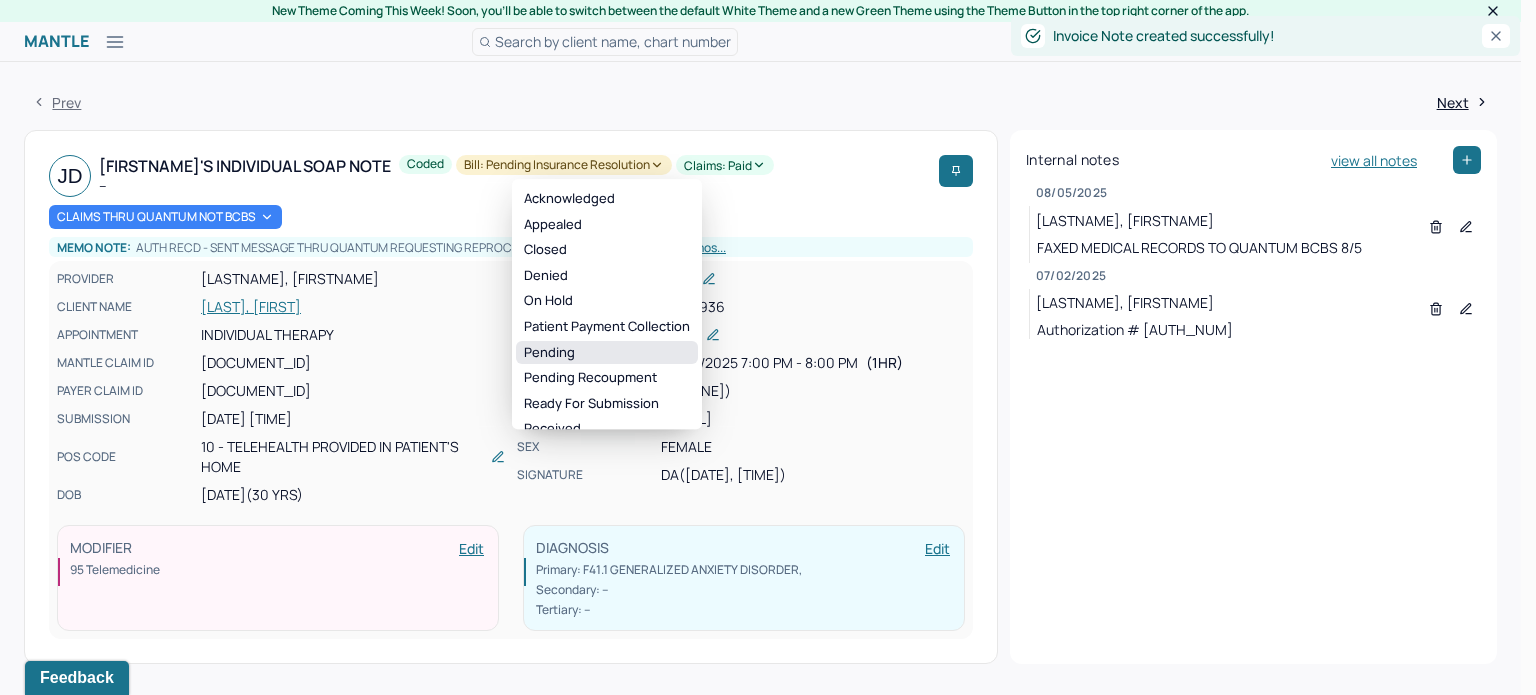 click on "Pending" at bounding box center (607, 353) 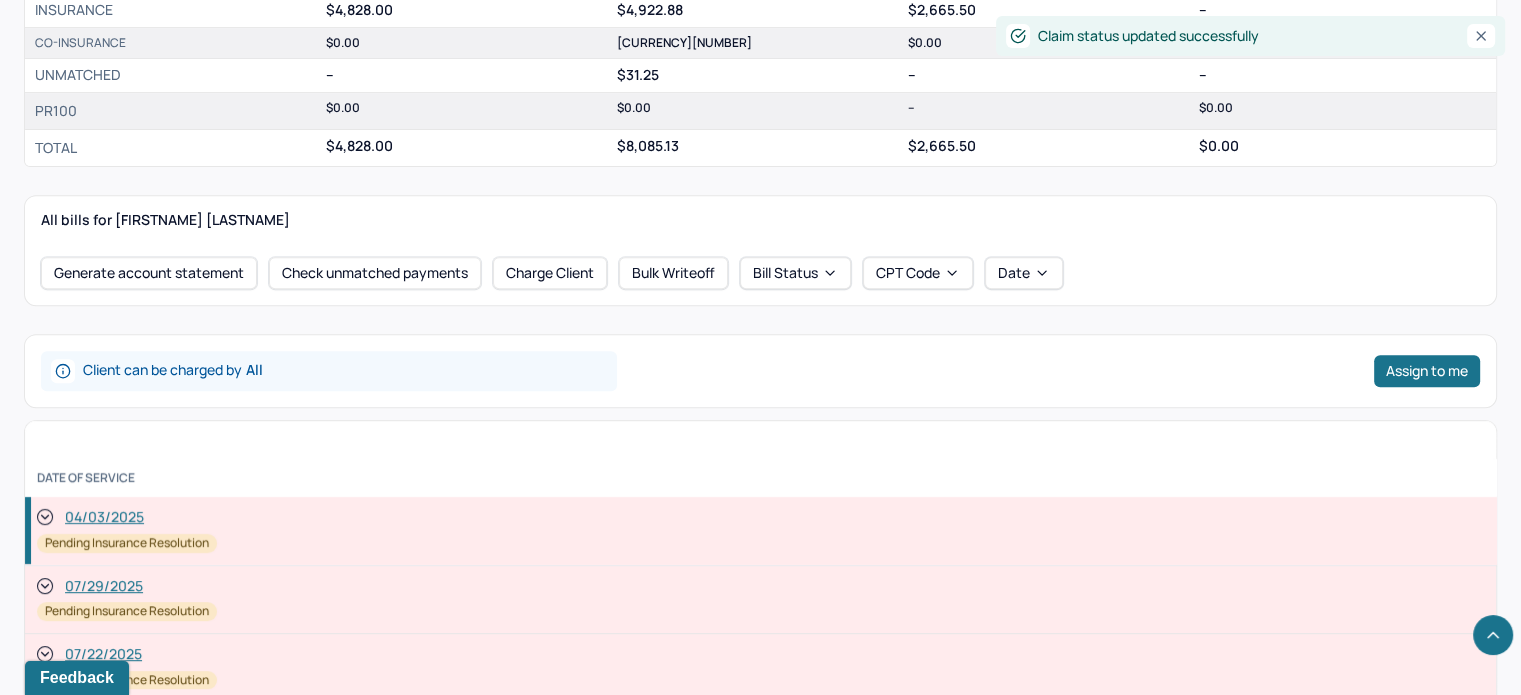 scroll, scrollTop: 900, scrollLeft: 0, axis: vertical 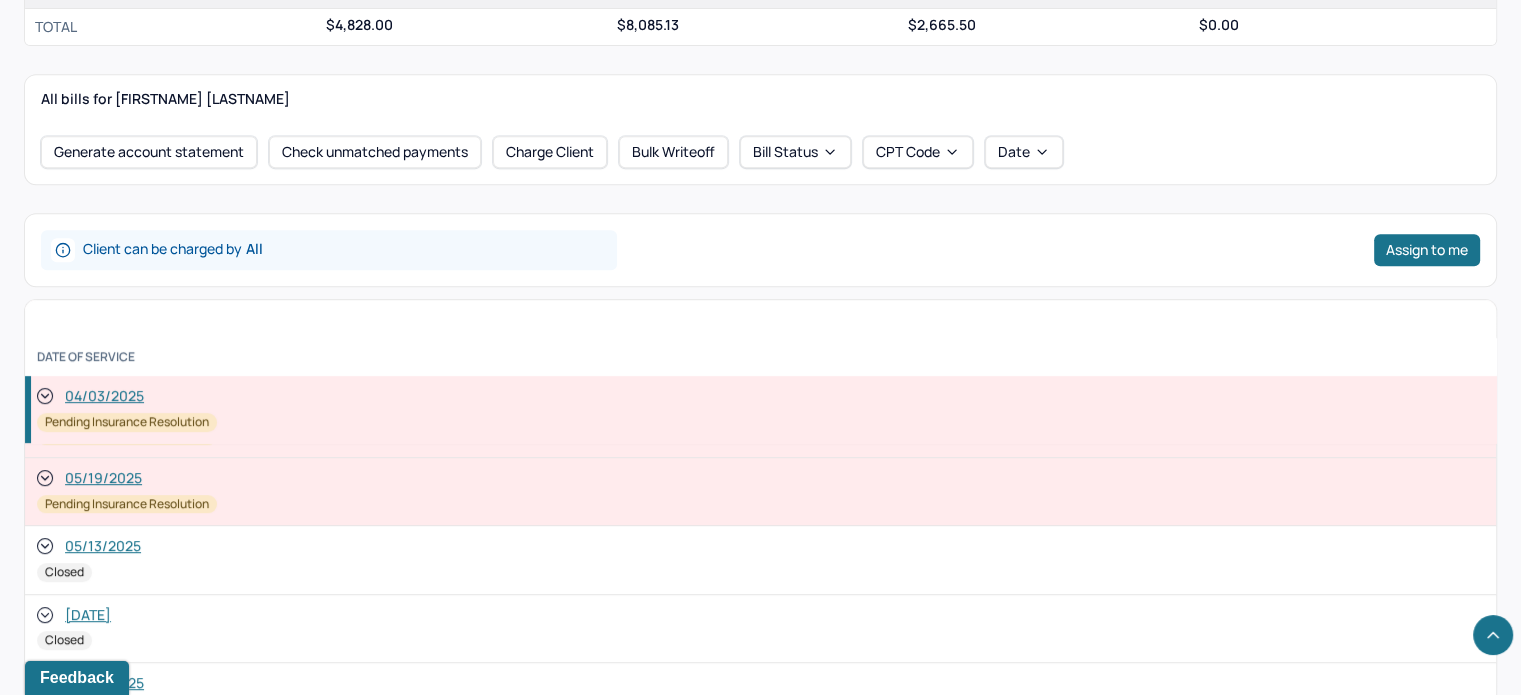 click on "05/19/2025" at bounding box center (103, 478) 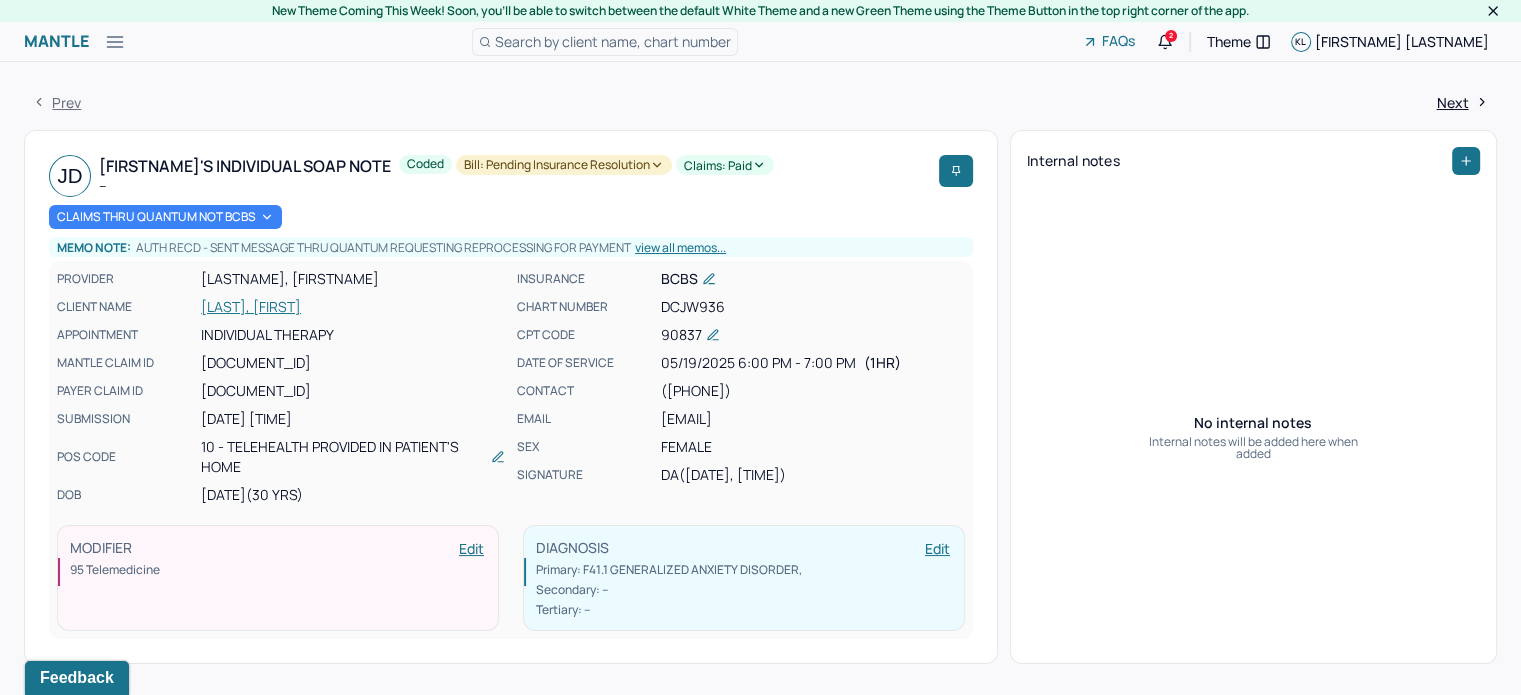 click 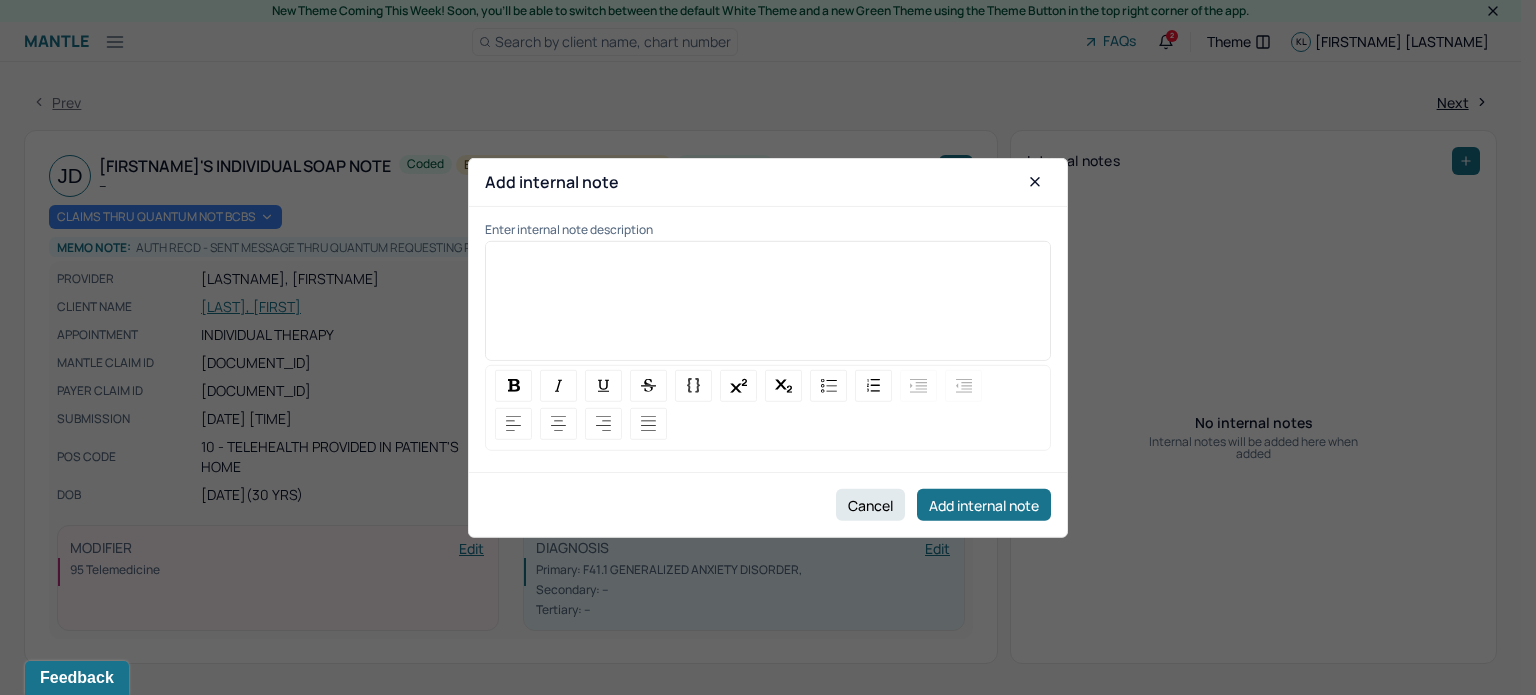 click at bounding box center (768, 308) 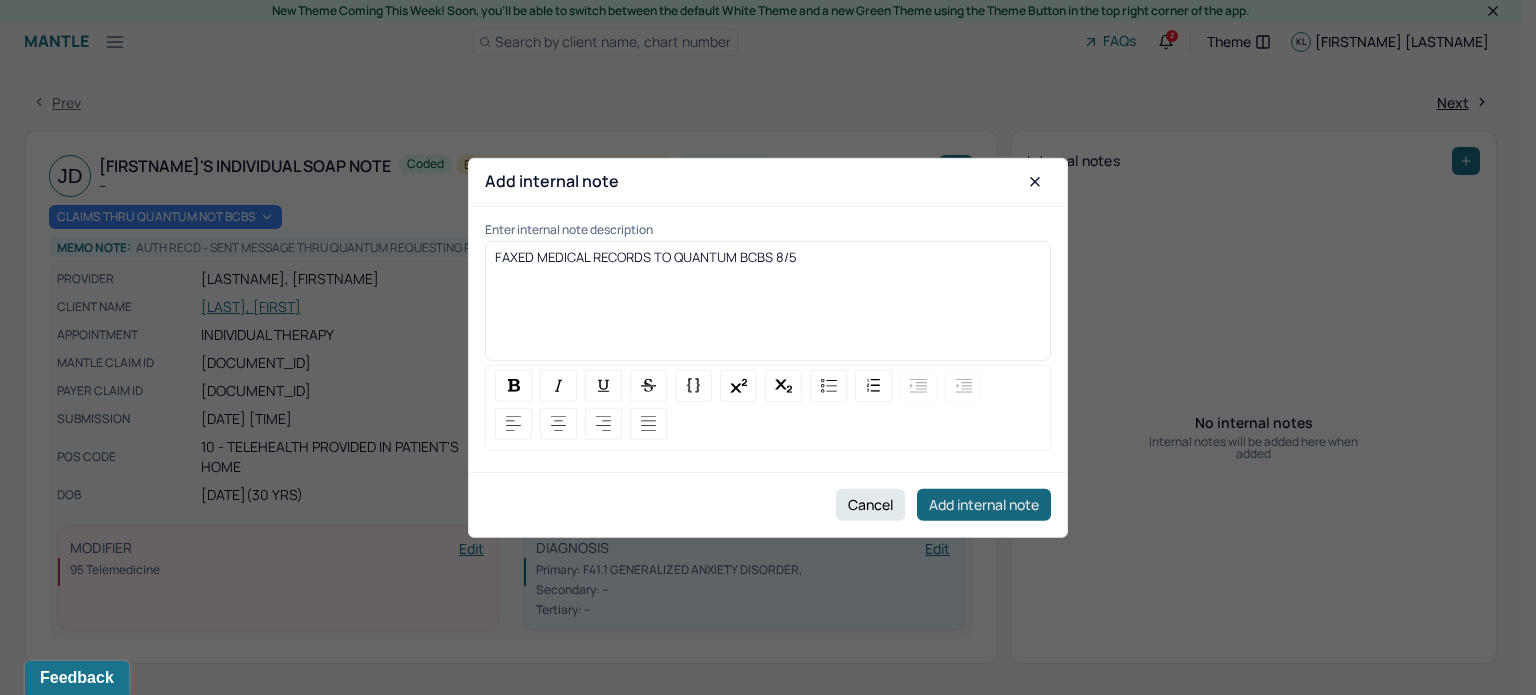 click on "Add internal note" at bounding box center (984, 505) 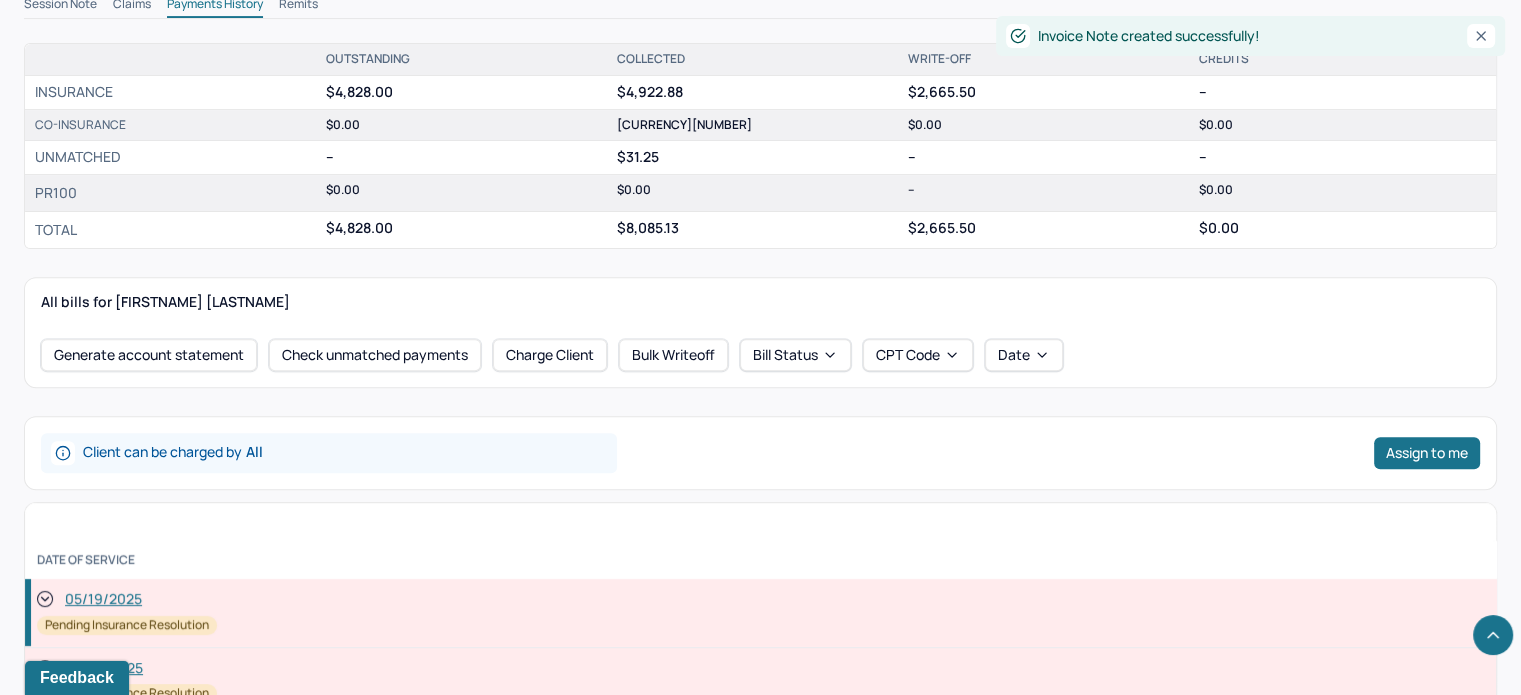 scroll, scrollTop: 1000, scrollLeft: 0, axis: vertical 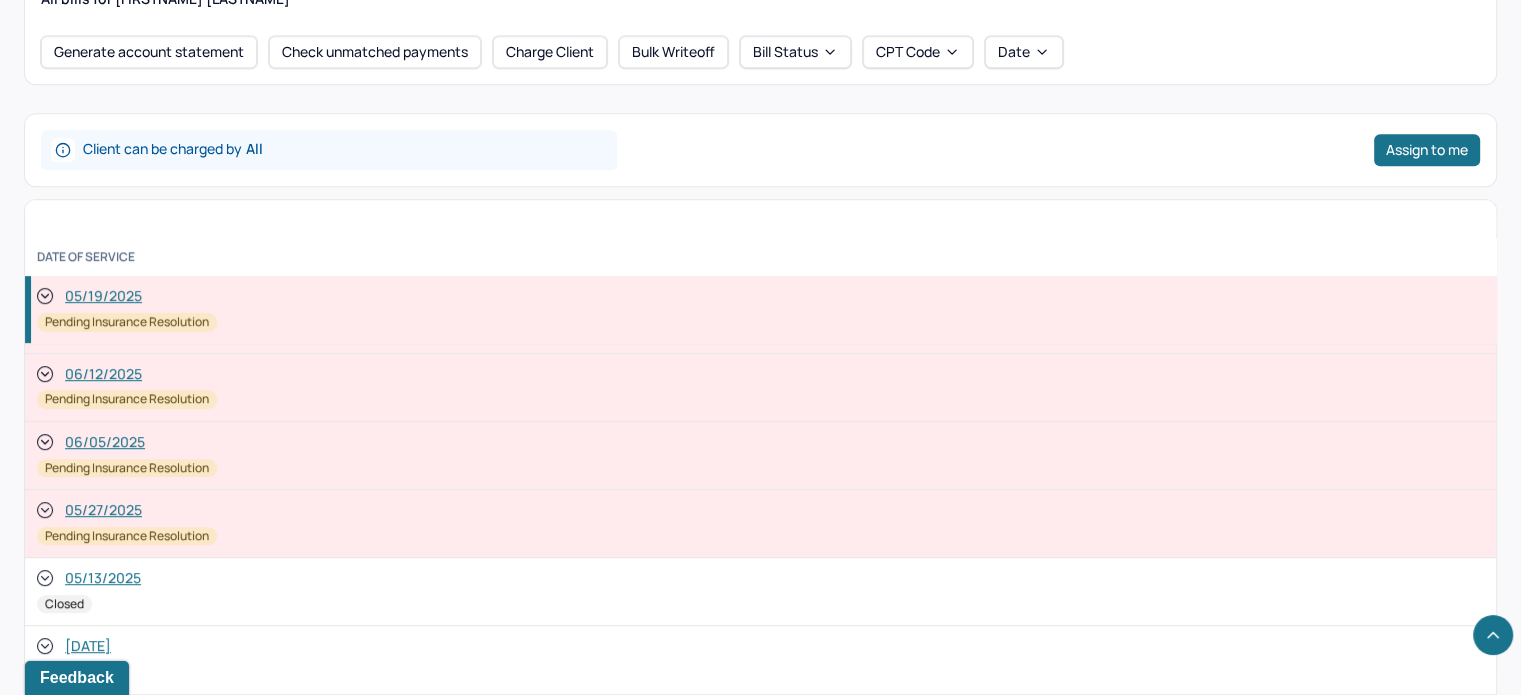 click on "05/27/2025" at bounding box center [103, 510] 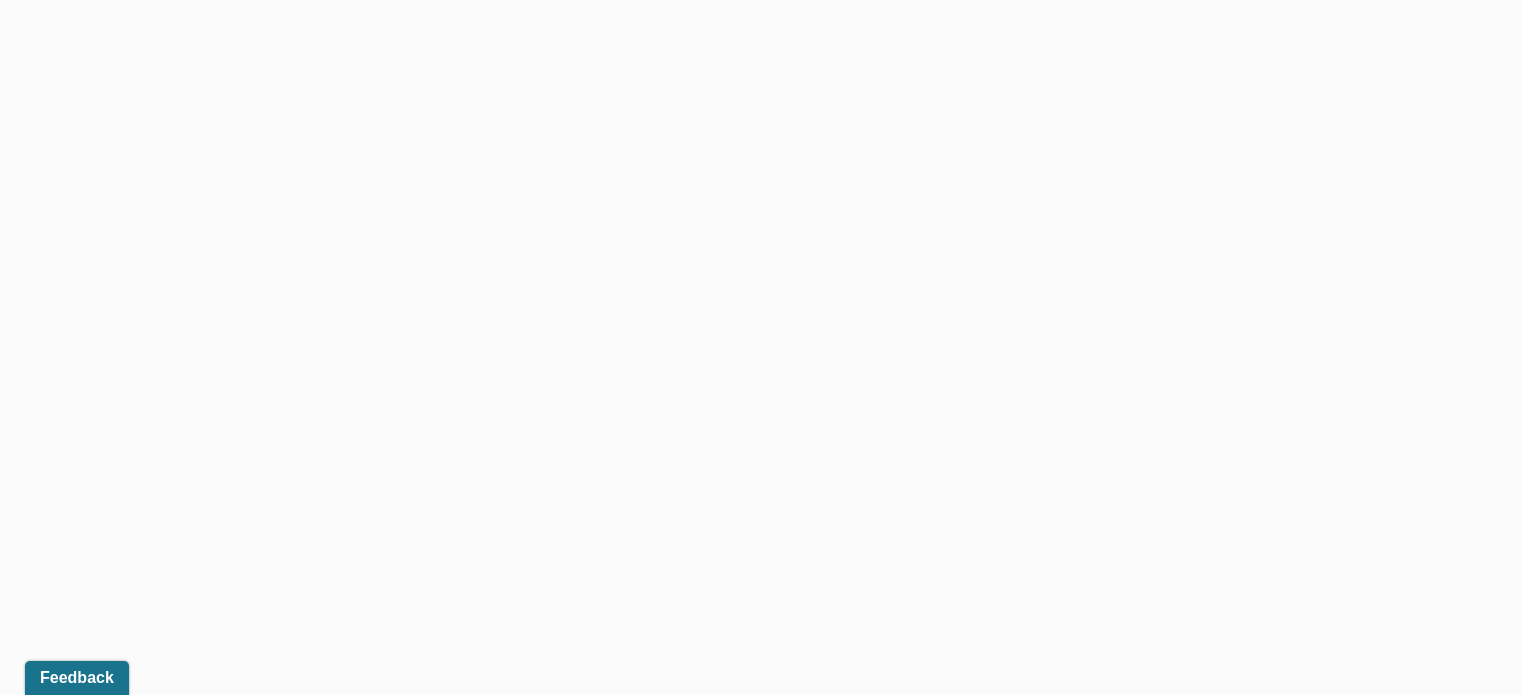 scroll, scrollTop: 0, scrollLeft: 0, axis: both 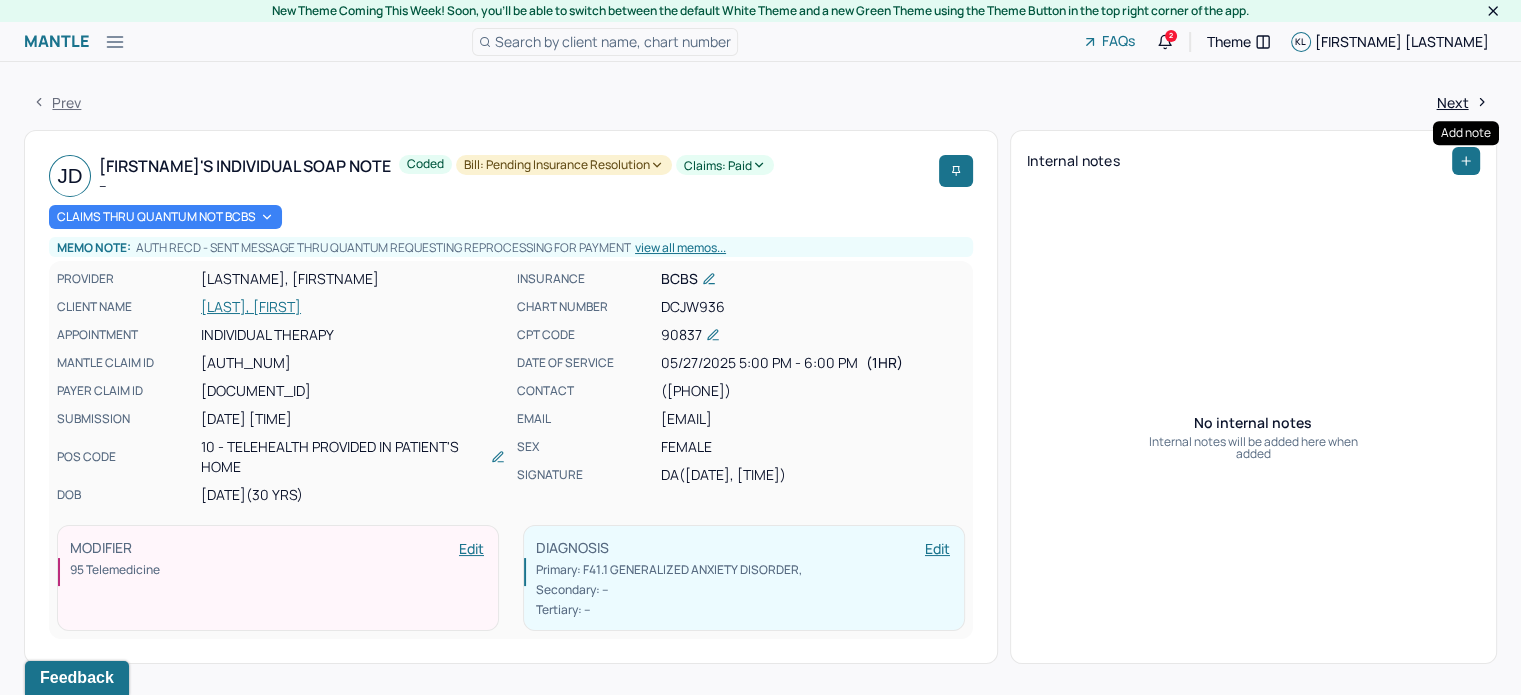 click 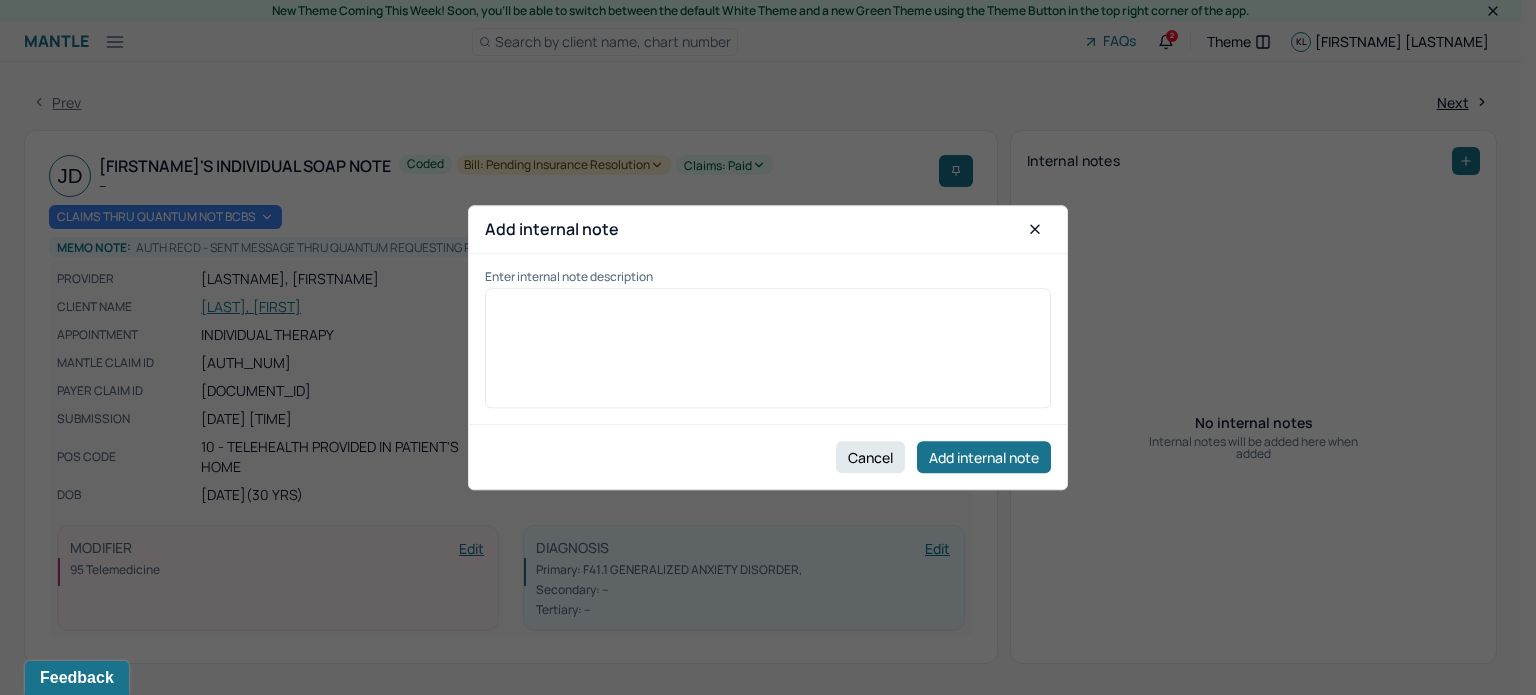 click at bounding box center (768, 355) 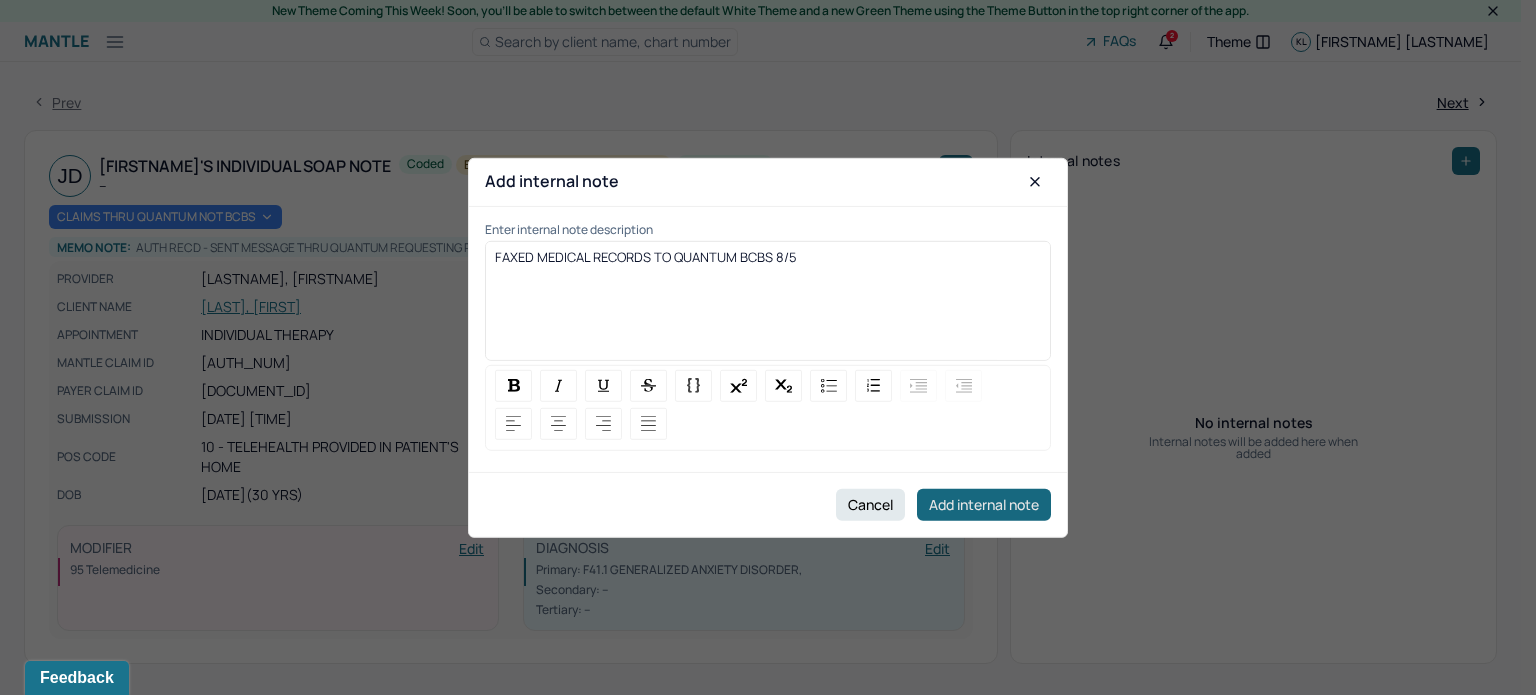 click on "Add internal note" at bounding box center (984, 505) 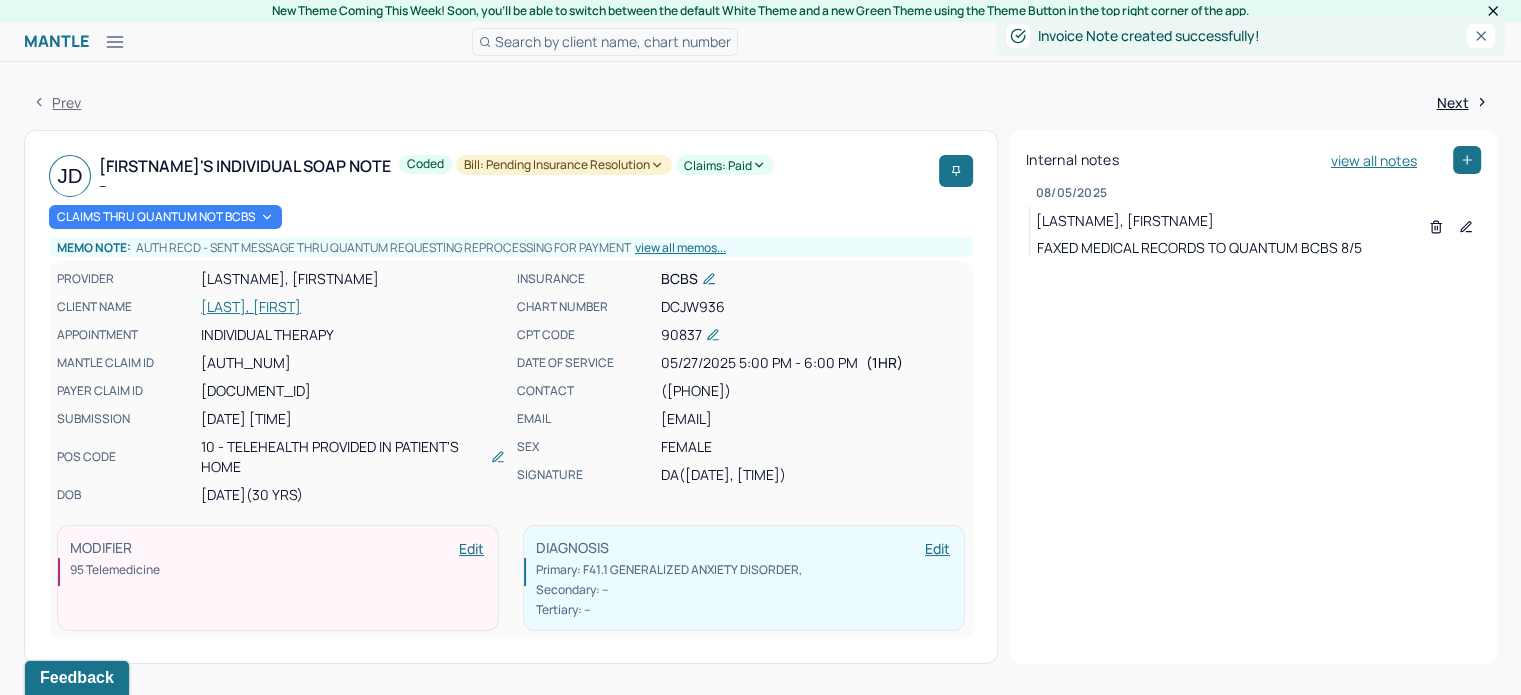 click on "Claims: paid" at bounding box center (725, 165) 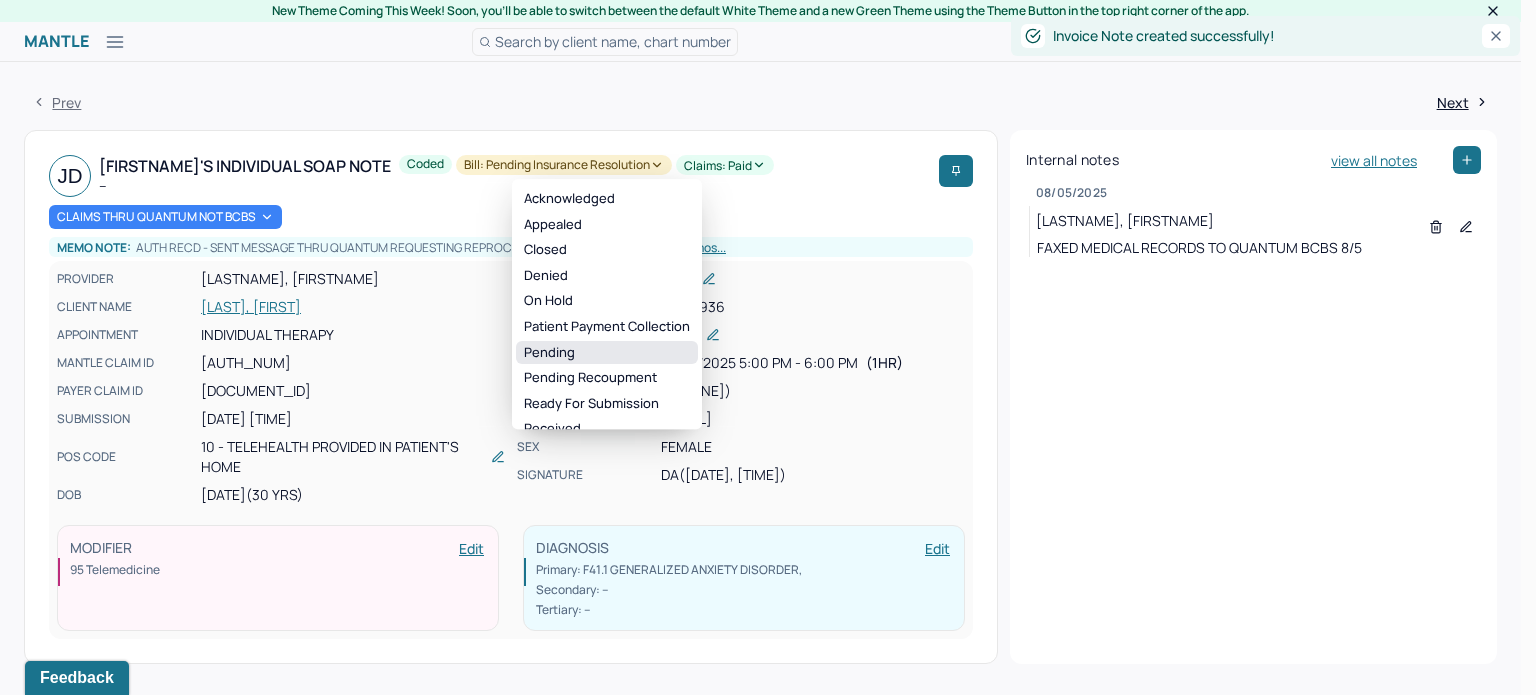 click on "Pending" at bounding box center (607, 353) 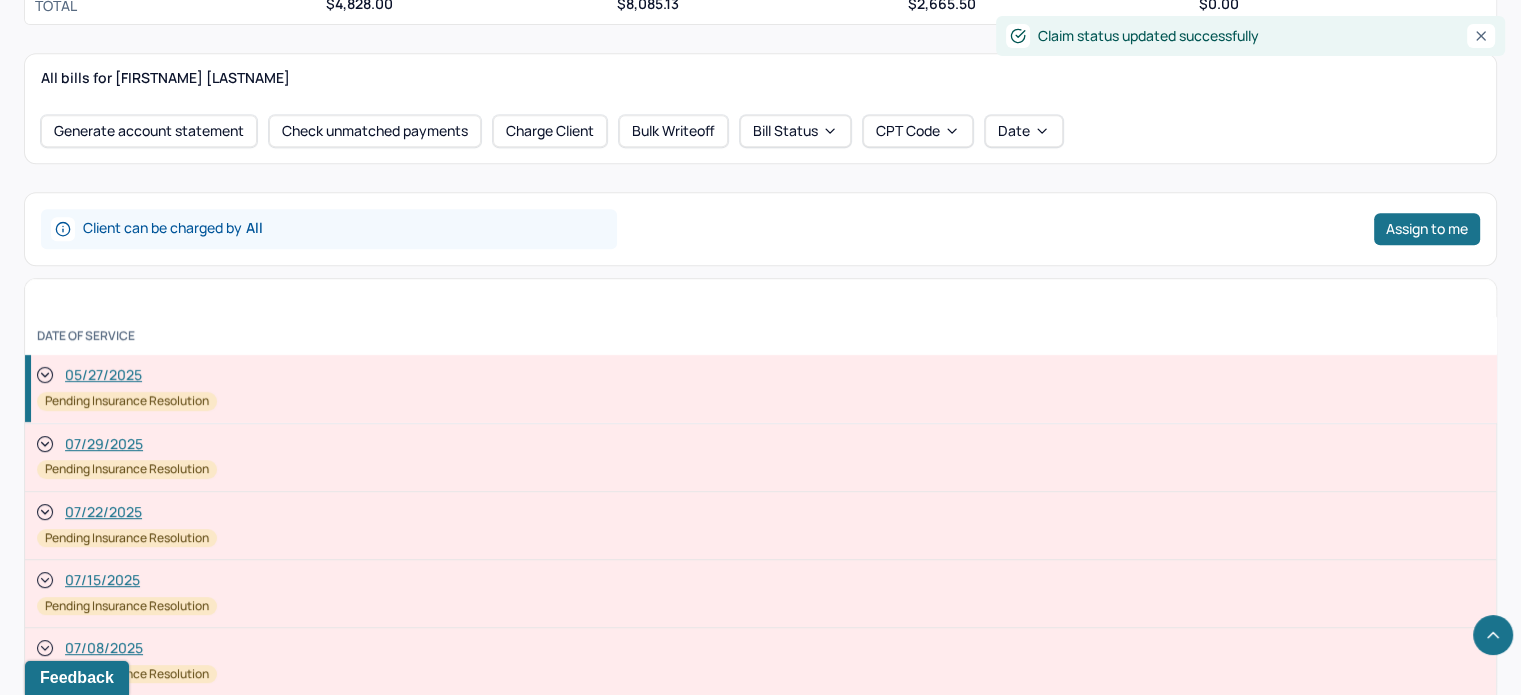 scroll, scrollTop: 1000, scrollLeft: 0, axis: vertical 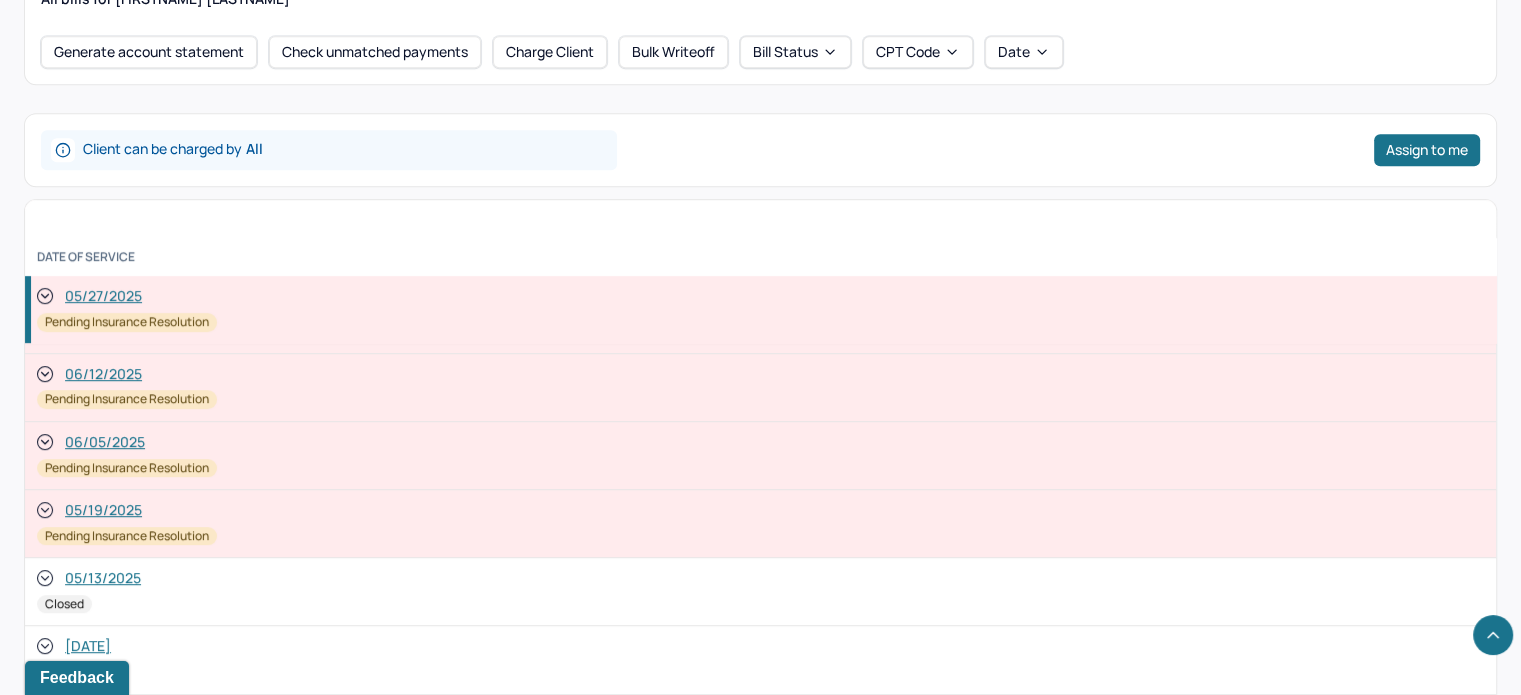 click on "06/05/2025" at bounding box center (105, 442) 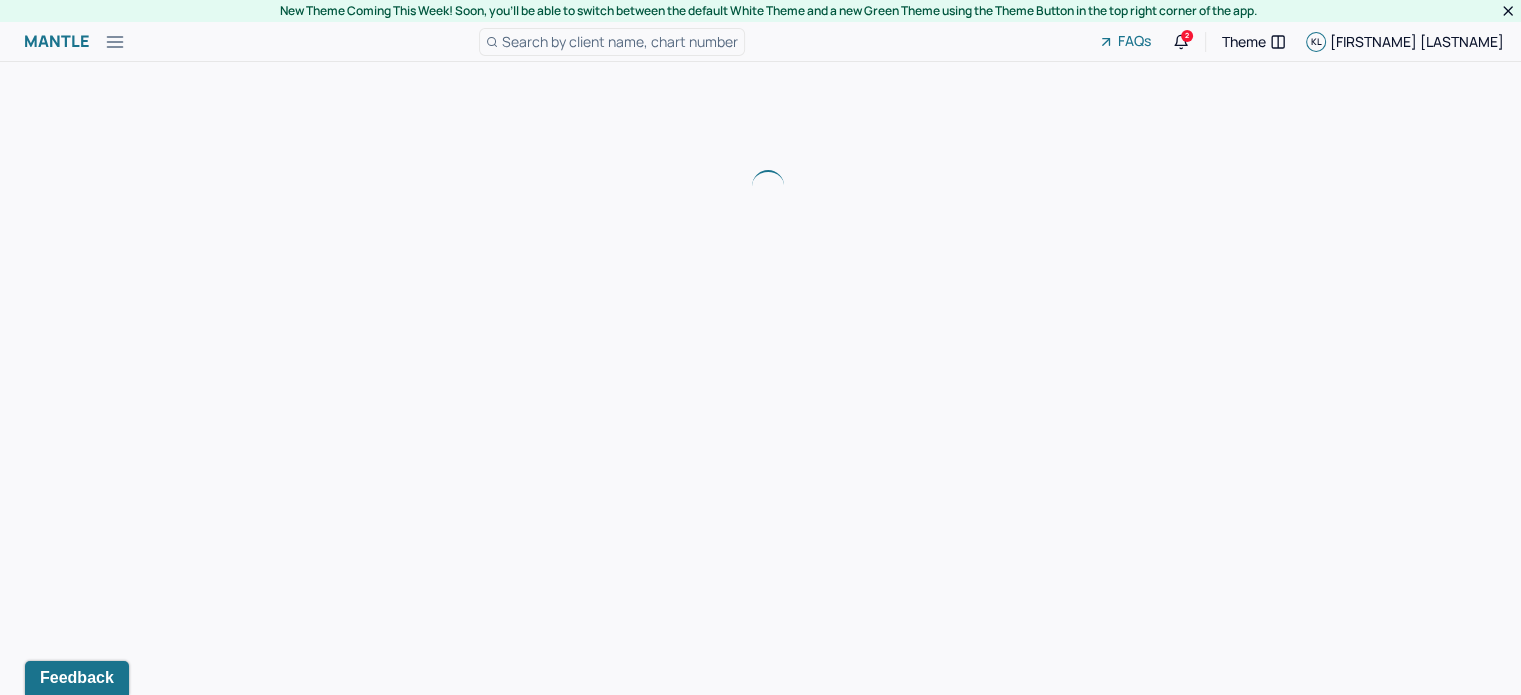 scroll, scrollTop: 0, scrollLeft: 0, axis: both 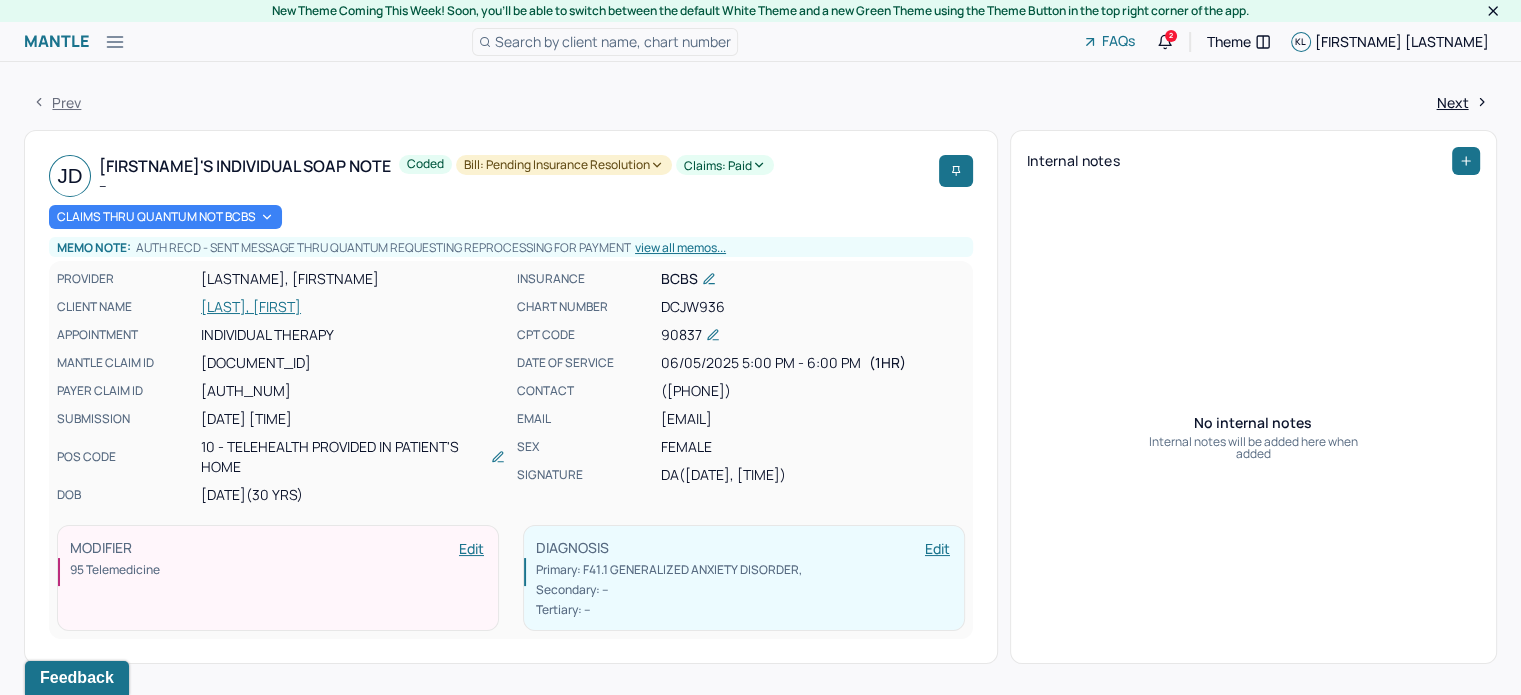 click at bounding box center [1466, 161] 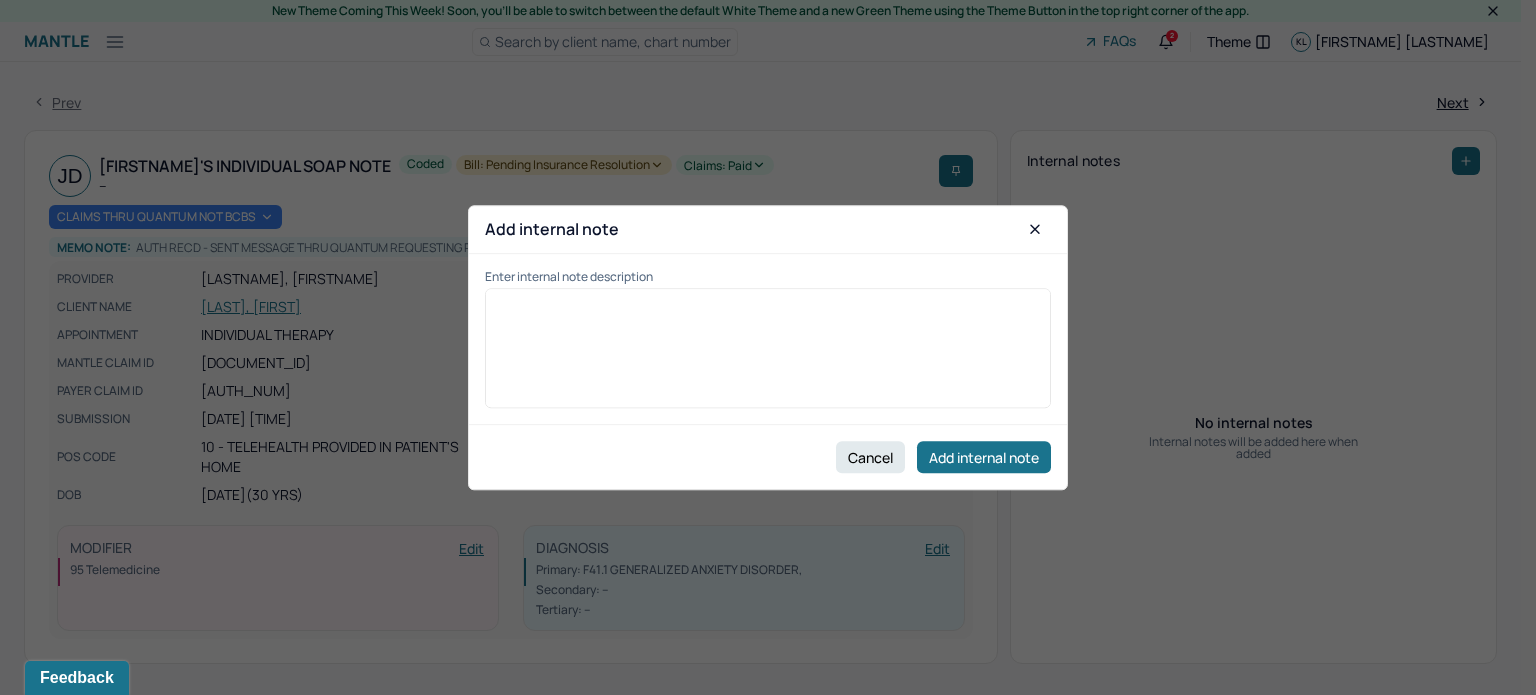 click on "Enter internal note description" at bounding box center [768, 277] 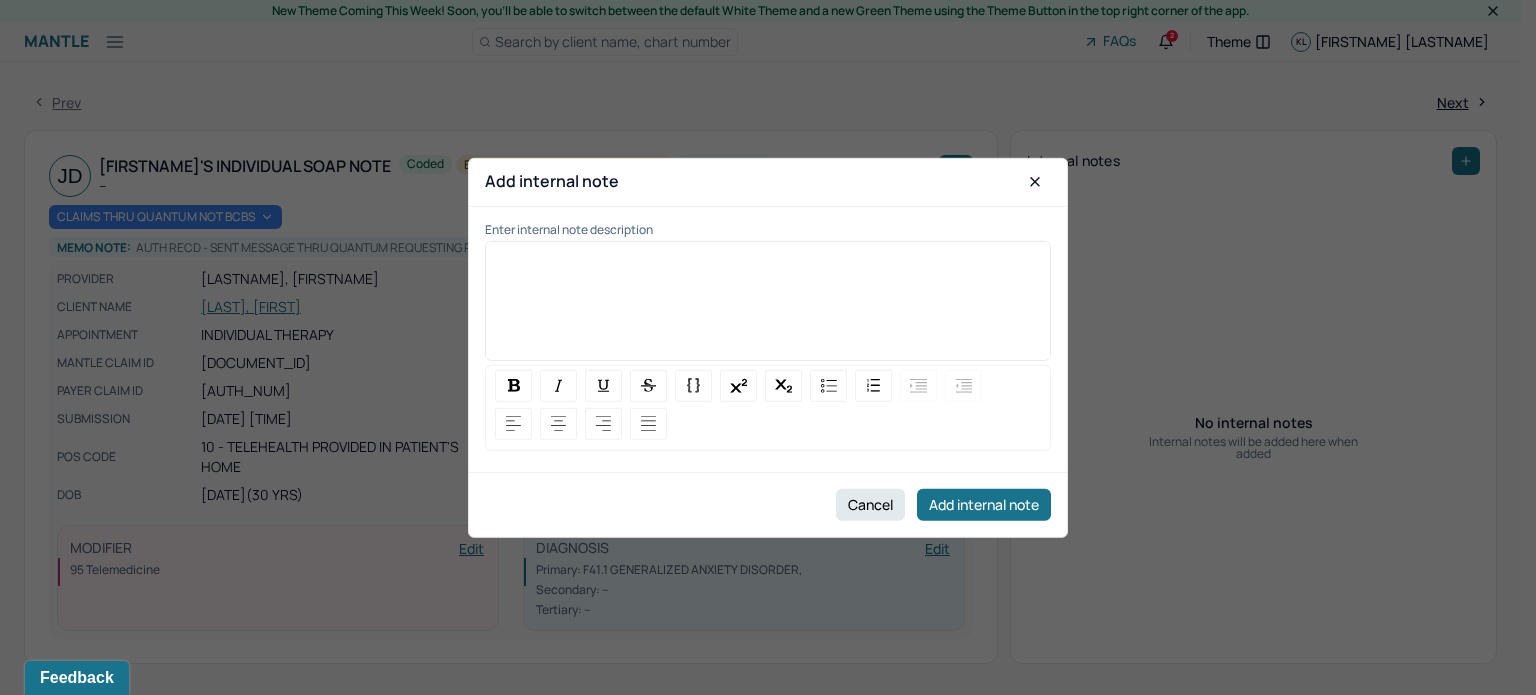 click at bounding box center [768, 308] 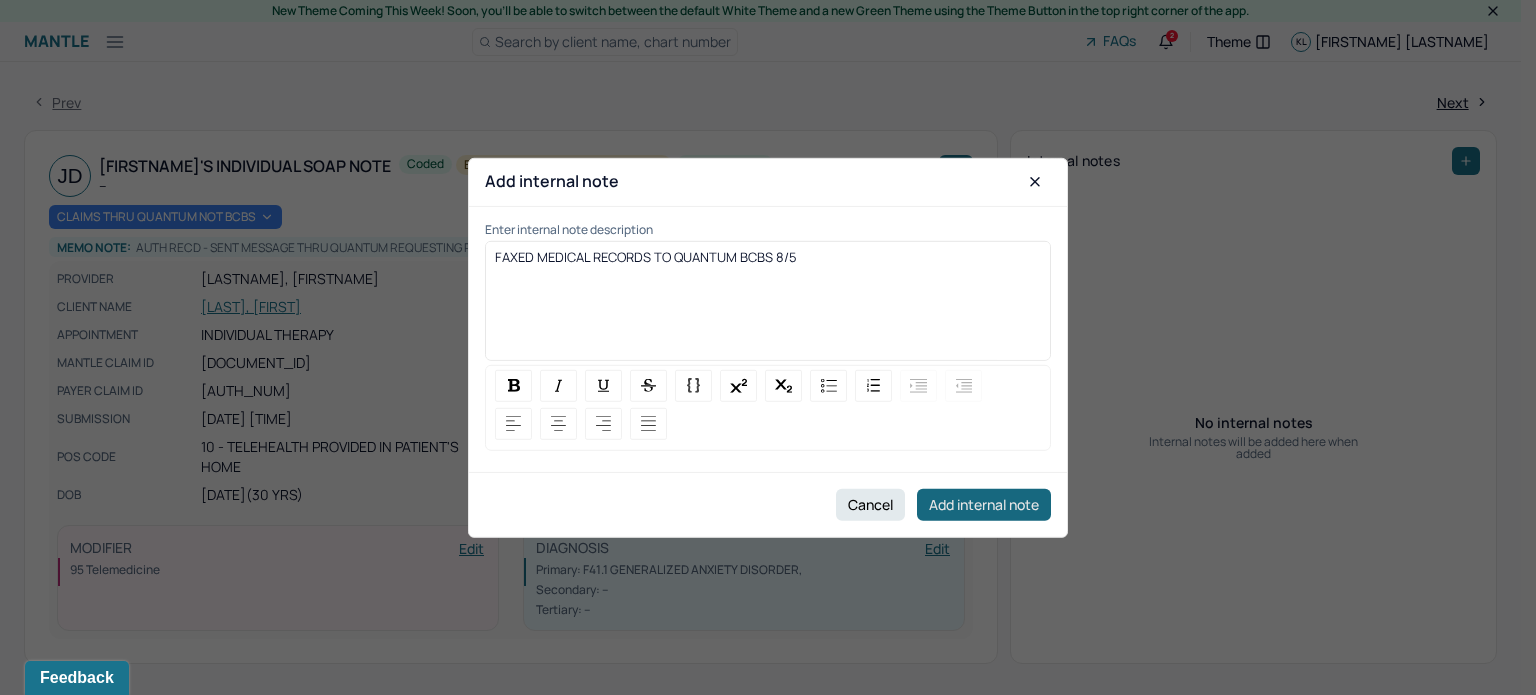 click on "Add internal note" at bounding box center [984, 505] 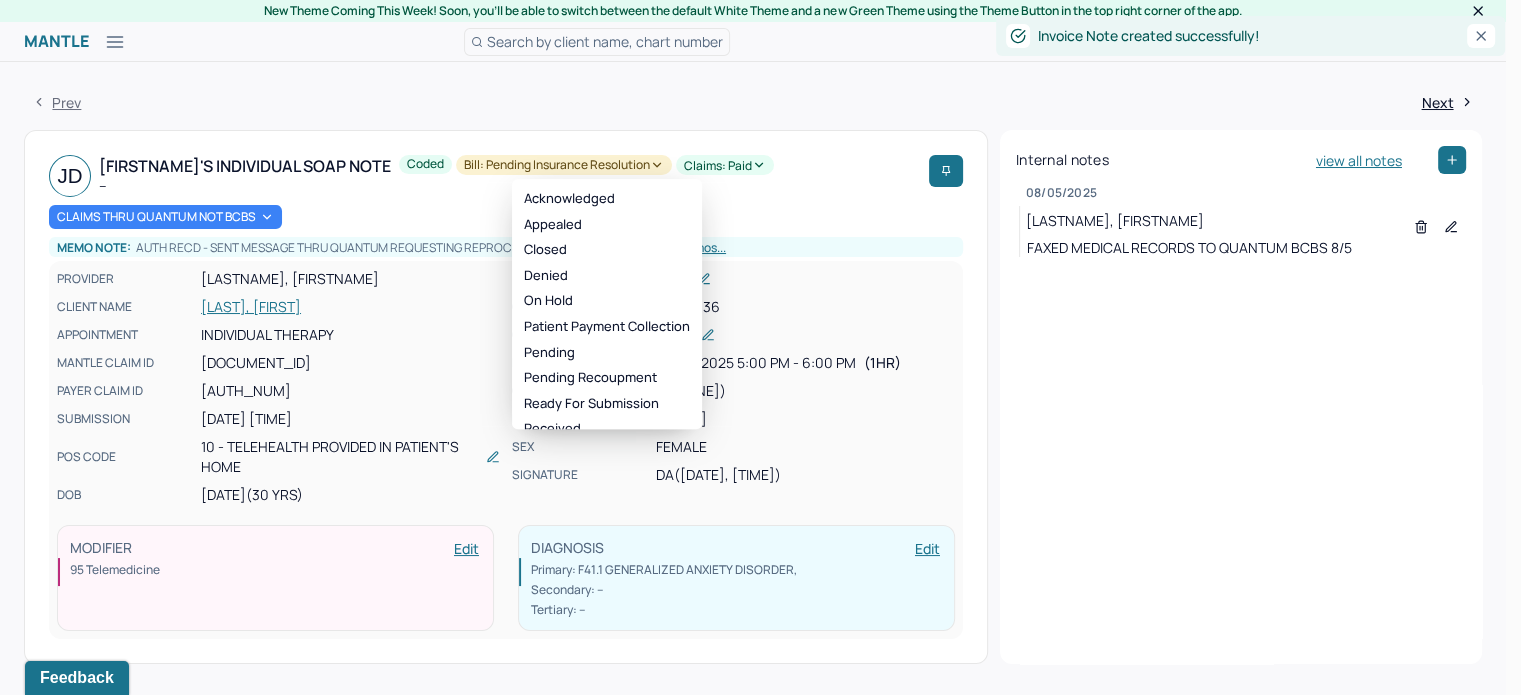 click on "Claims: paid" at bounding box center (725, 165) 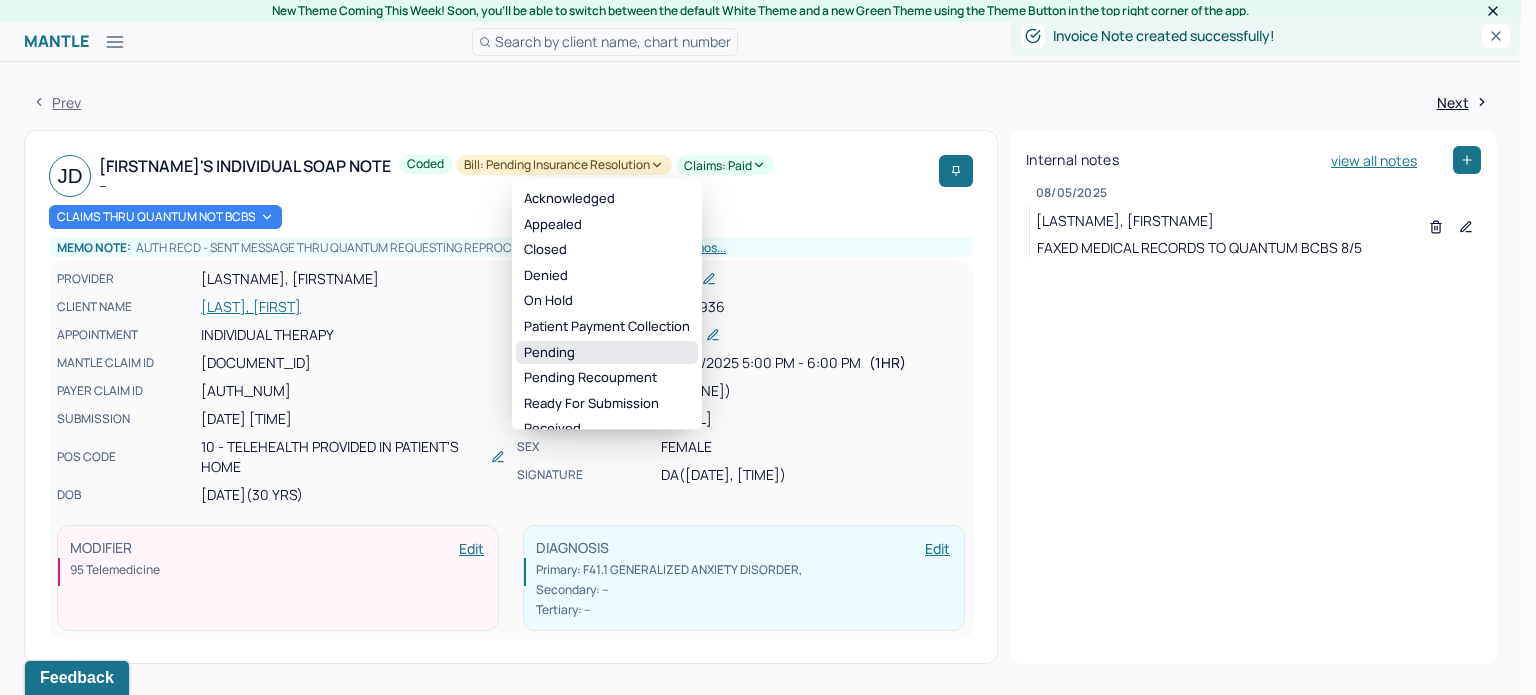 click on "Pending" at bounding box center (607, 353) 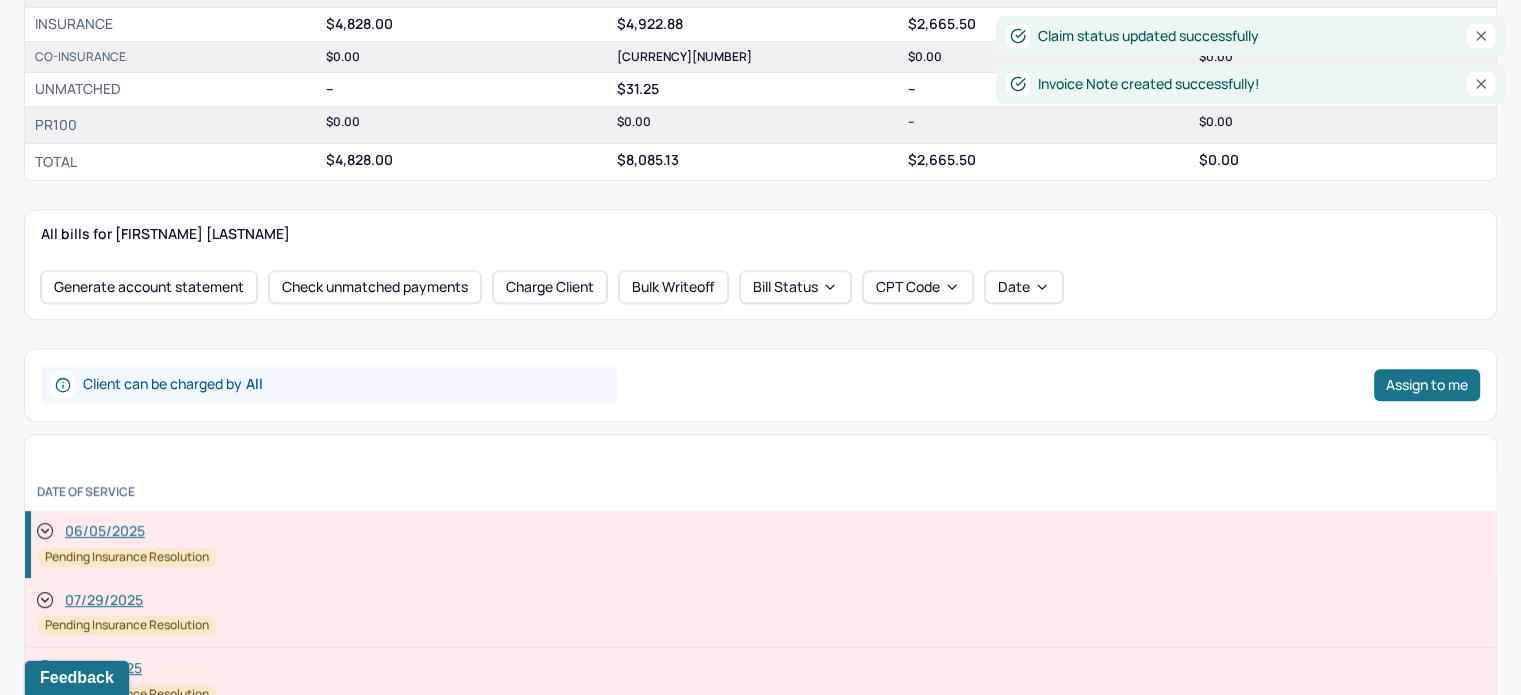 scroll, scrollTop: 900, scrollLeft: 0, axis: vertical 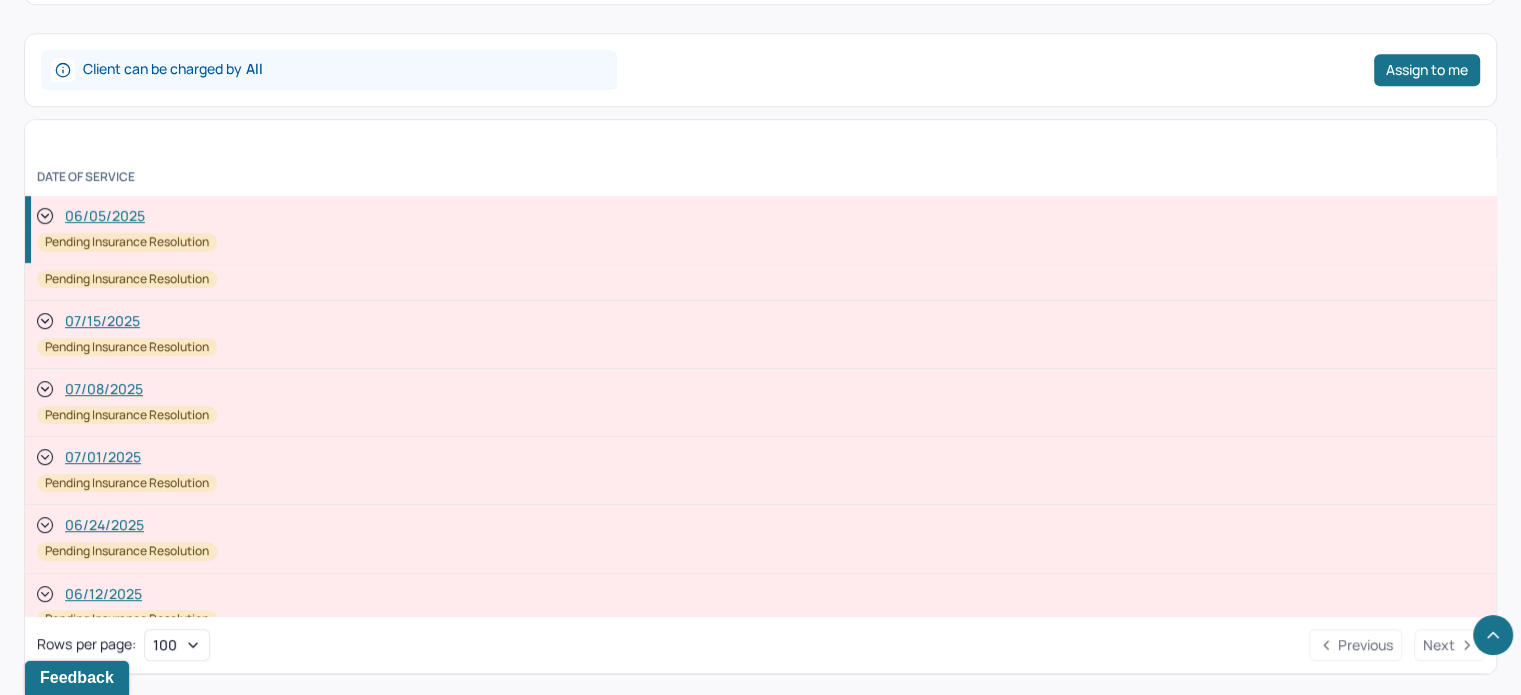 click on "07/01/2025" at bounding box center [103, 457] 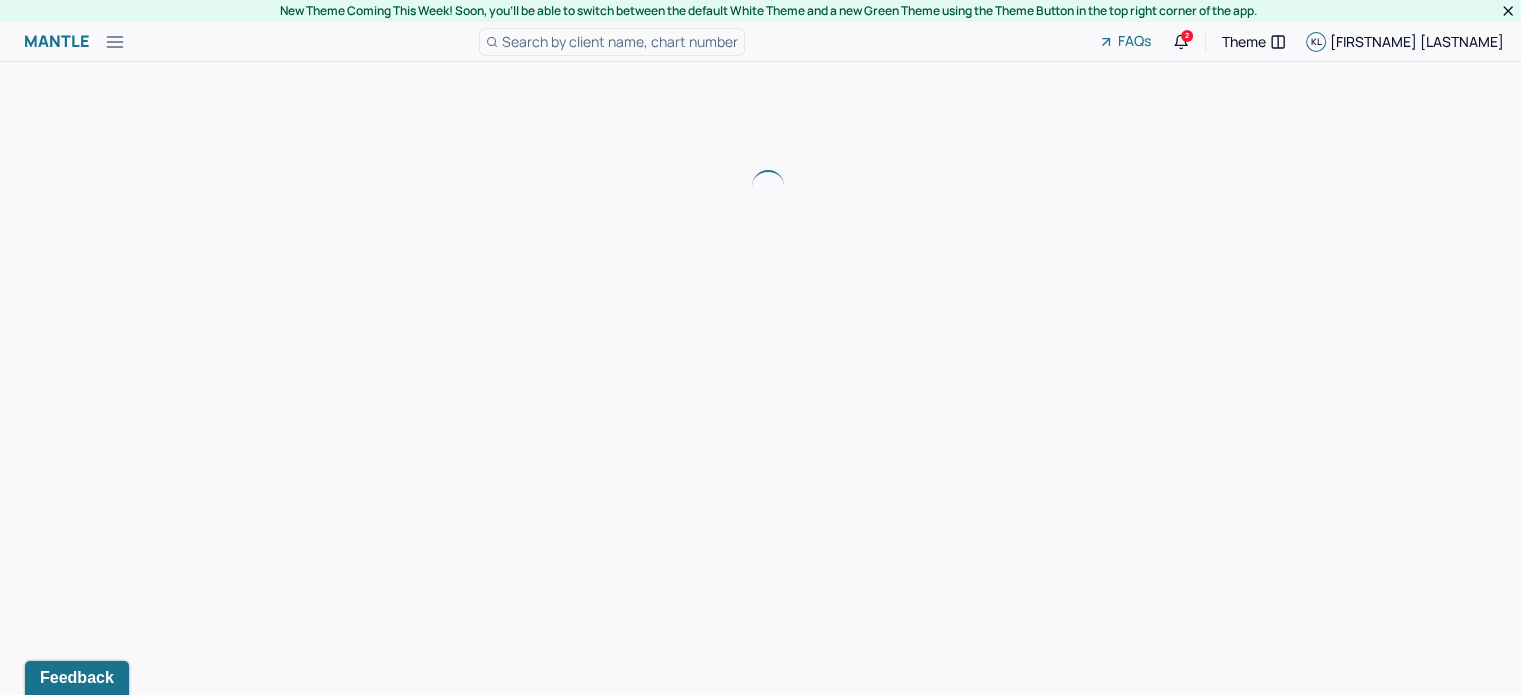 scroll, scrollTop: 0, scrollLeft: 0, axis: both 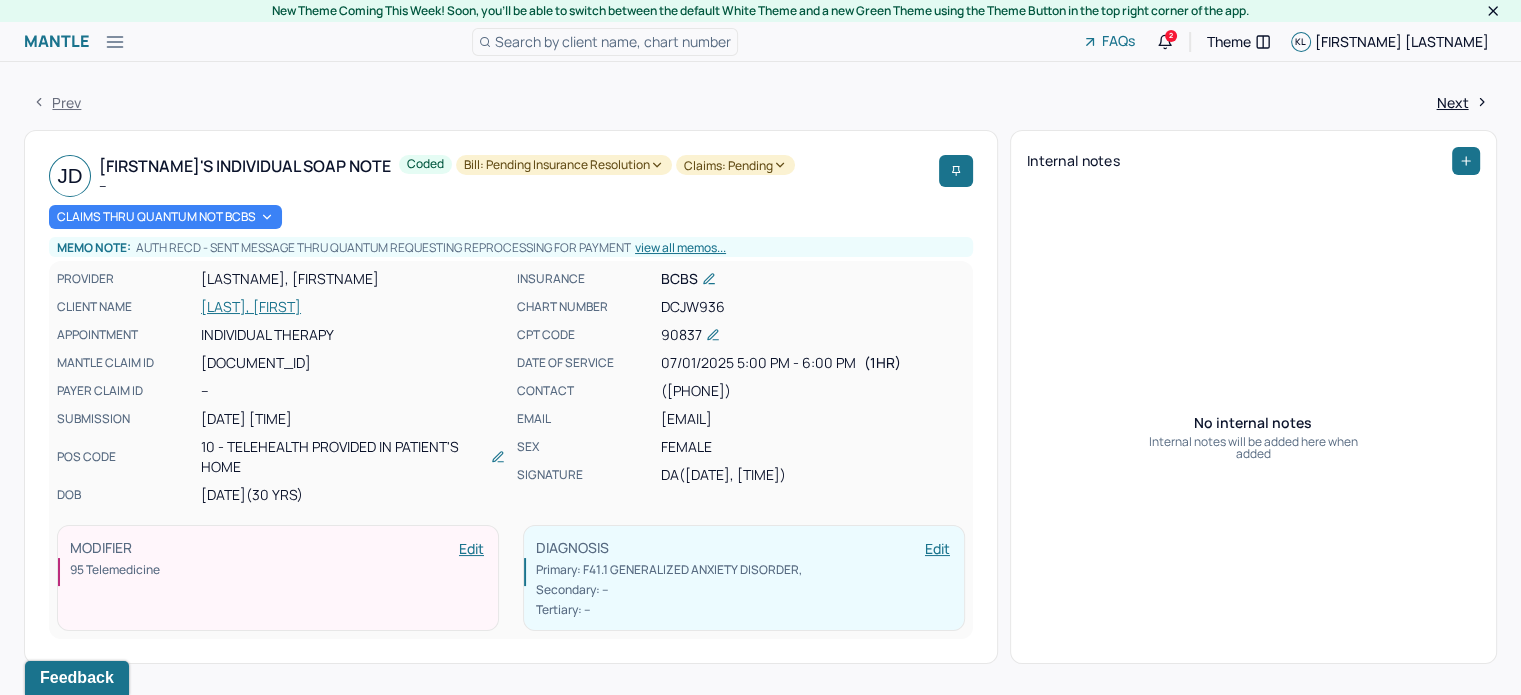 click at bounding box center [1466, 161] 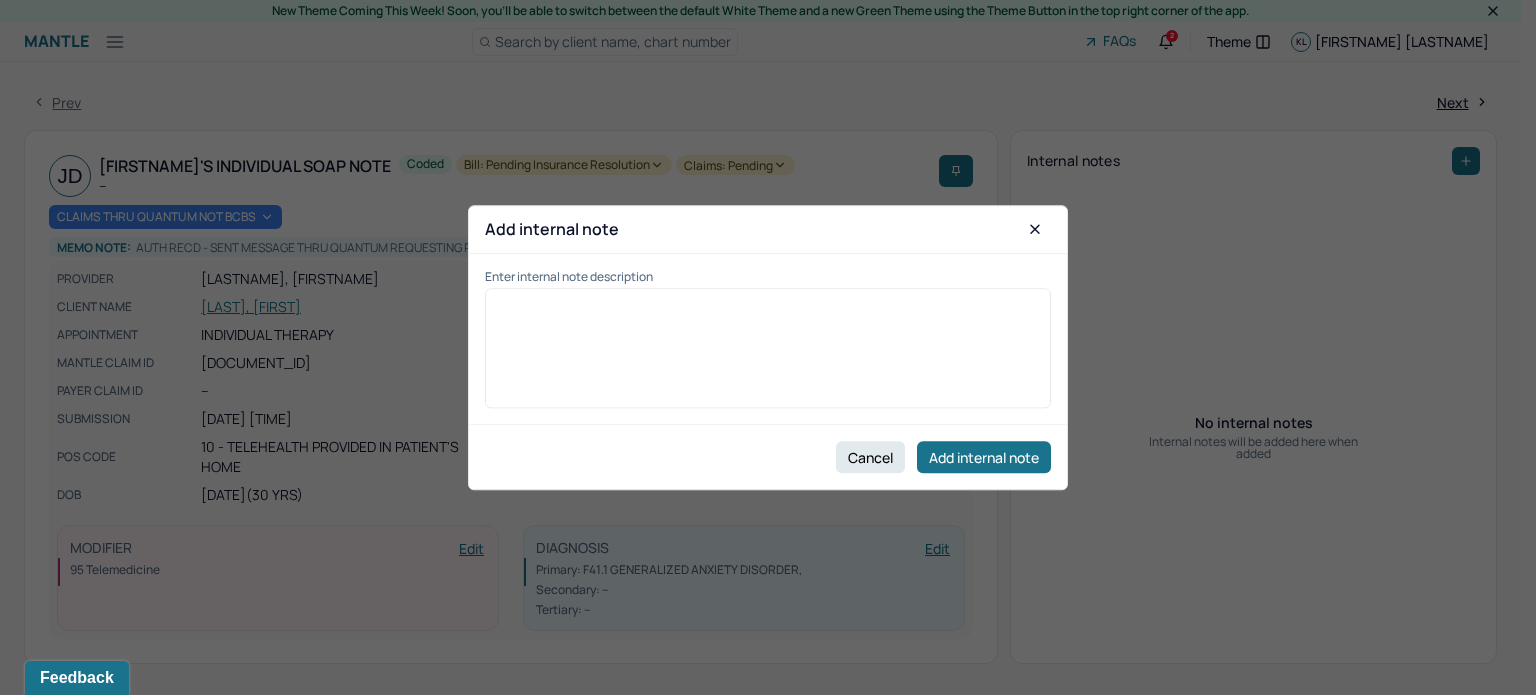 click at bounding box center [768, 348] 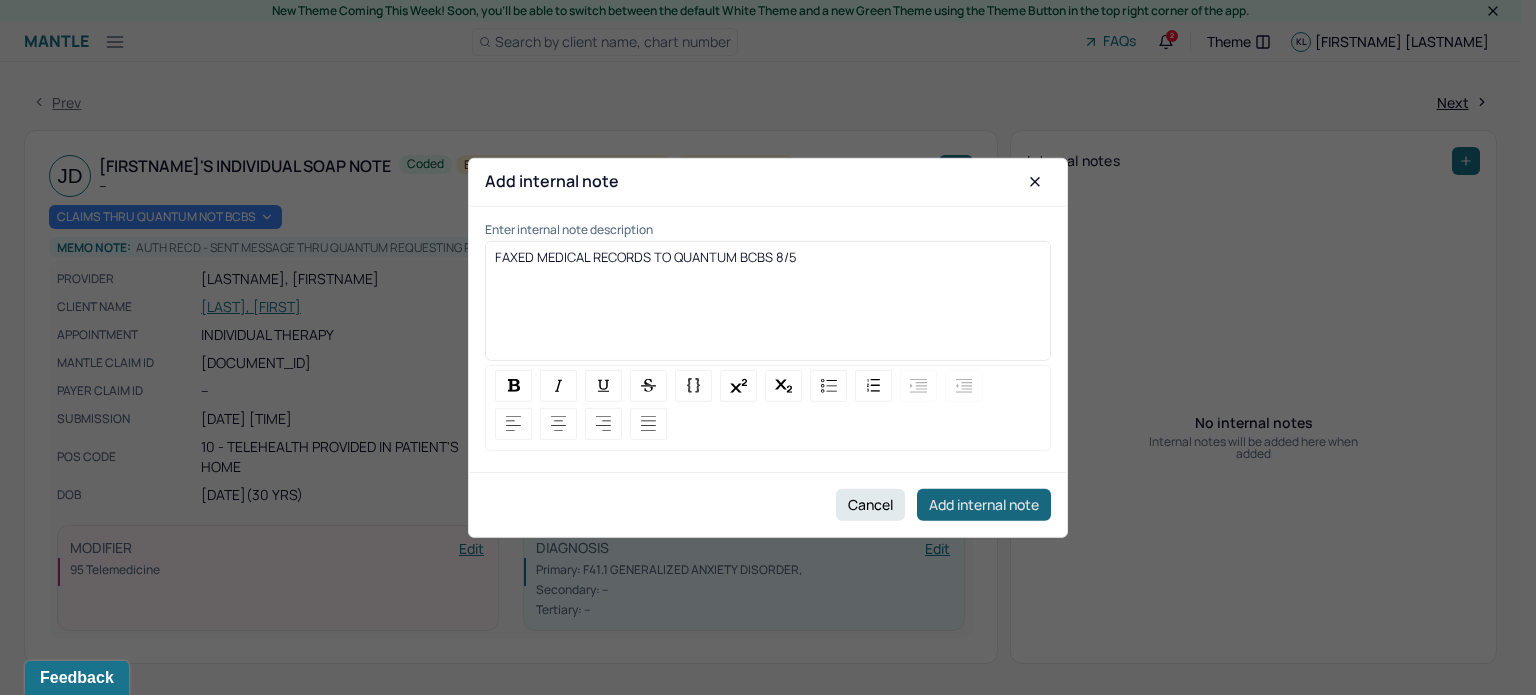 click on "Add internal note" at bounding box center [984, 505] 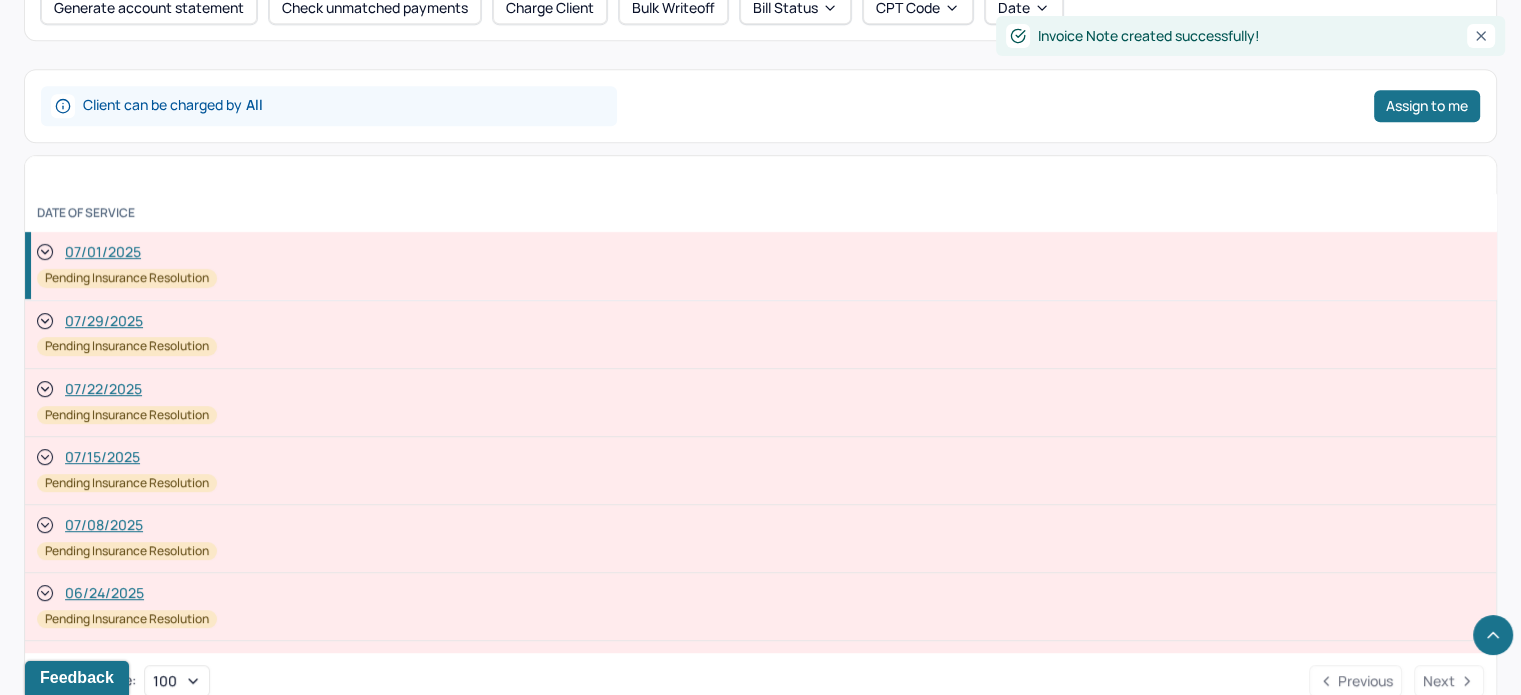 scroll, scrollTop: 1080, scrollLeft: 0, axis: vertical 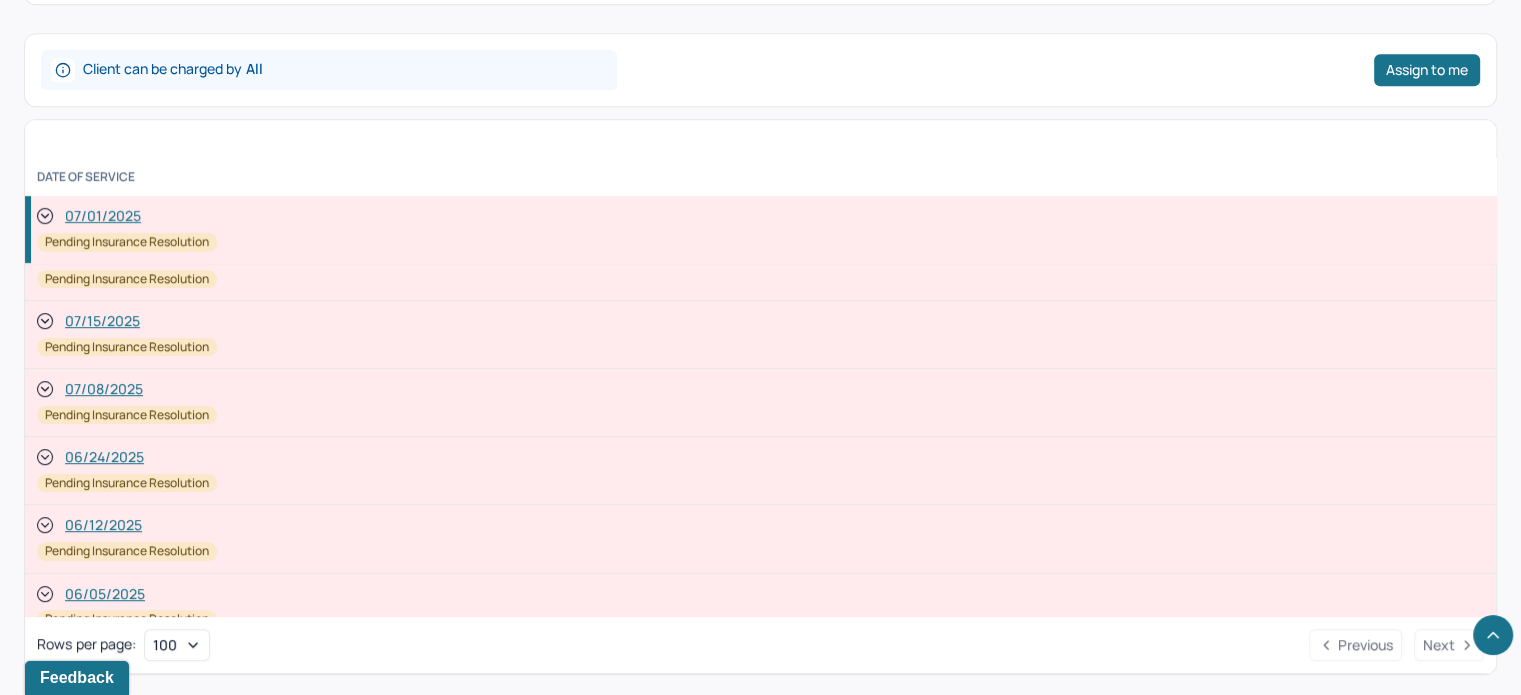 click on "07/08/2025" at bounding box center (104, 389) 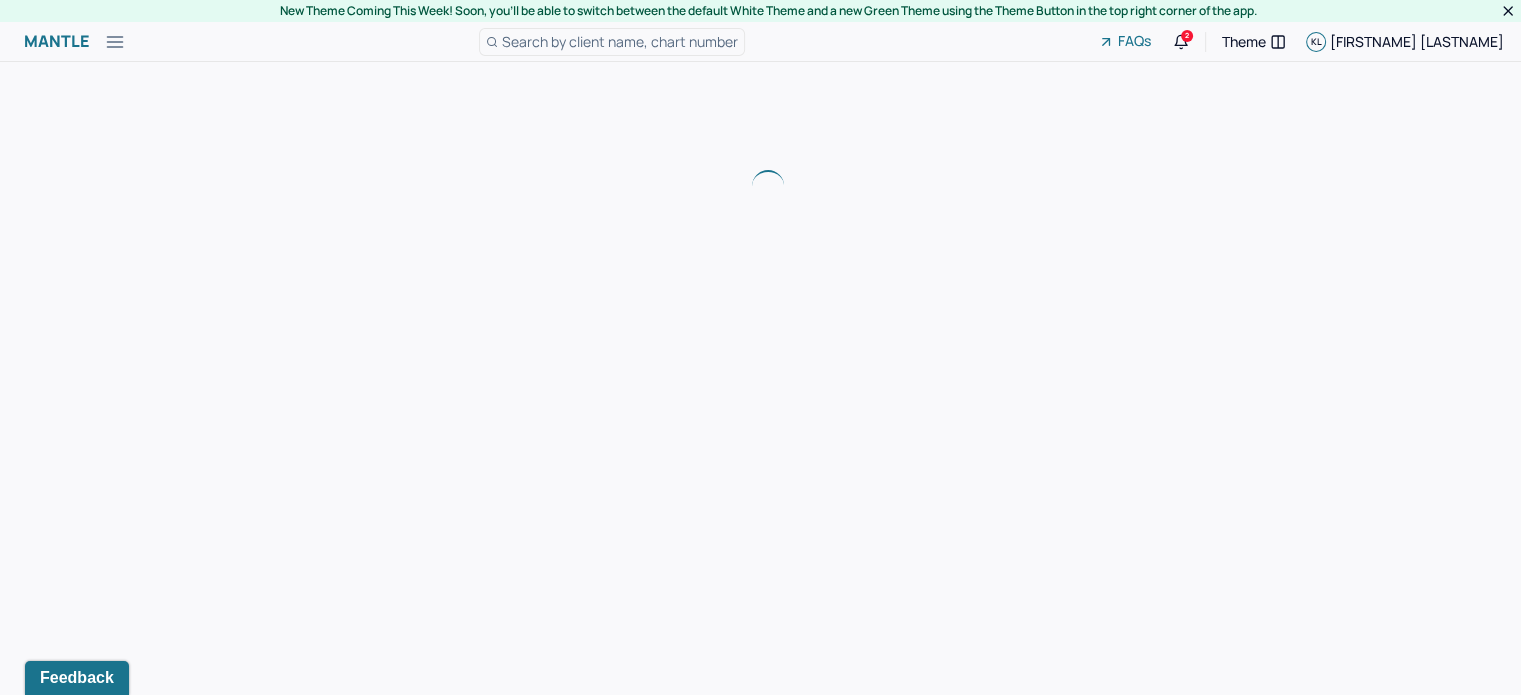 scroll, scrollTop: 0, scrollLeft: 0, axis: both 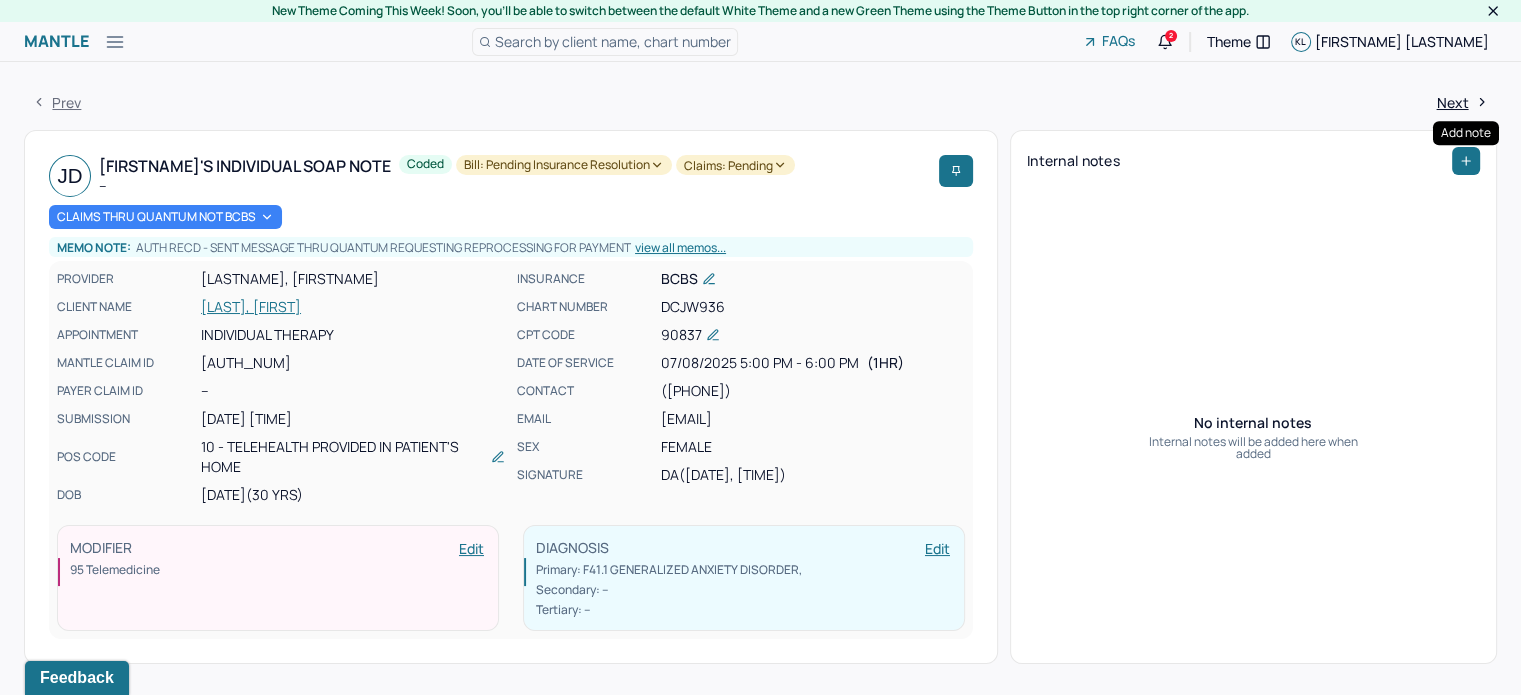 click at bounding box center [1466, 161] 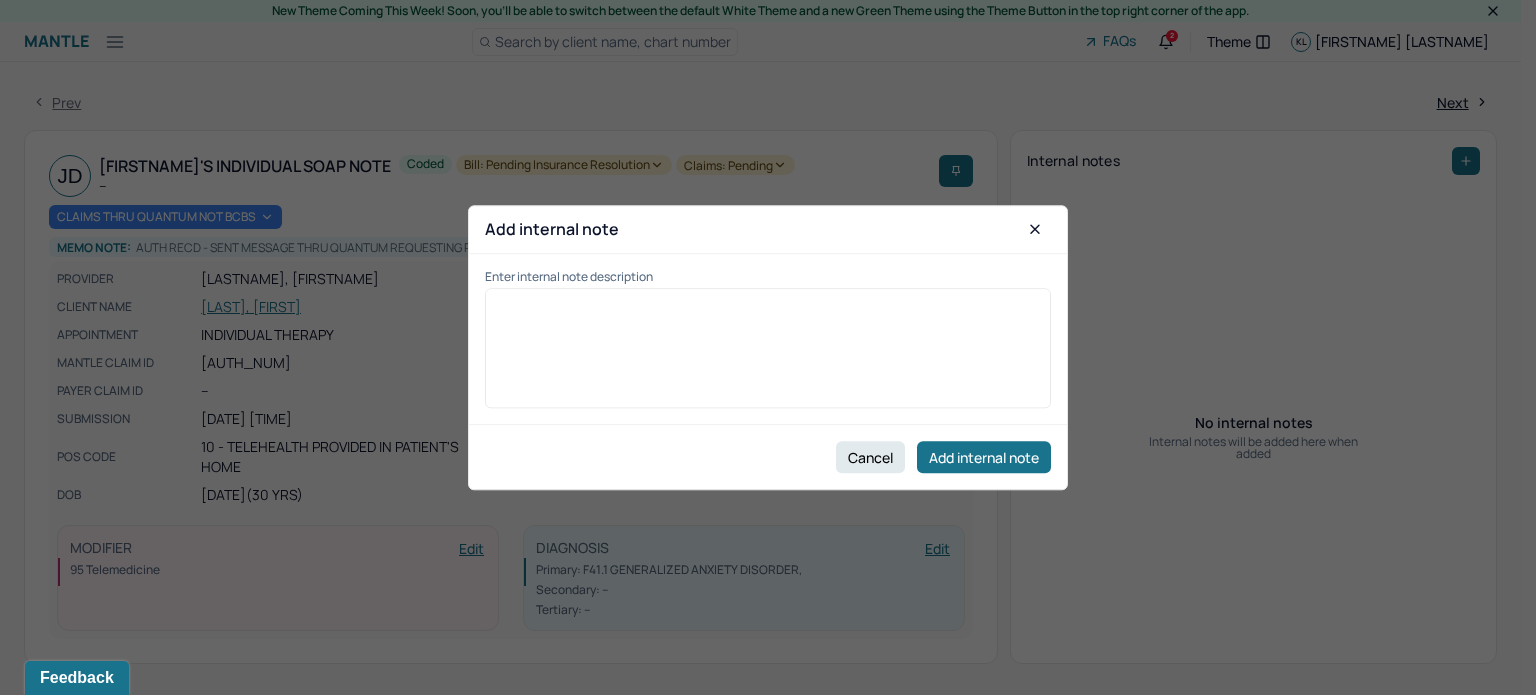click at bounding box center [768, 355] 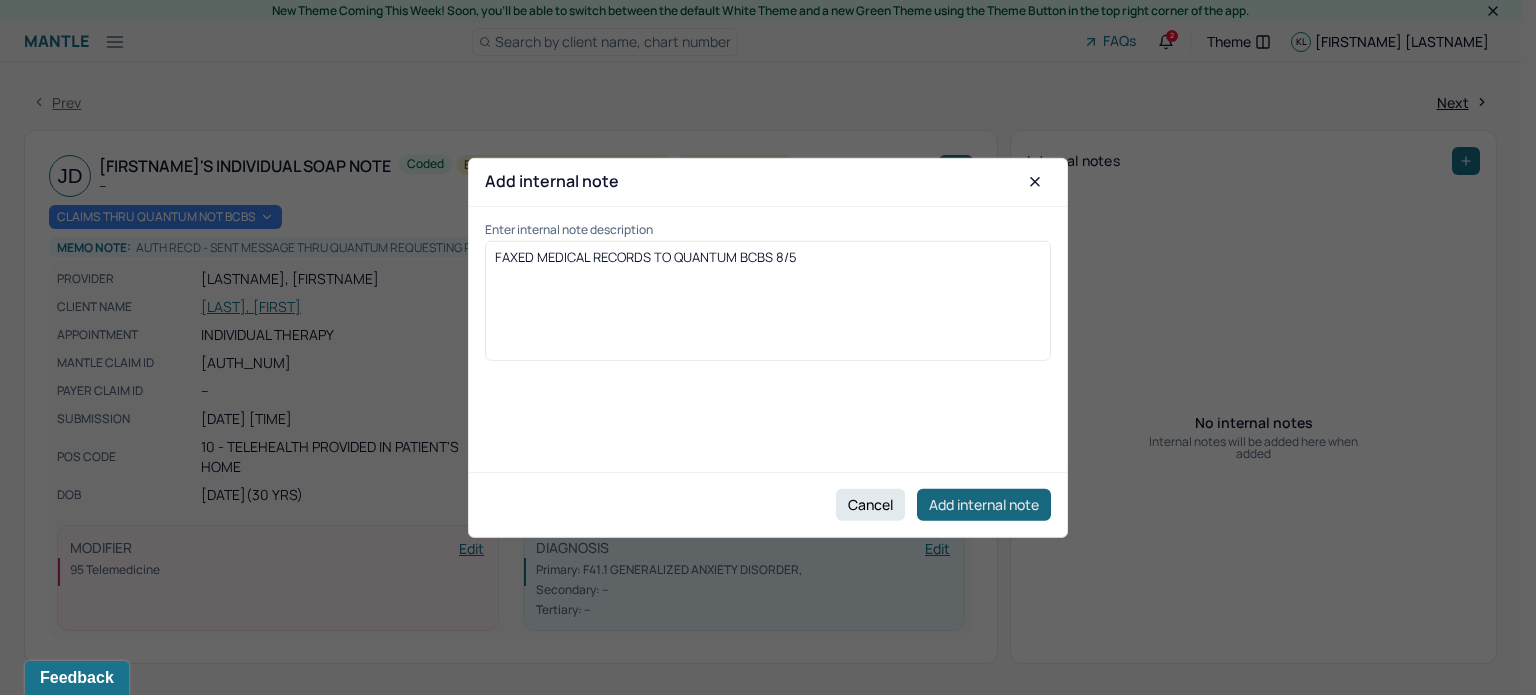 click on "Add internal note" at bounding box center [984, 505] 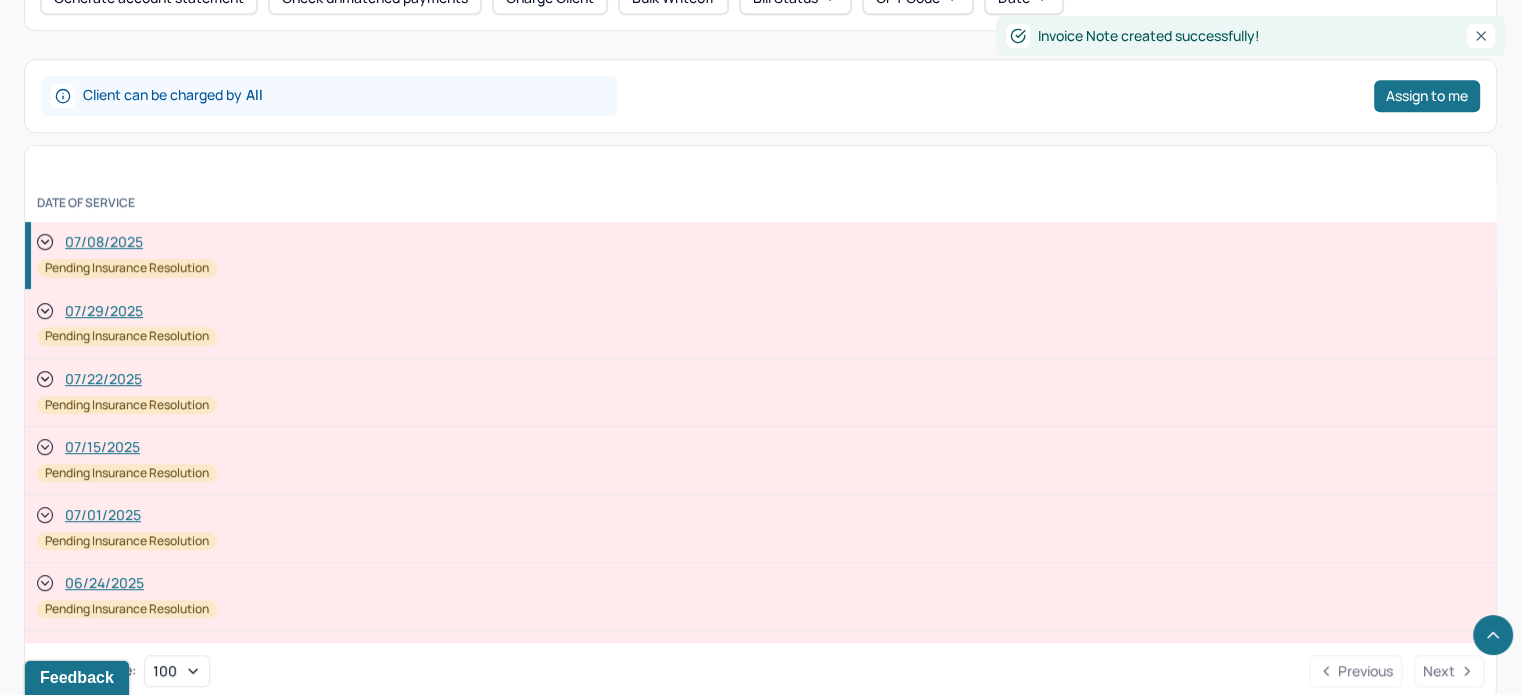 scroll, scrollTop: 1080, scrollLeft: 0, axis: vertical 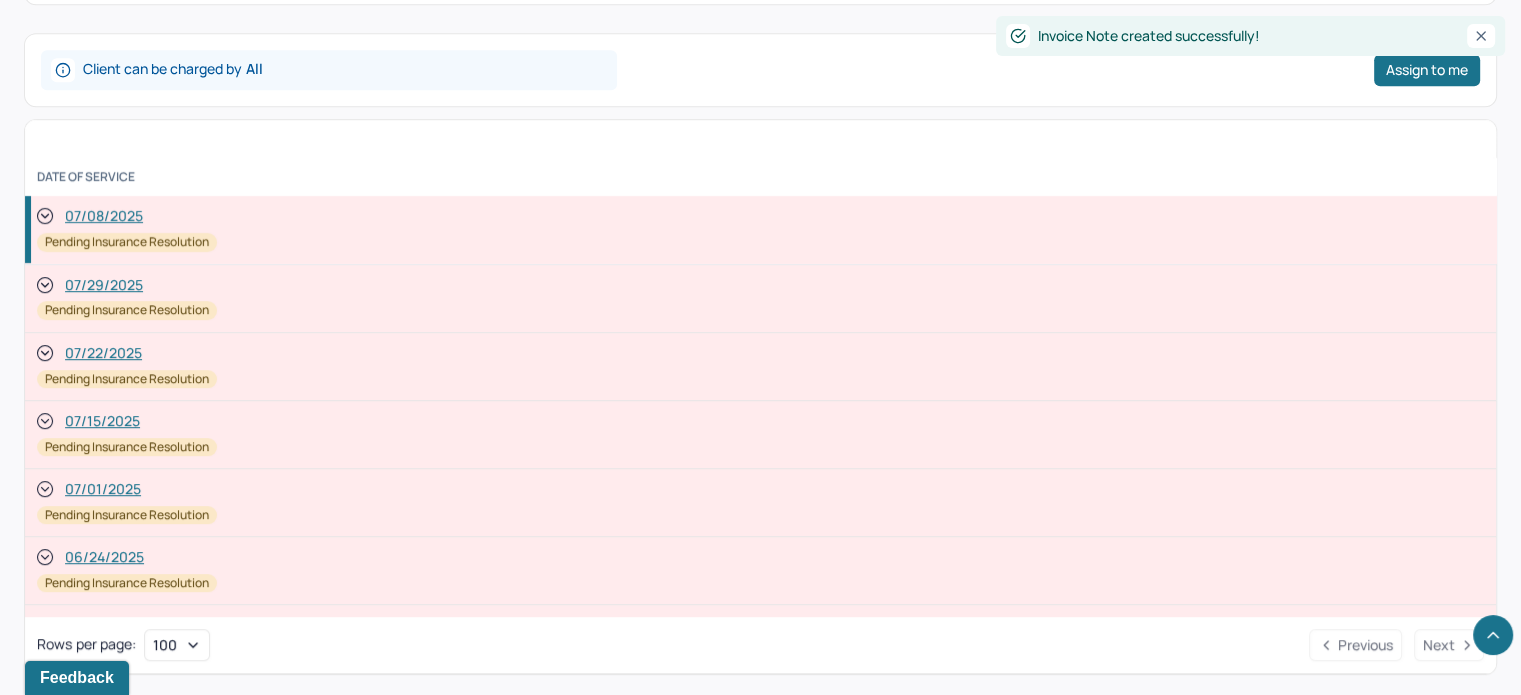 click on "07/15/2025" at bounding box center (102, 421) 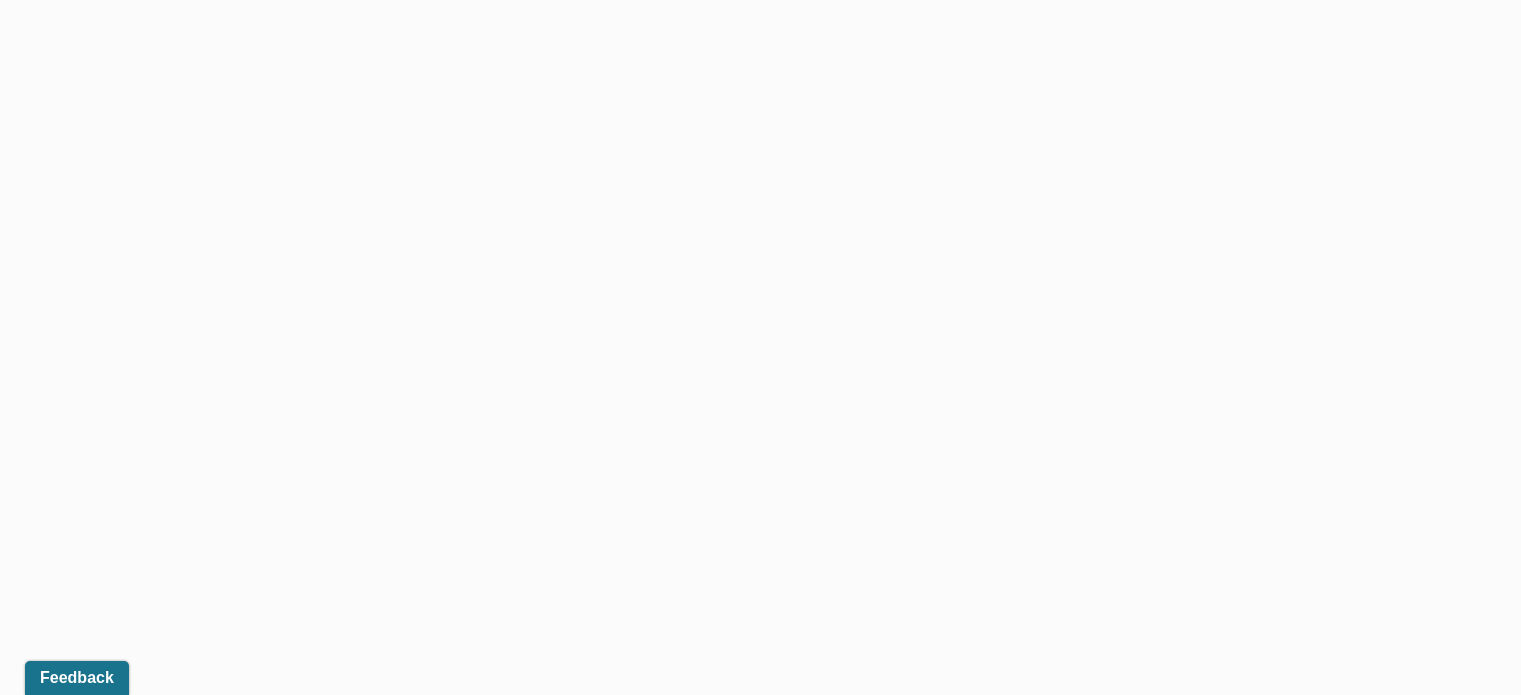 scroll, scrollTop: 0, scrollLeft: 0, axis: both 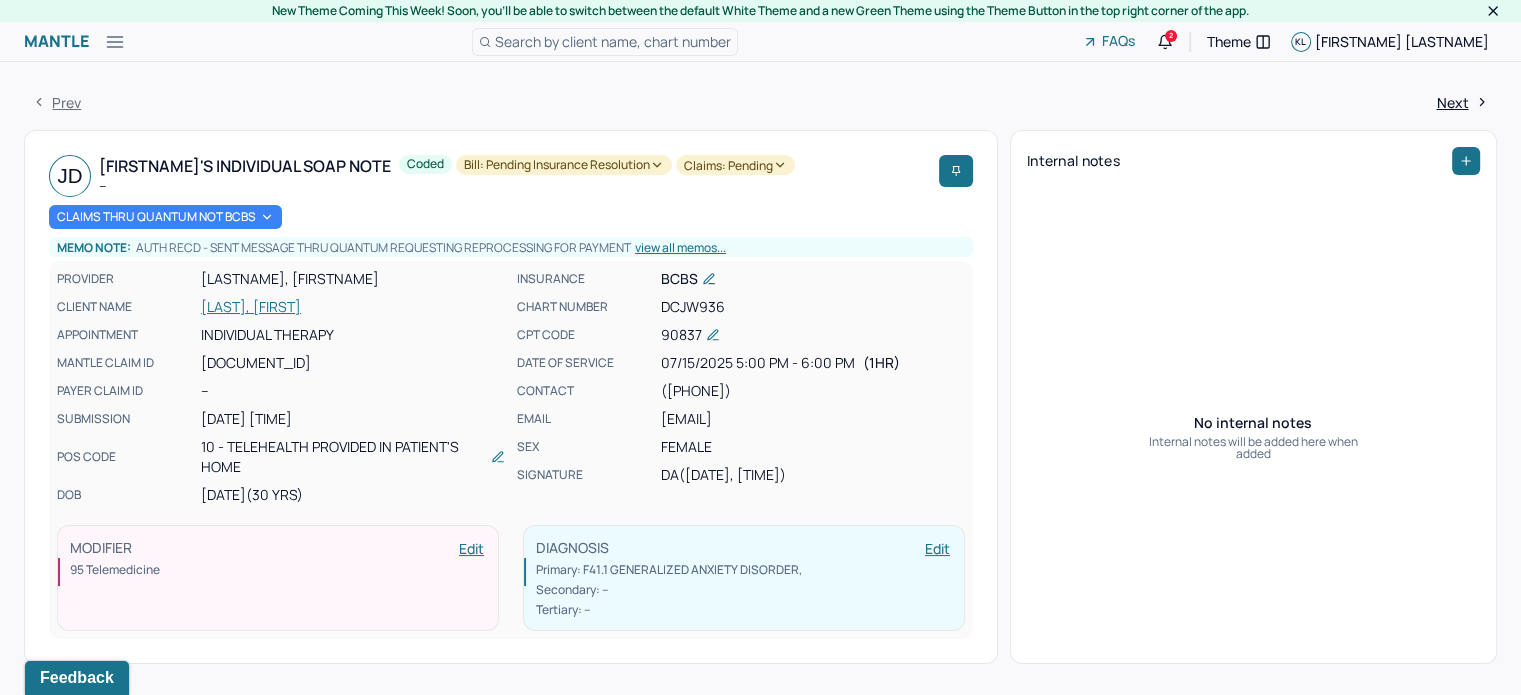 click at bounding box center (1466, 161) 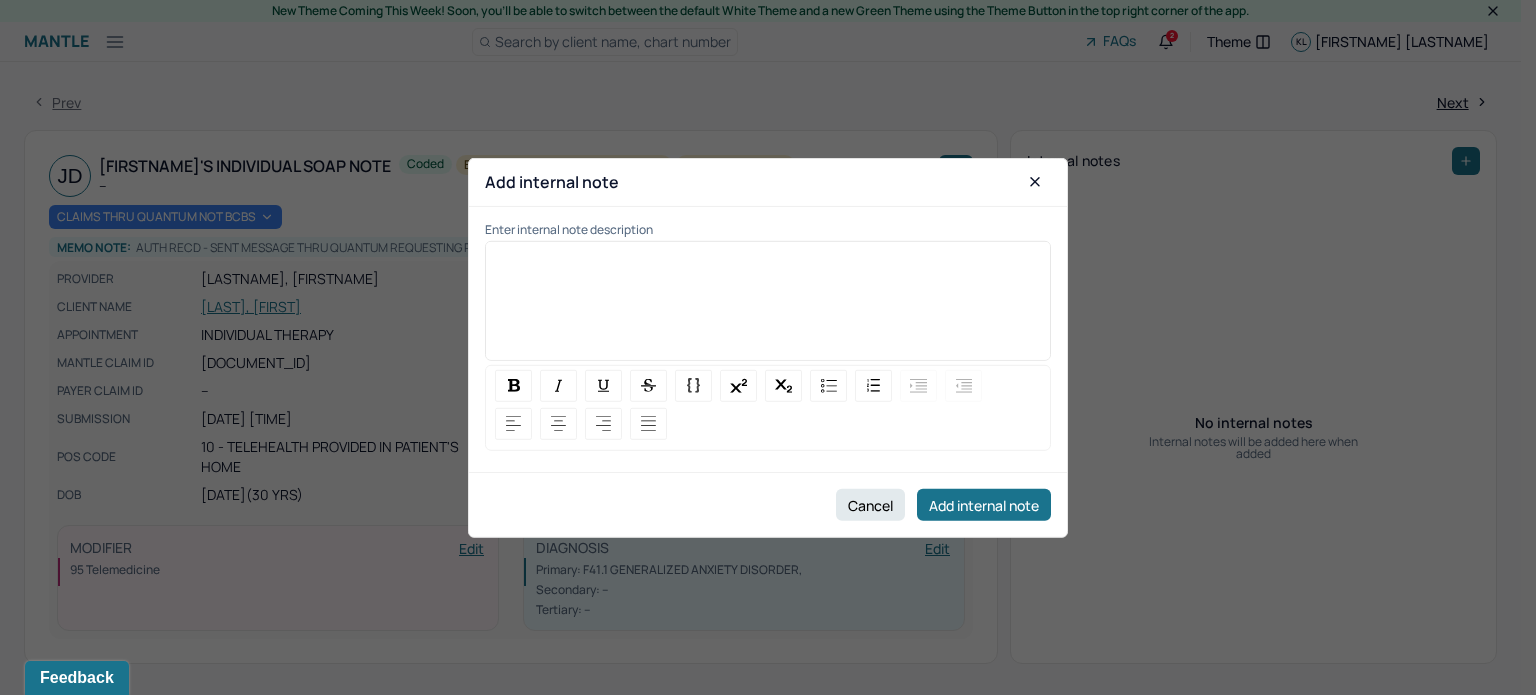 click at bounding box center (768, 308) 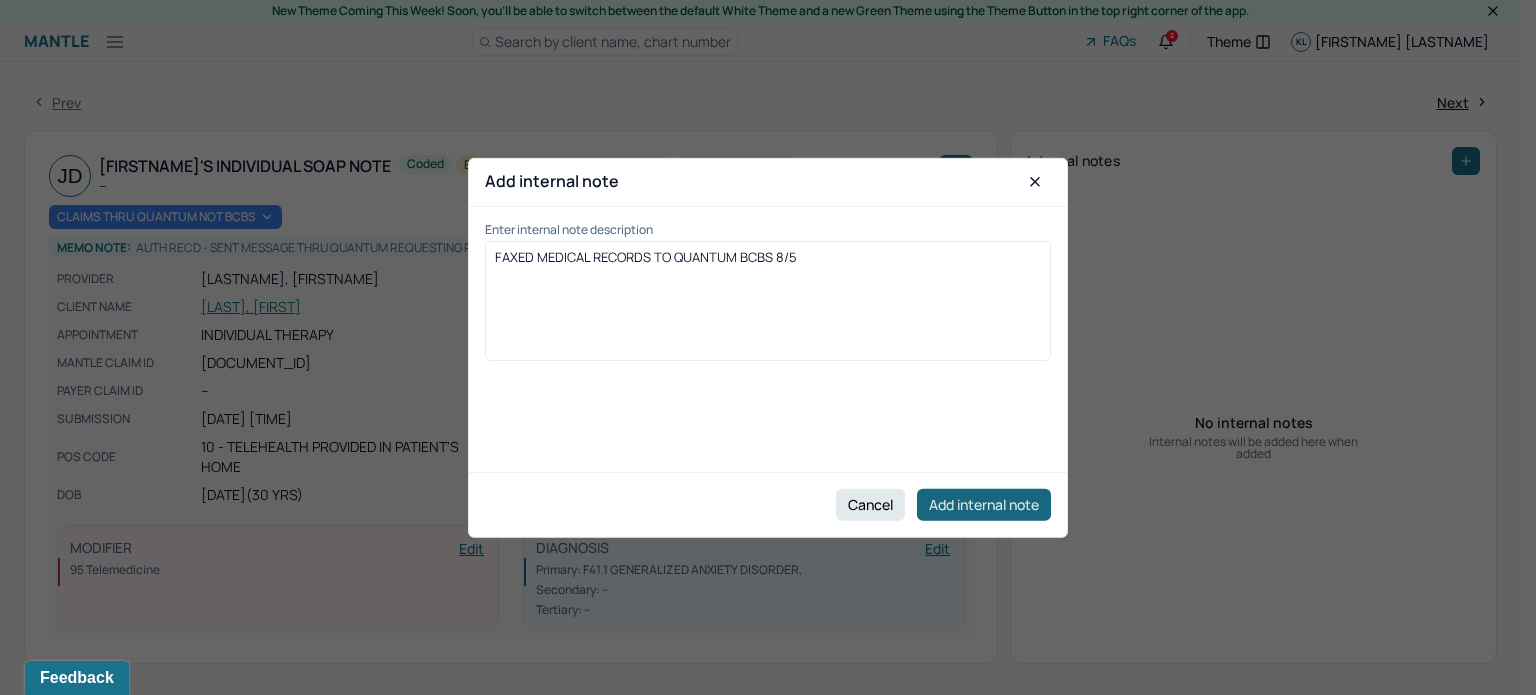 click on "Add internal note" at bounding box center (984, 505) 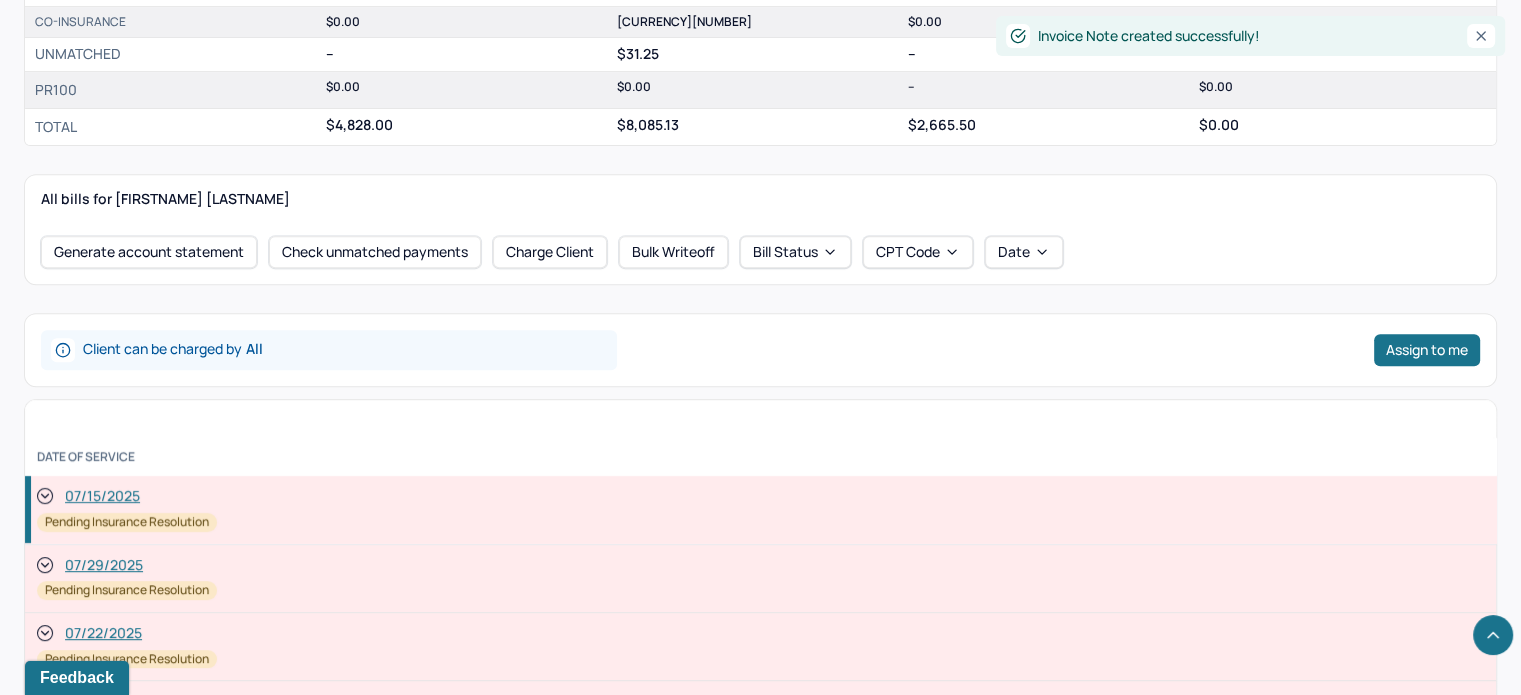 scroll, scrollTop: 900, scrollLeft: 0, axis: vertical 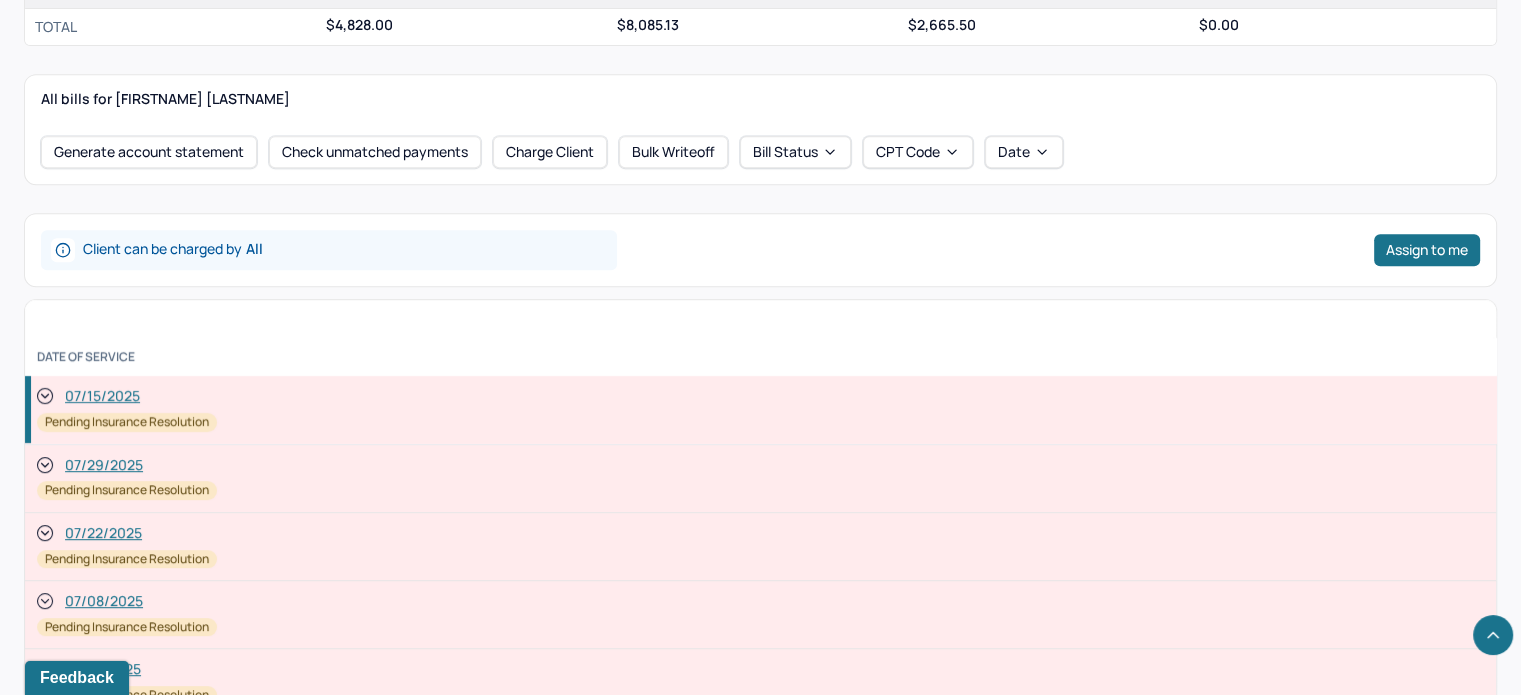 click on "07/22/2025" at bounding box center (103, 533) 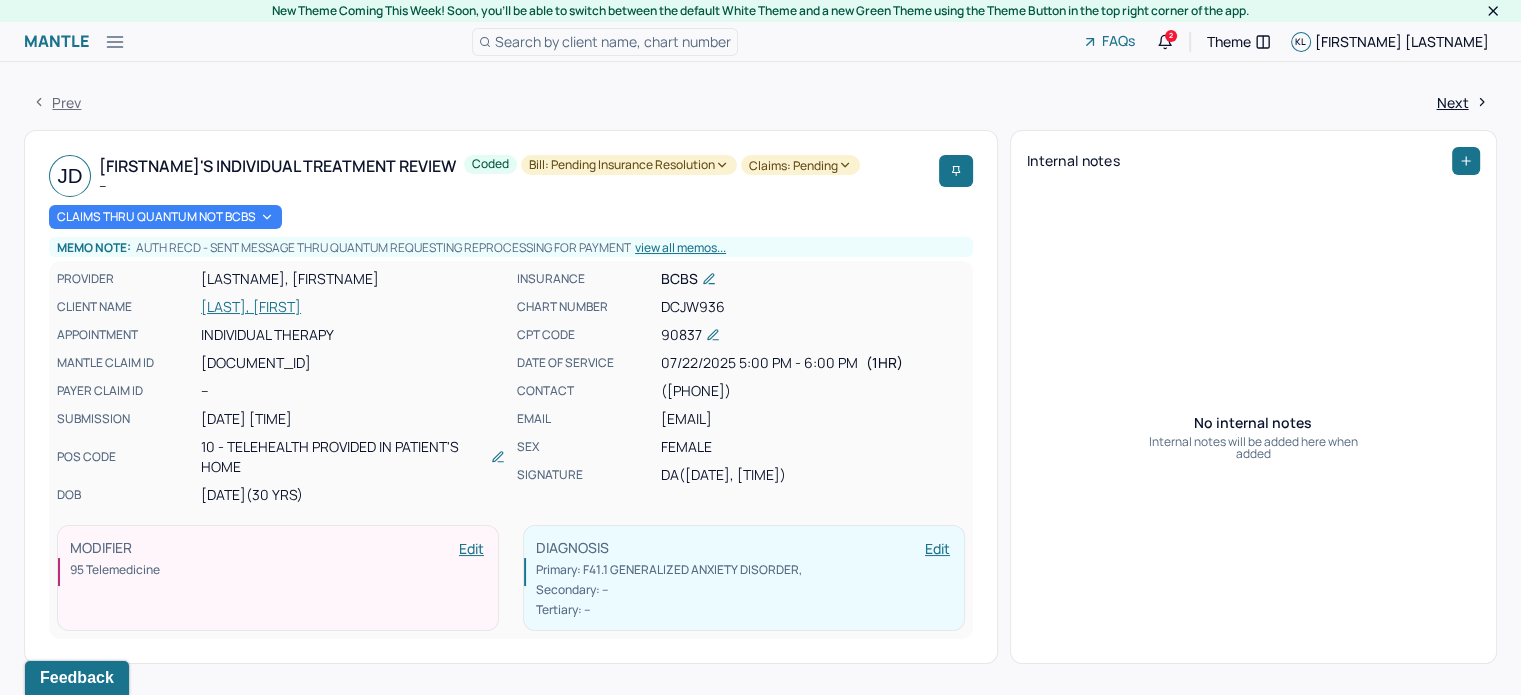 click on "Internal notes" at bounding box center (1253, 161) 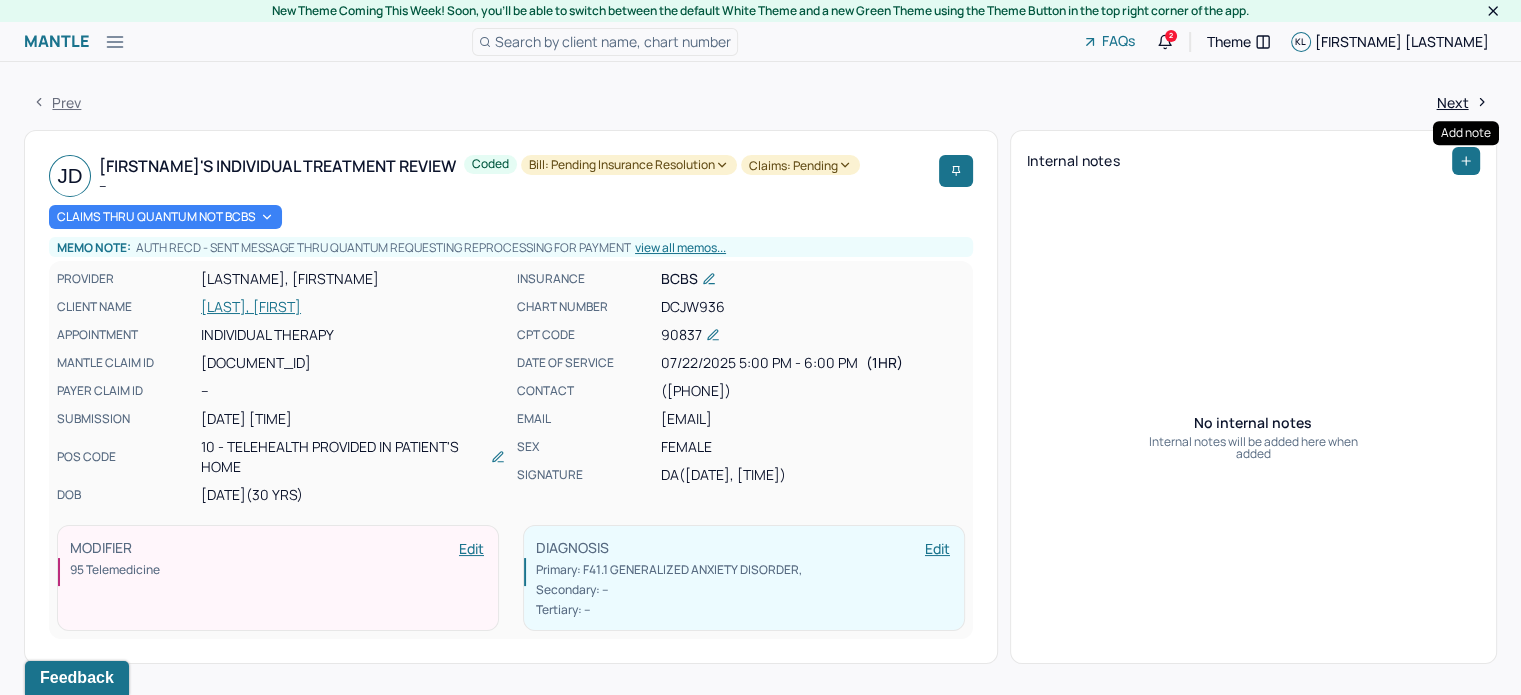 click 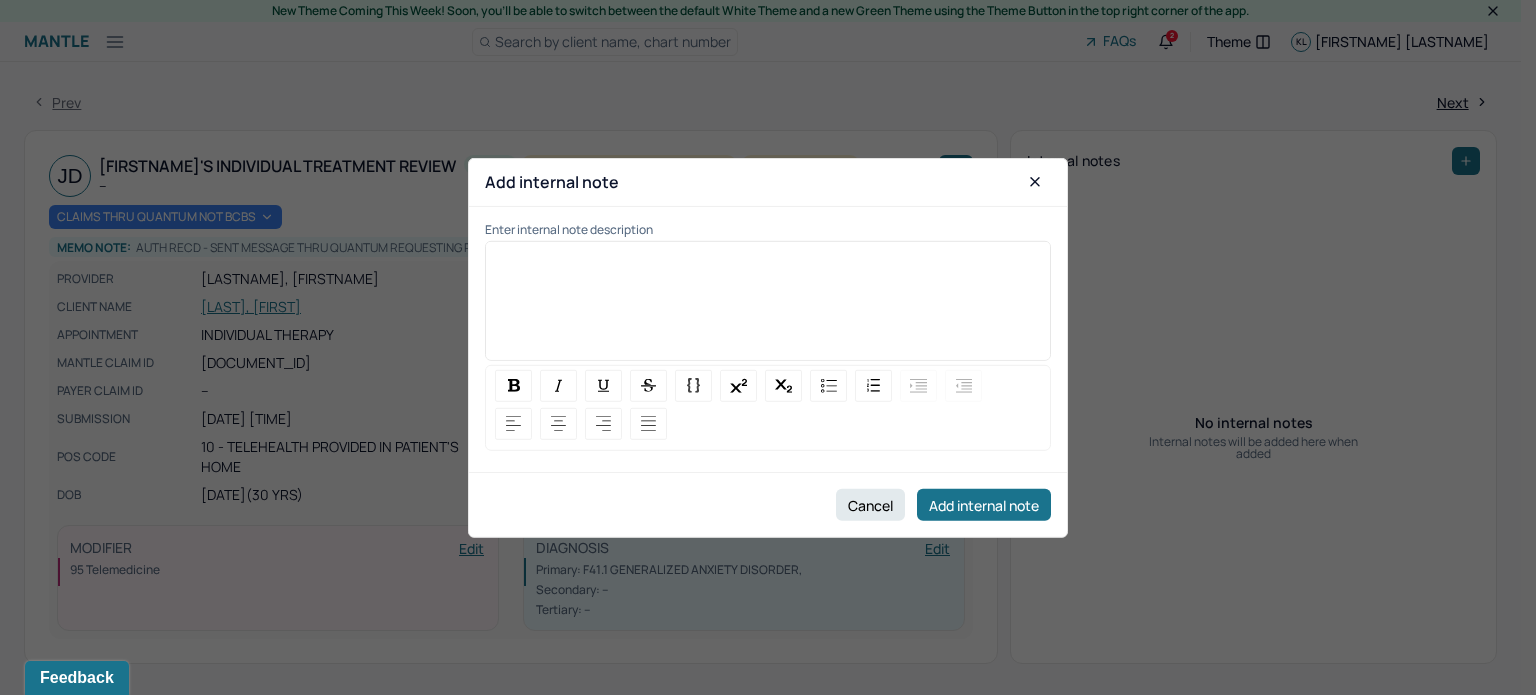 click at bounding box center [768, 308] 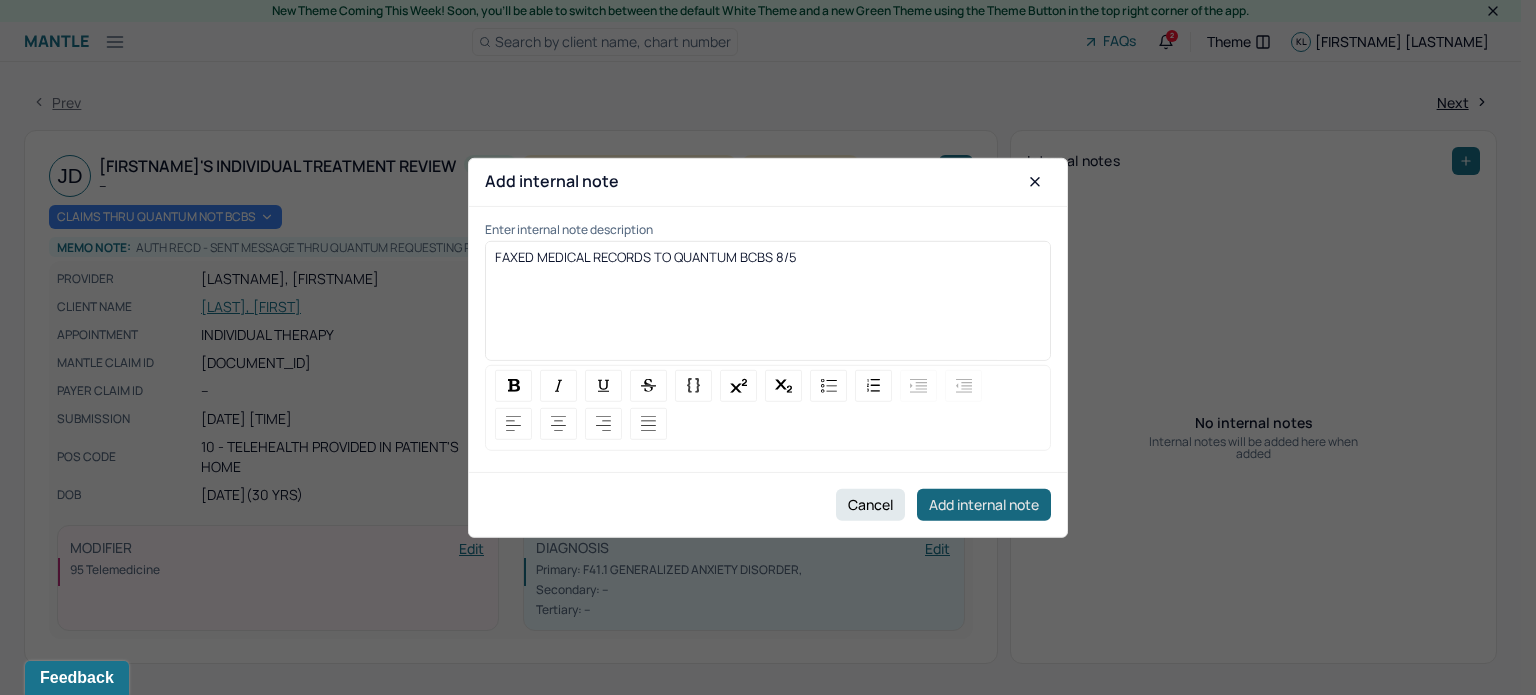 click on "Add internal note" at bounding box center (984, 505) 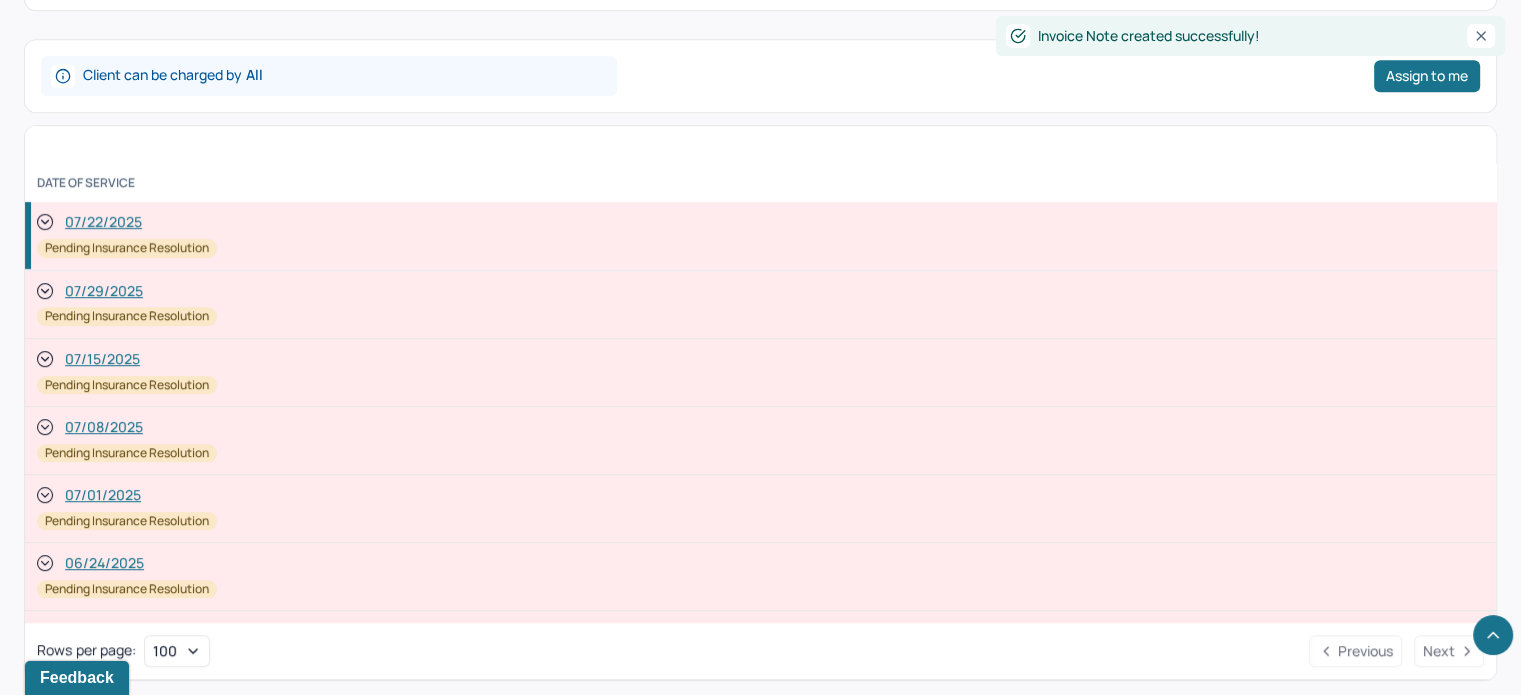 scroll, scrollTop: 1080, scrollLeft: 0, axis: vertical 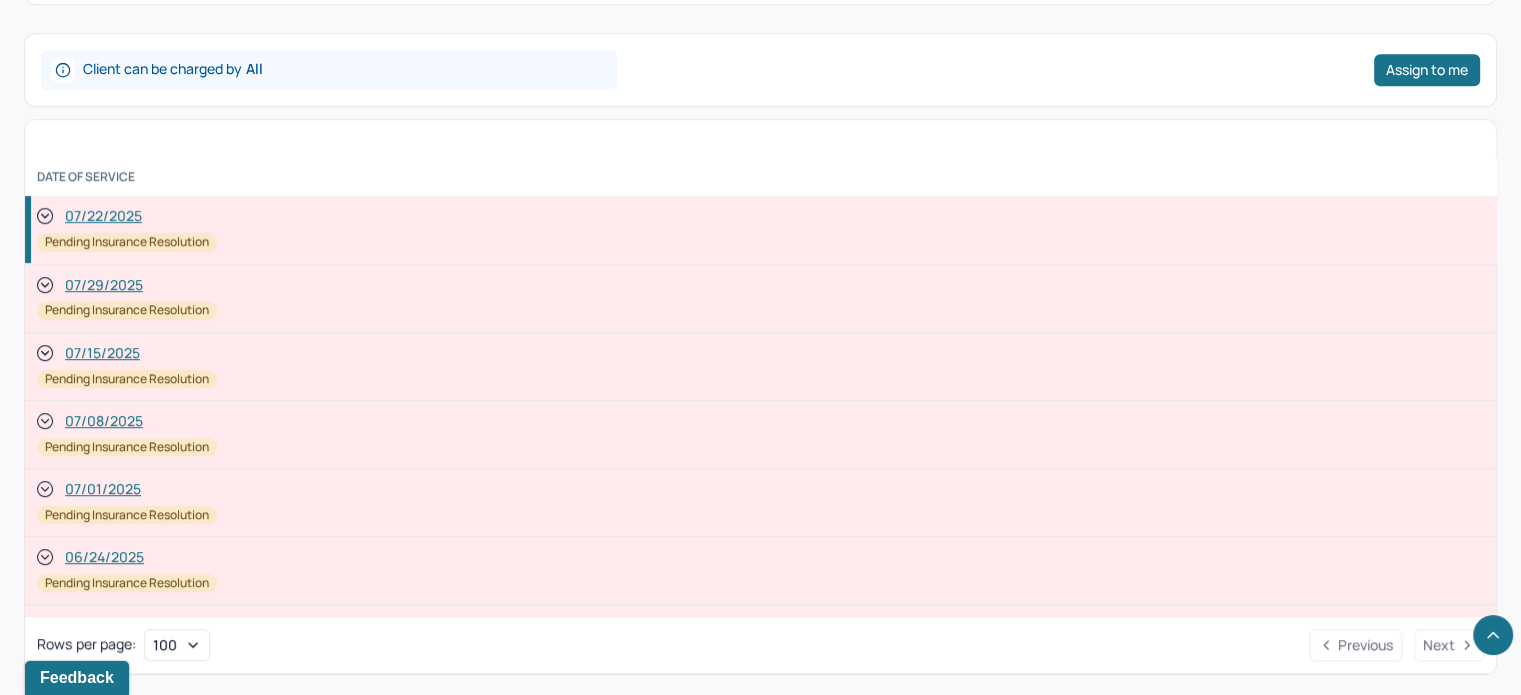 click on "07/29/2025" at bounding box center (104, 285) 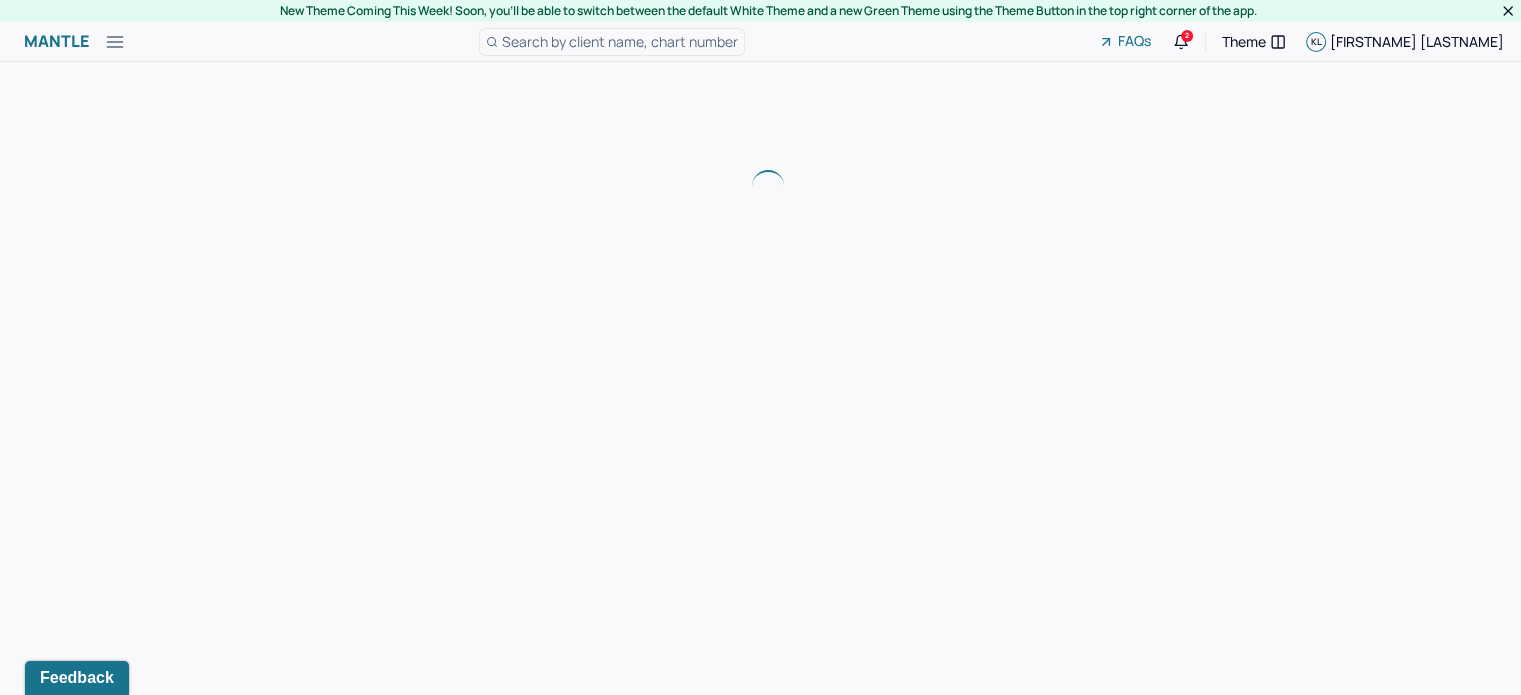 scroll, scrollTop: 0, scrollLeft: 0, axis: both 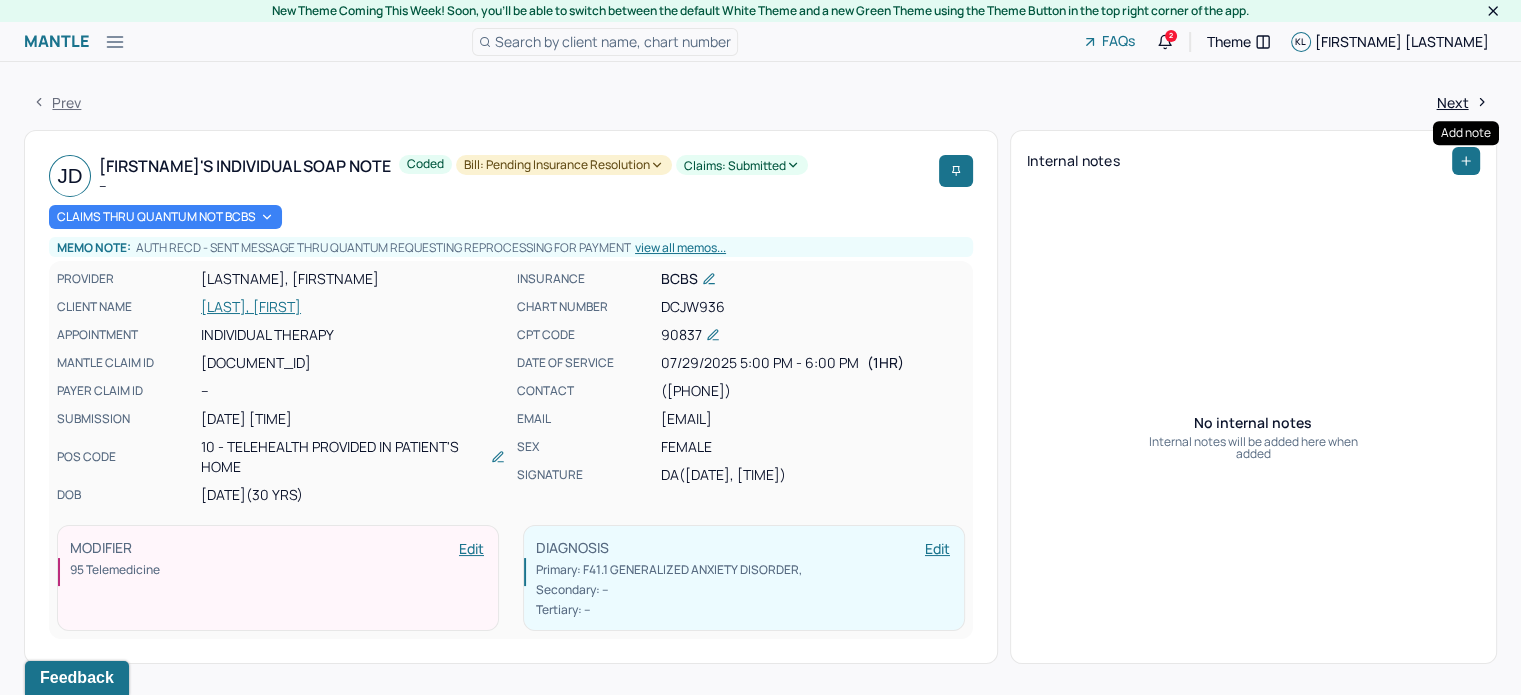 click at bounding box center [1466, 161] 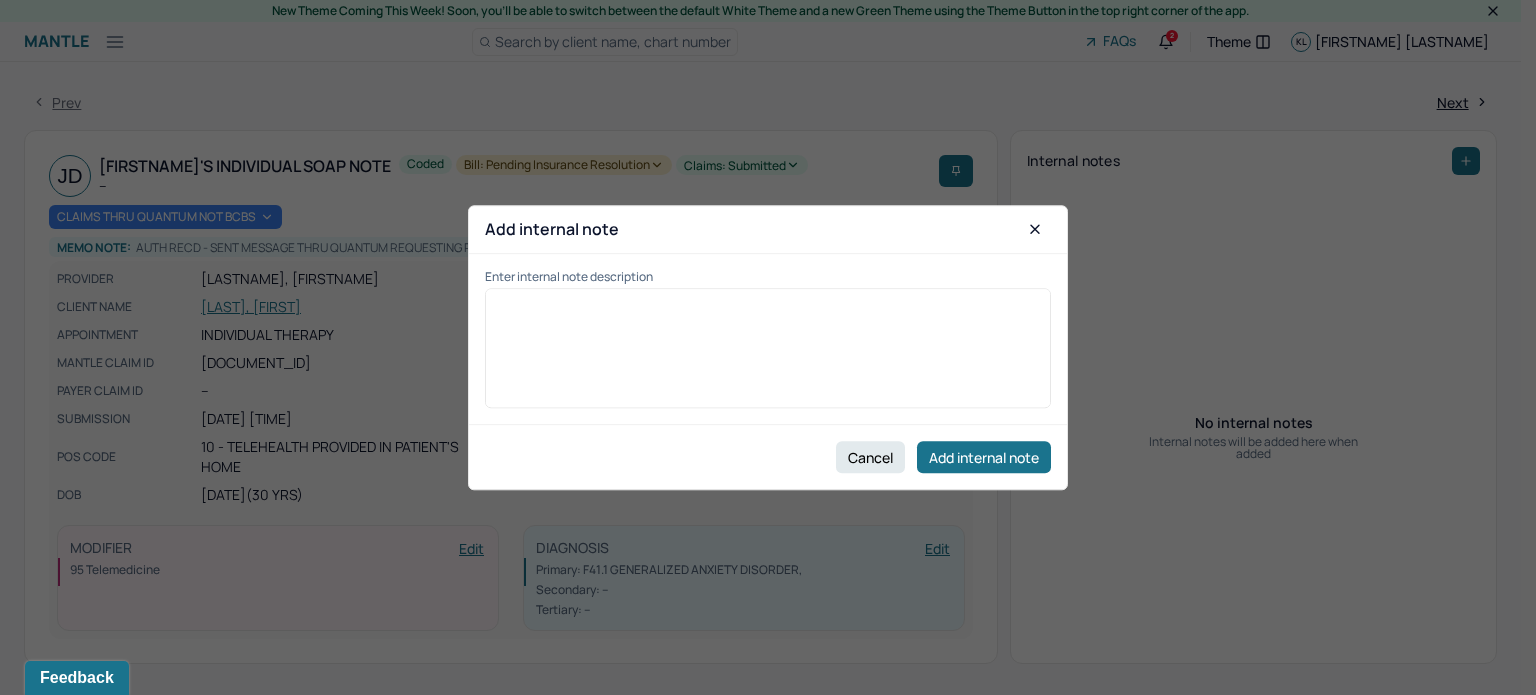 click at bounding box center (768, 355) 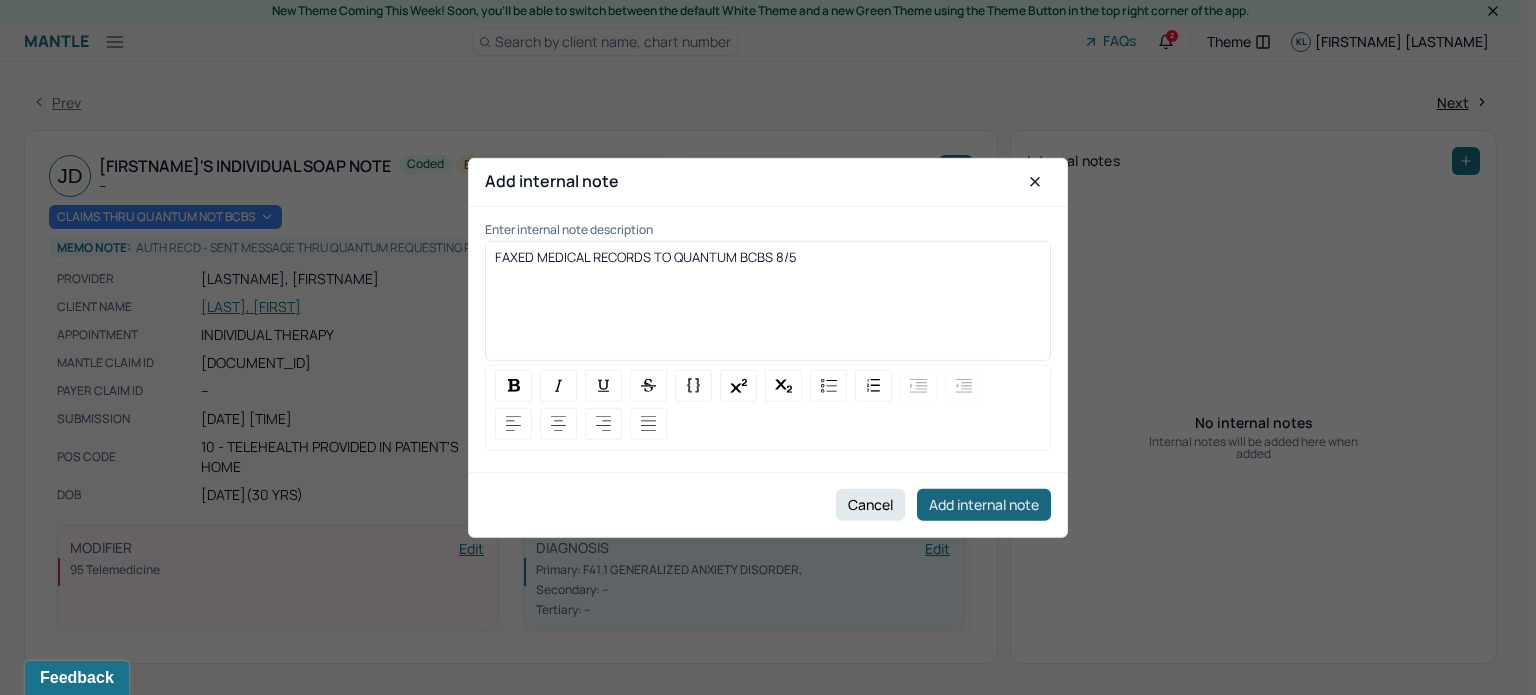 click on "Add internal note" at bounding box center [984, 505] 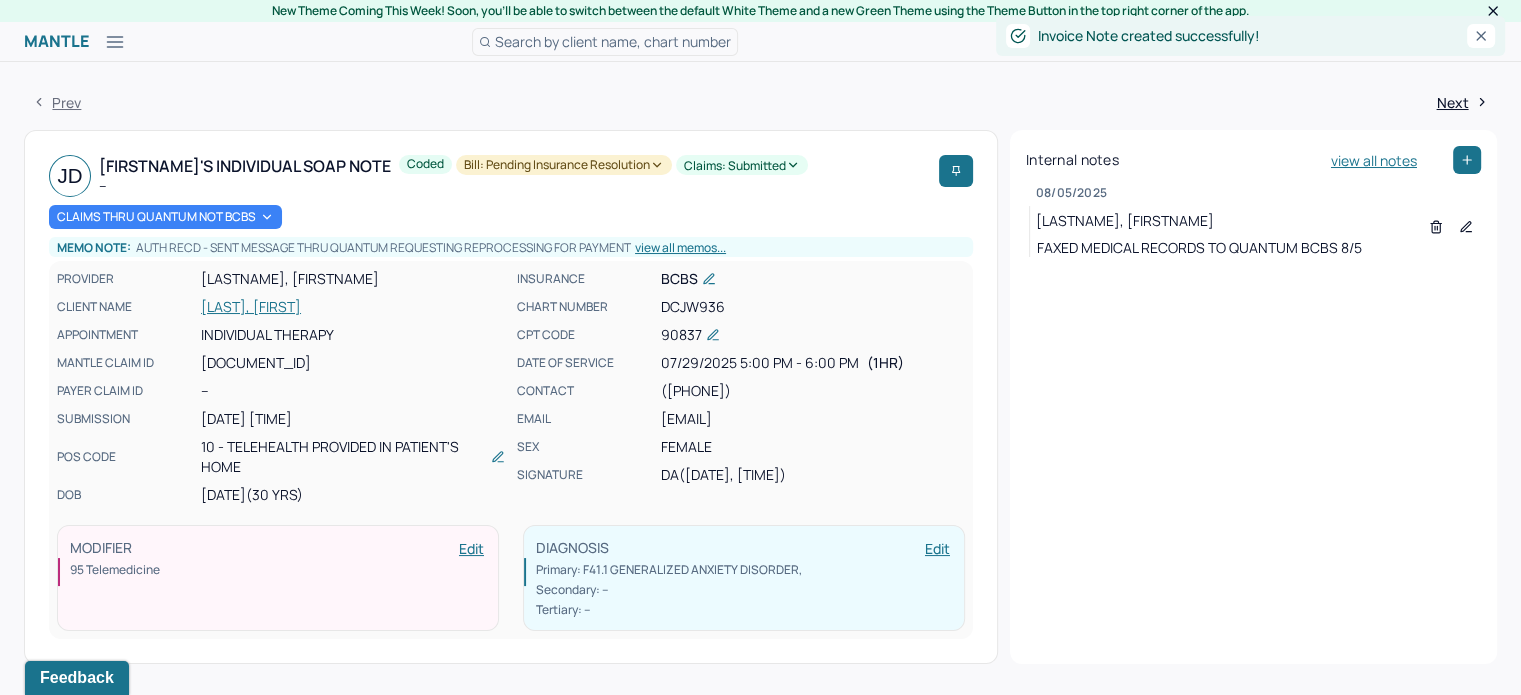 click on "[LAST], [FIRST]" at bounding box center (353, 307) 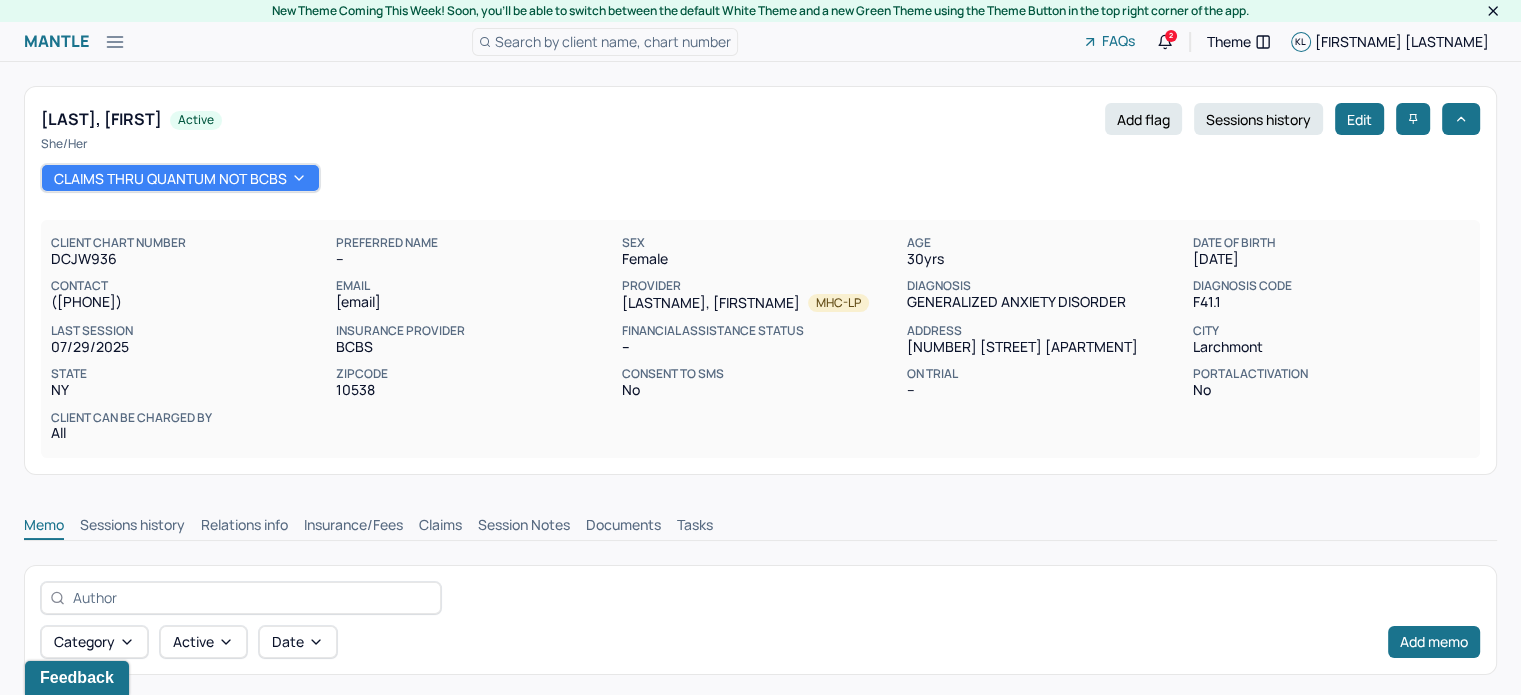click on "Claims" at bounding box center (440, 527) 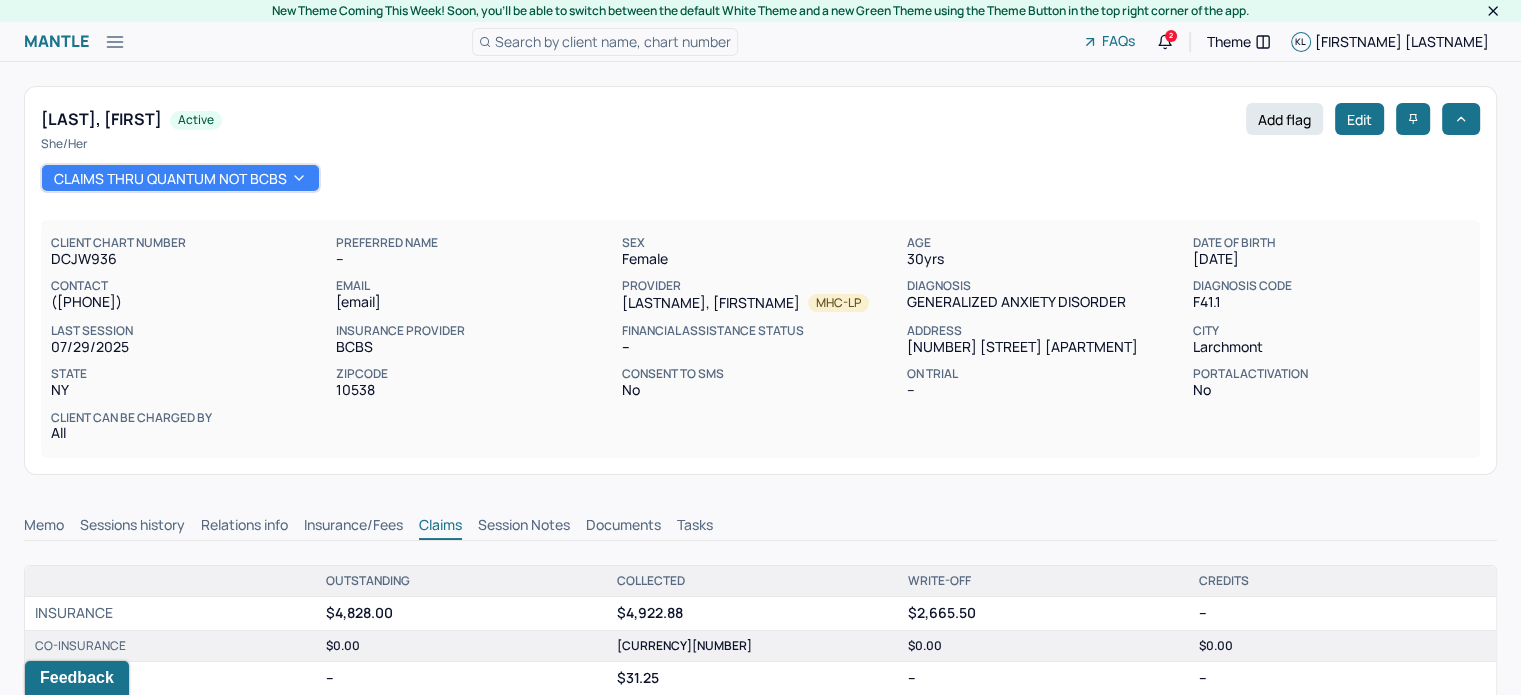 scroll, scrollTop: 0, scrollLeft: 0, axis: both 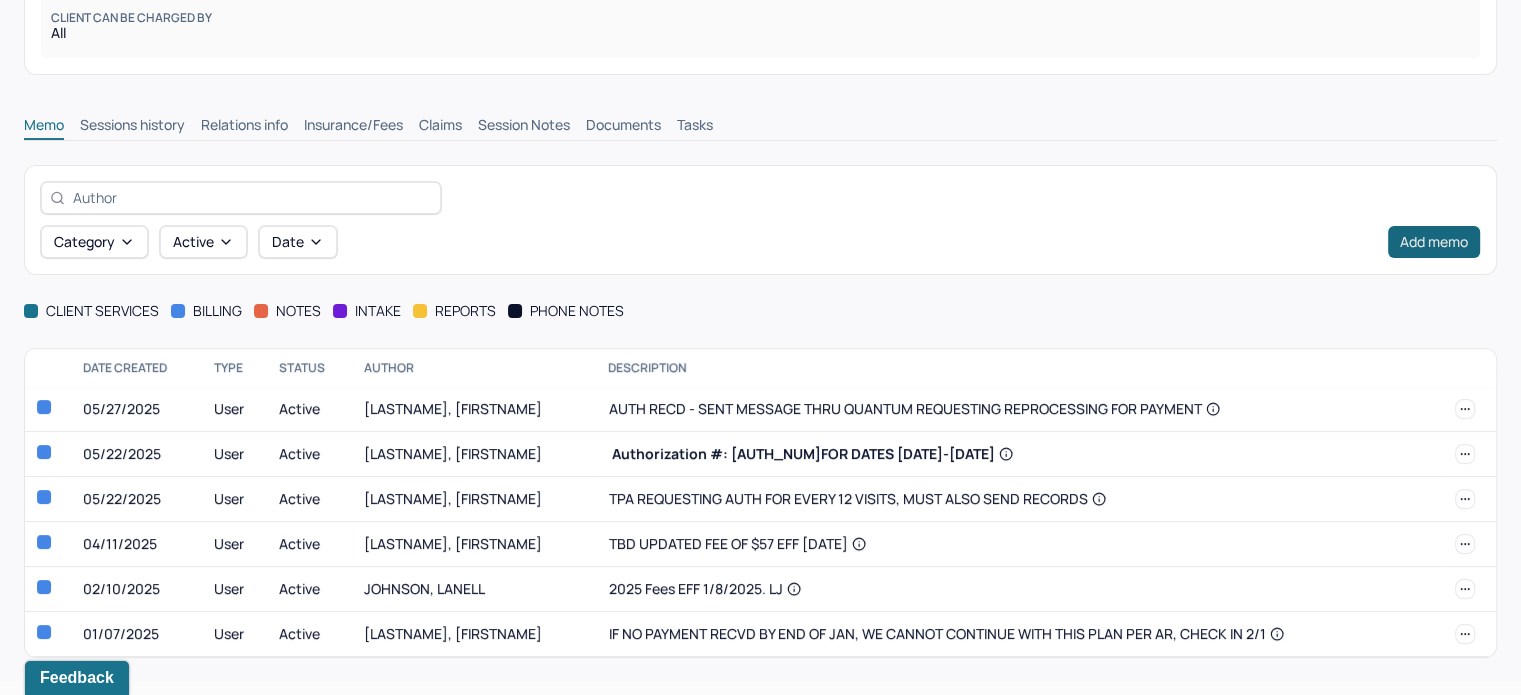 click on "Add memo" at bounding box center [1434, 242] 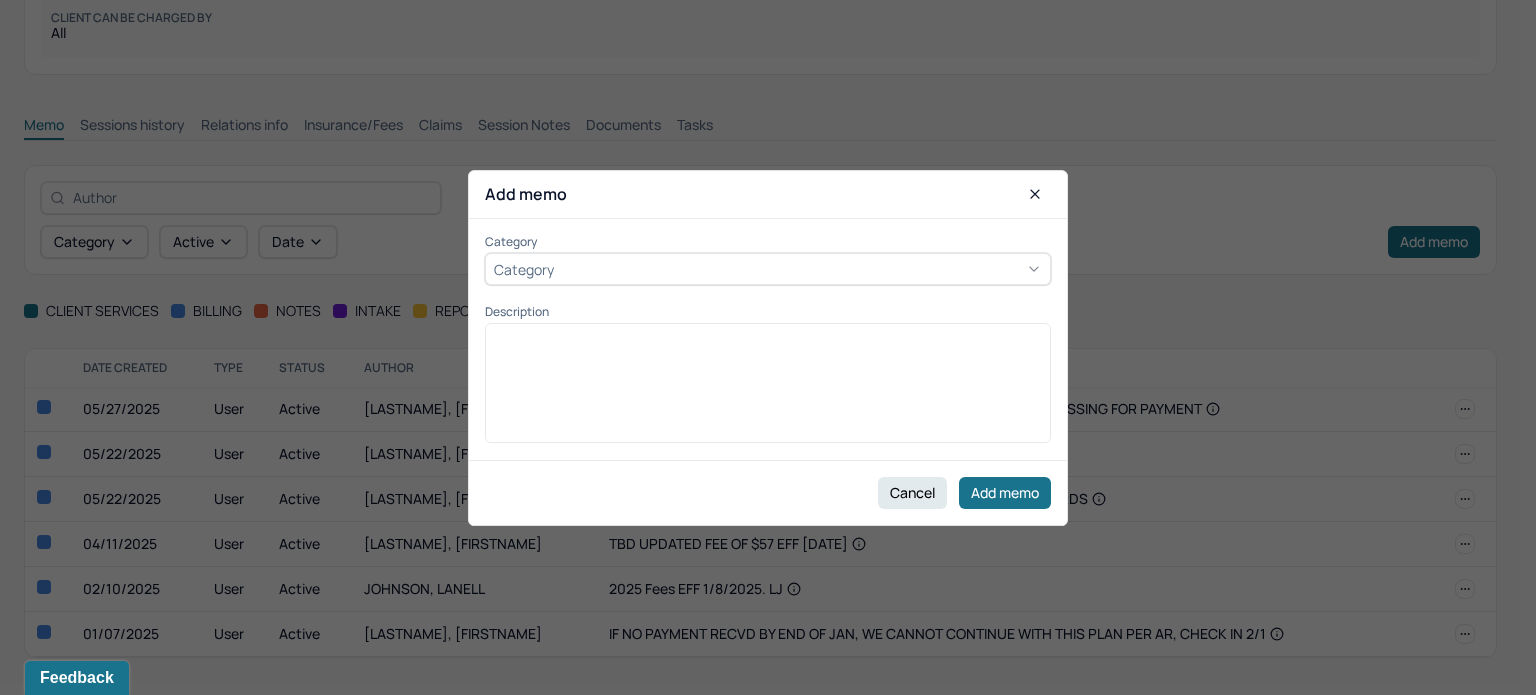 click on "Category" at bounding box center [768, 269] 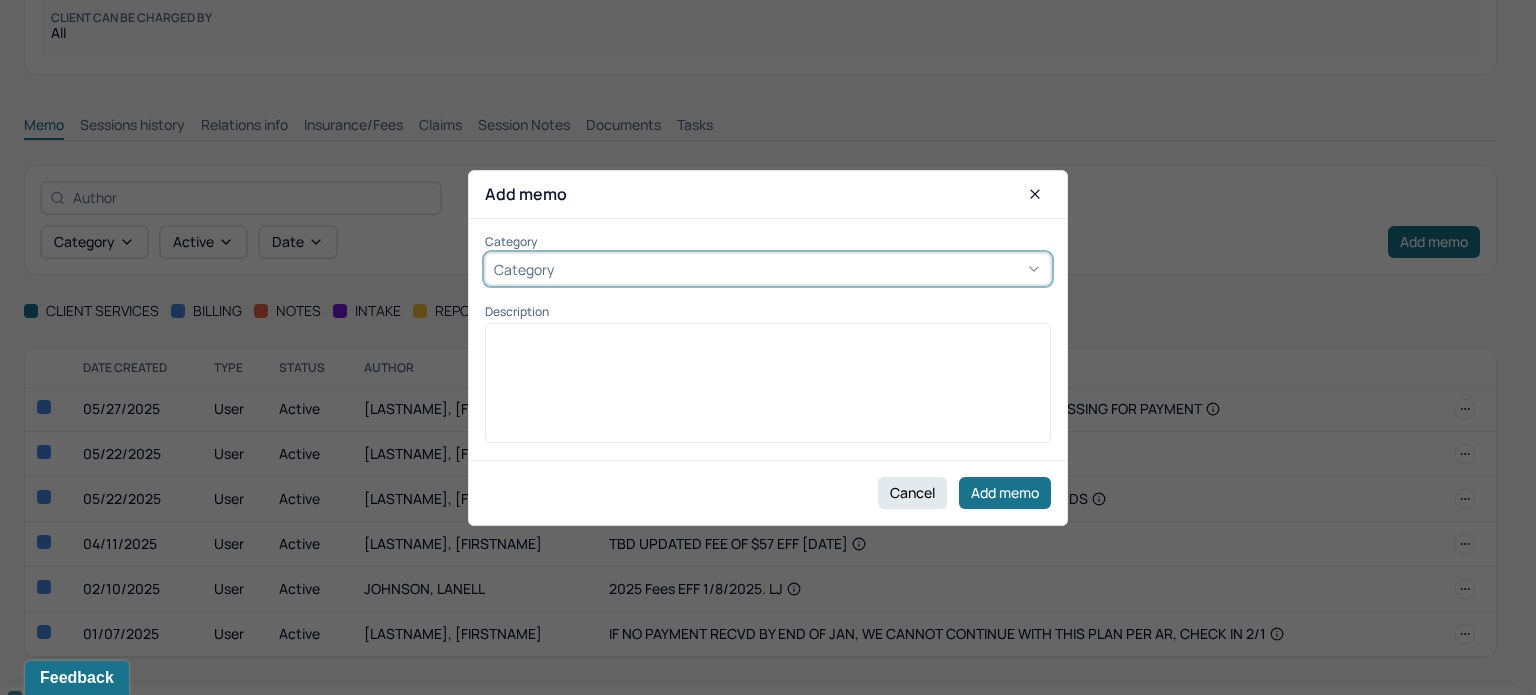 click on "billing" at bounding box center [760, 726] 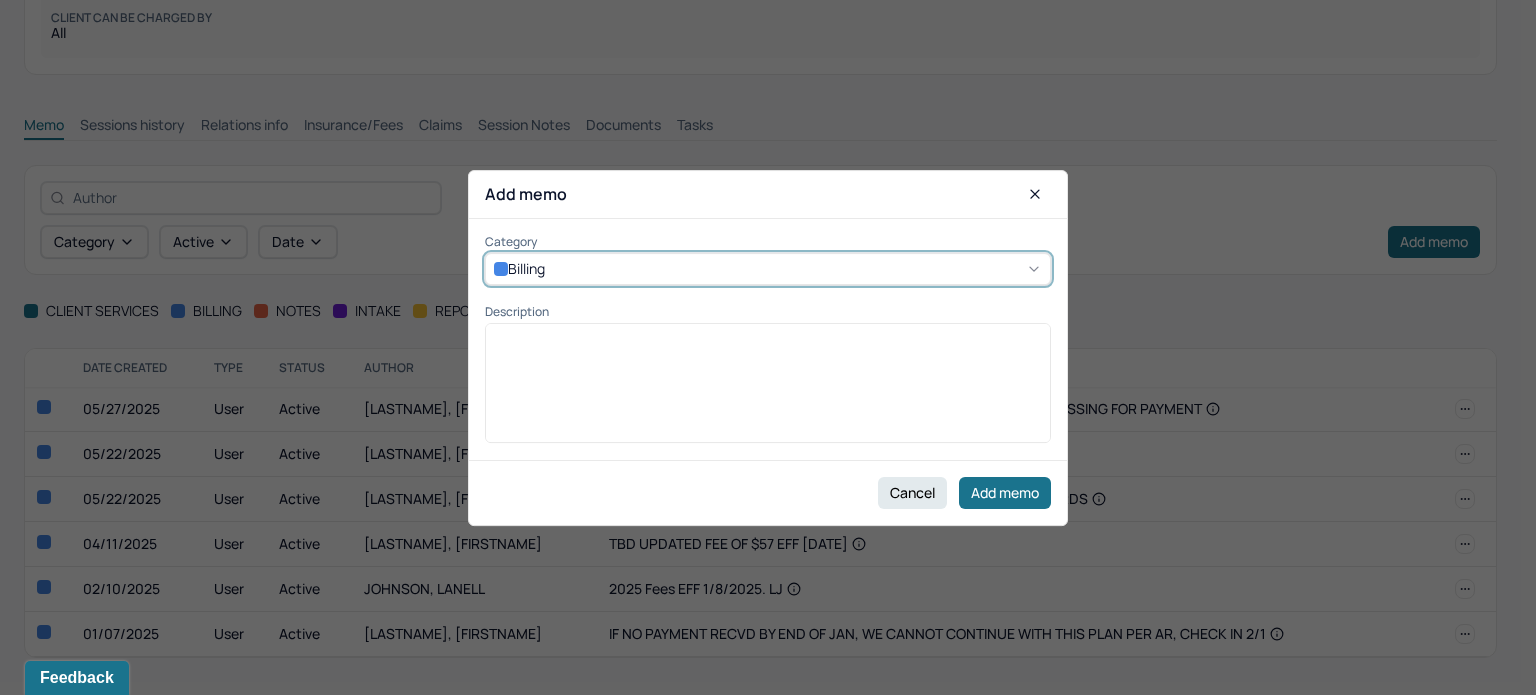 click at bounding box center [768, 390] 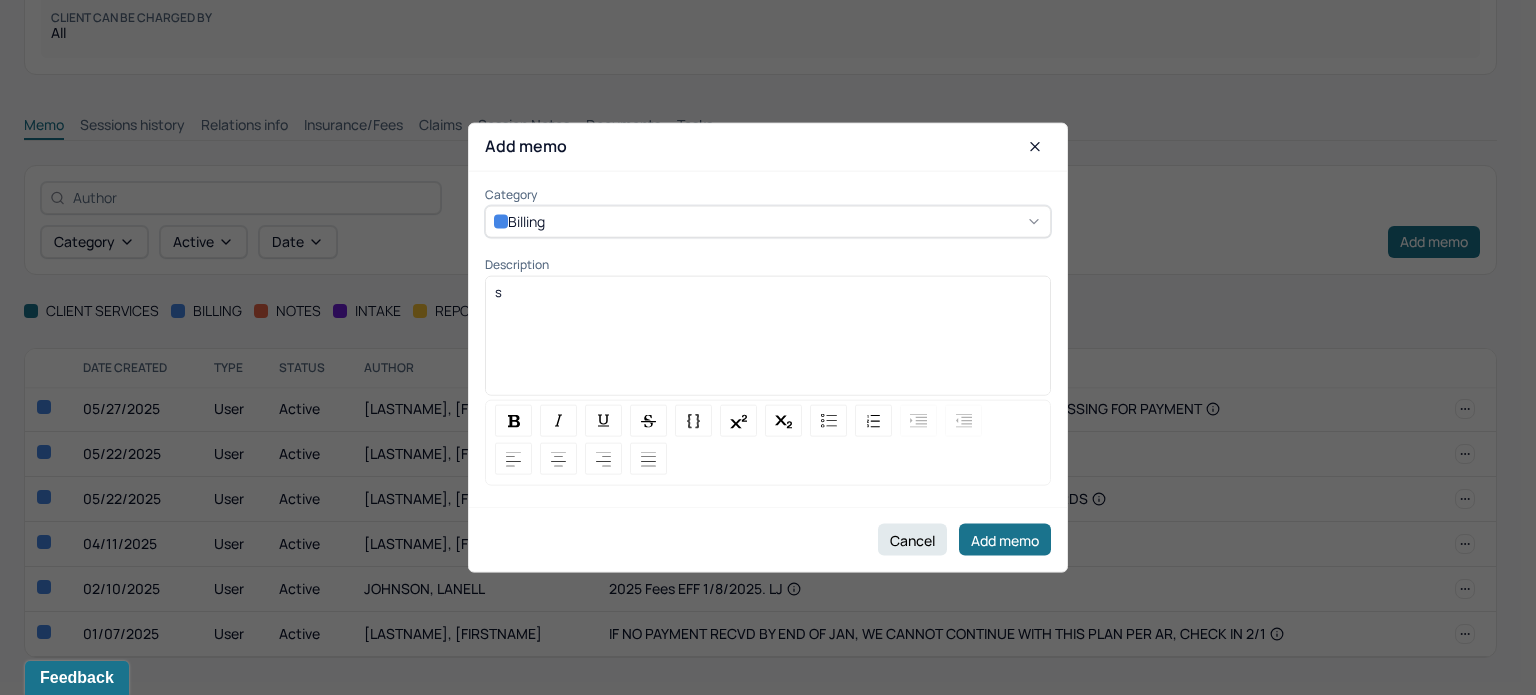 type 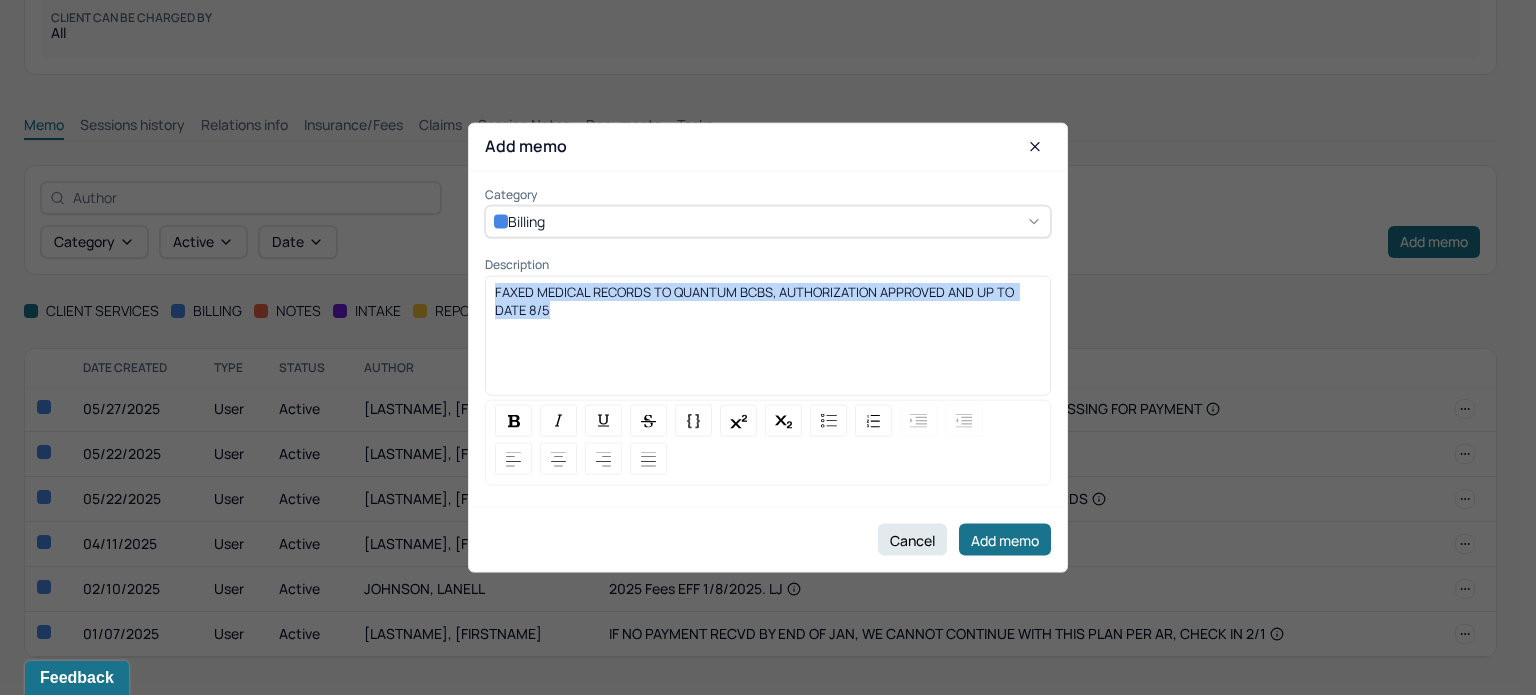 drag, startPoint x: 809, startPoint y: 327, endPoint x: 473, endPoint y: 289, distance: 338.14197 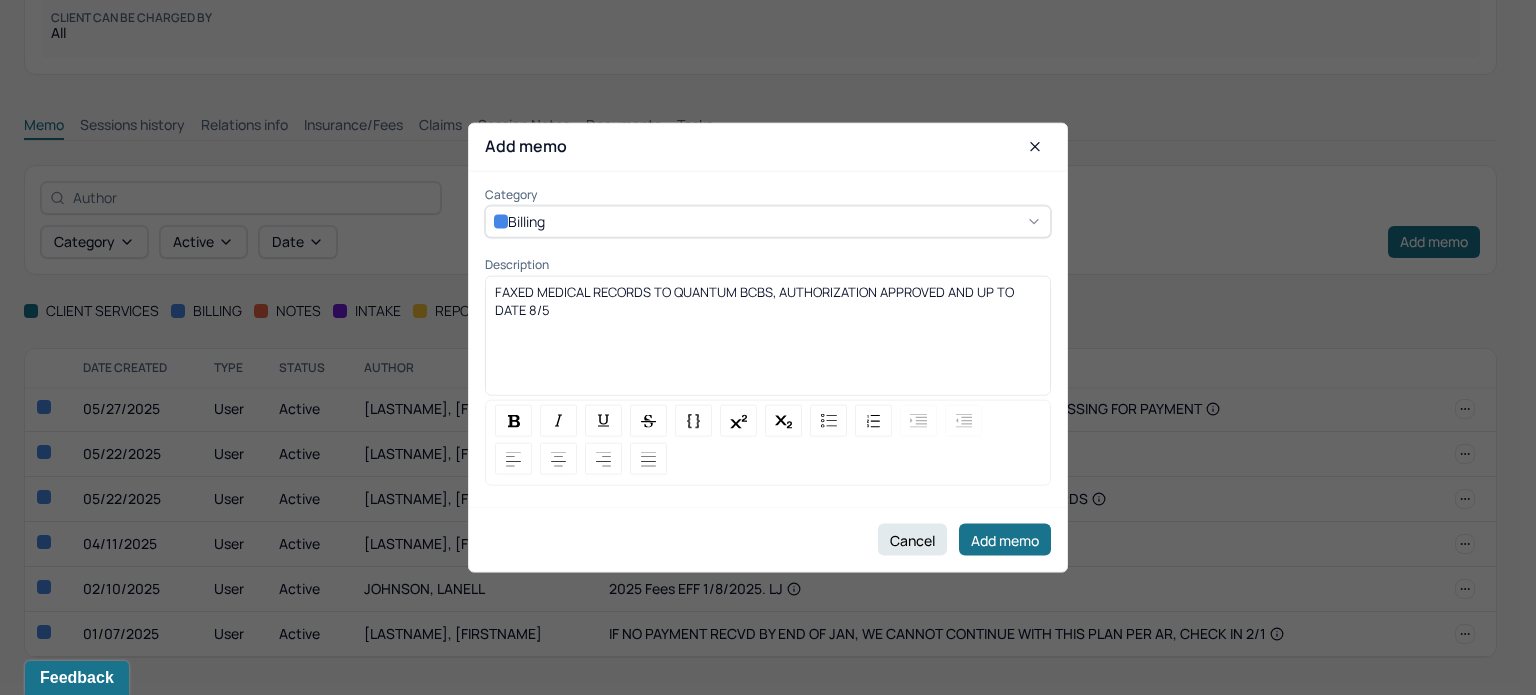 click on "FAXED MEDICAL RECORDS TO QUANTUM BCBS, AUTHORIZATION APPROVED AND UP TO DATE 8/5" at bounding box center (756, 301) 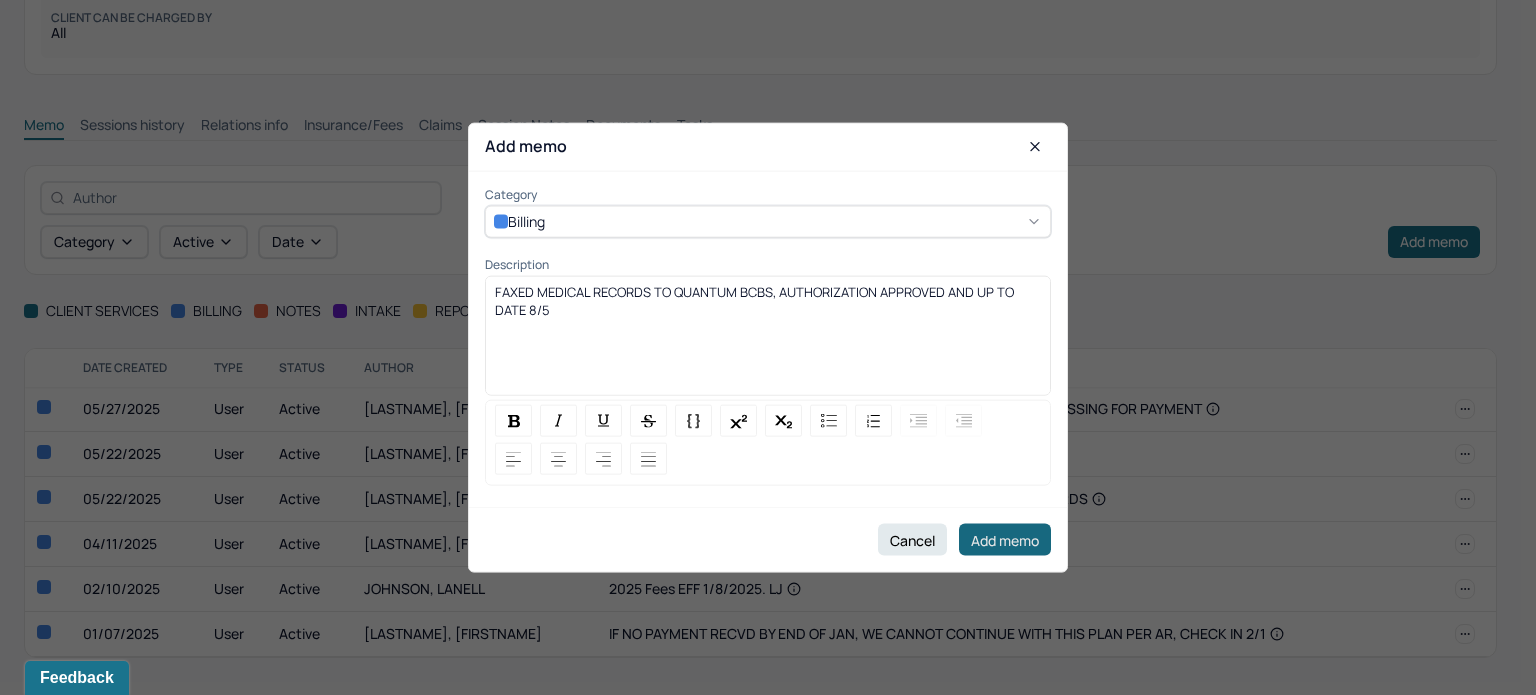 click on "Add memo" at bounding box center [1005, 540] 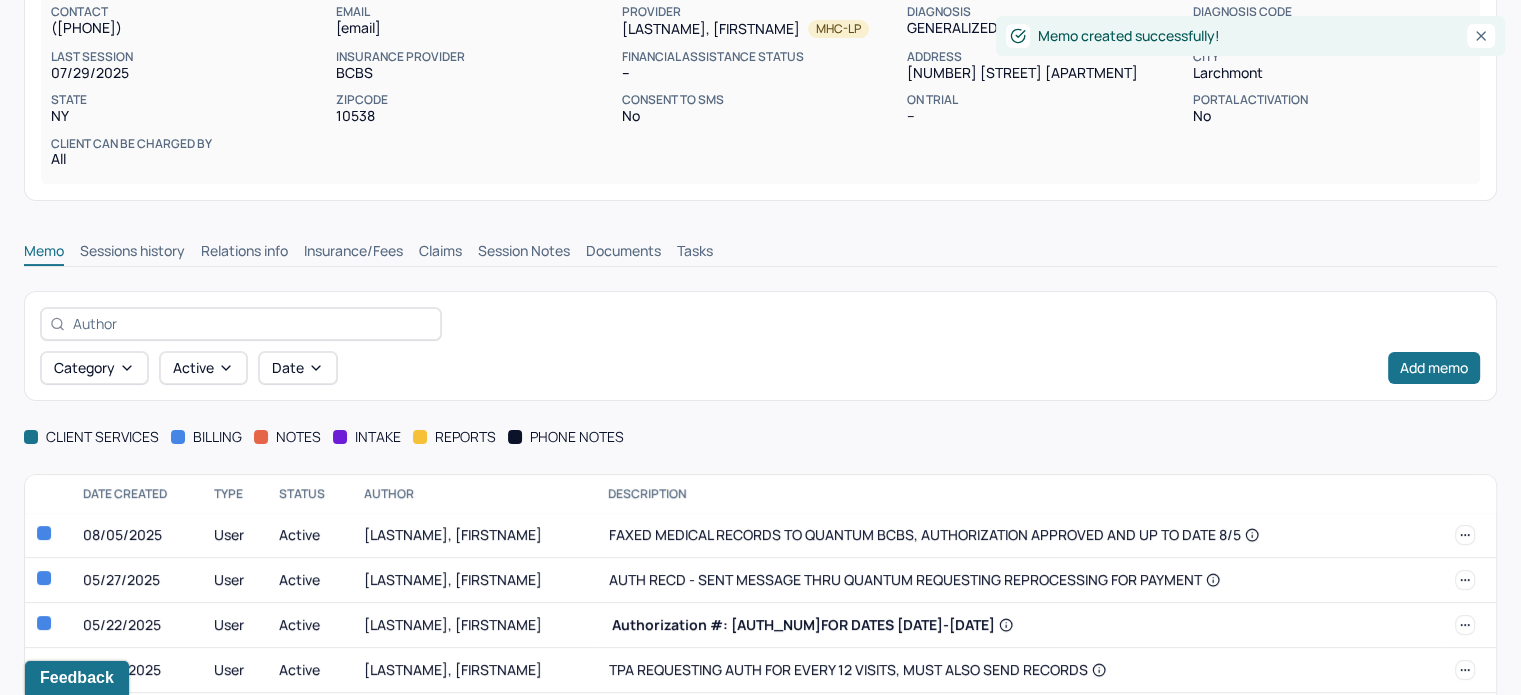 scroll, scrollTop: 0, scrollLeft: 0, axis: both 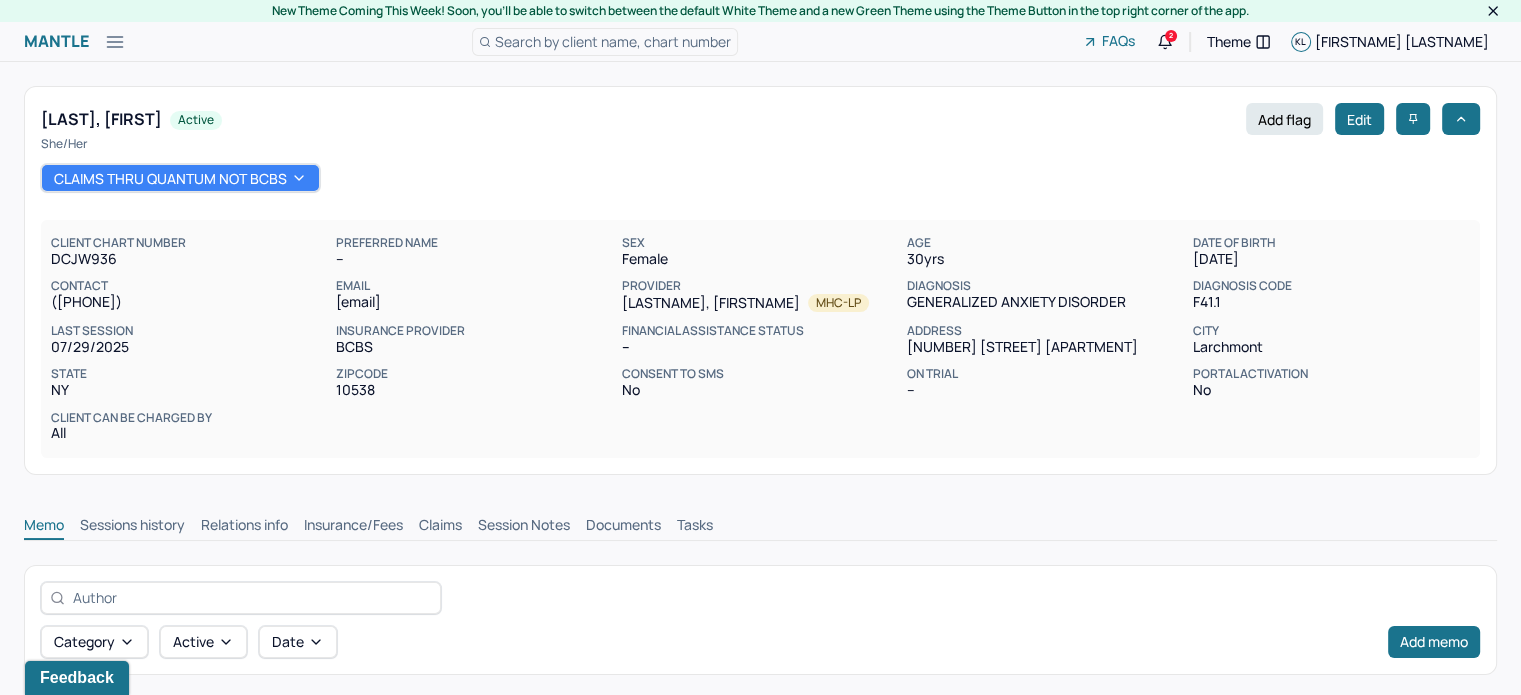 click on "Search by client name, chart number" at bounding box center (613, 41) 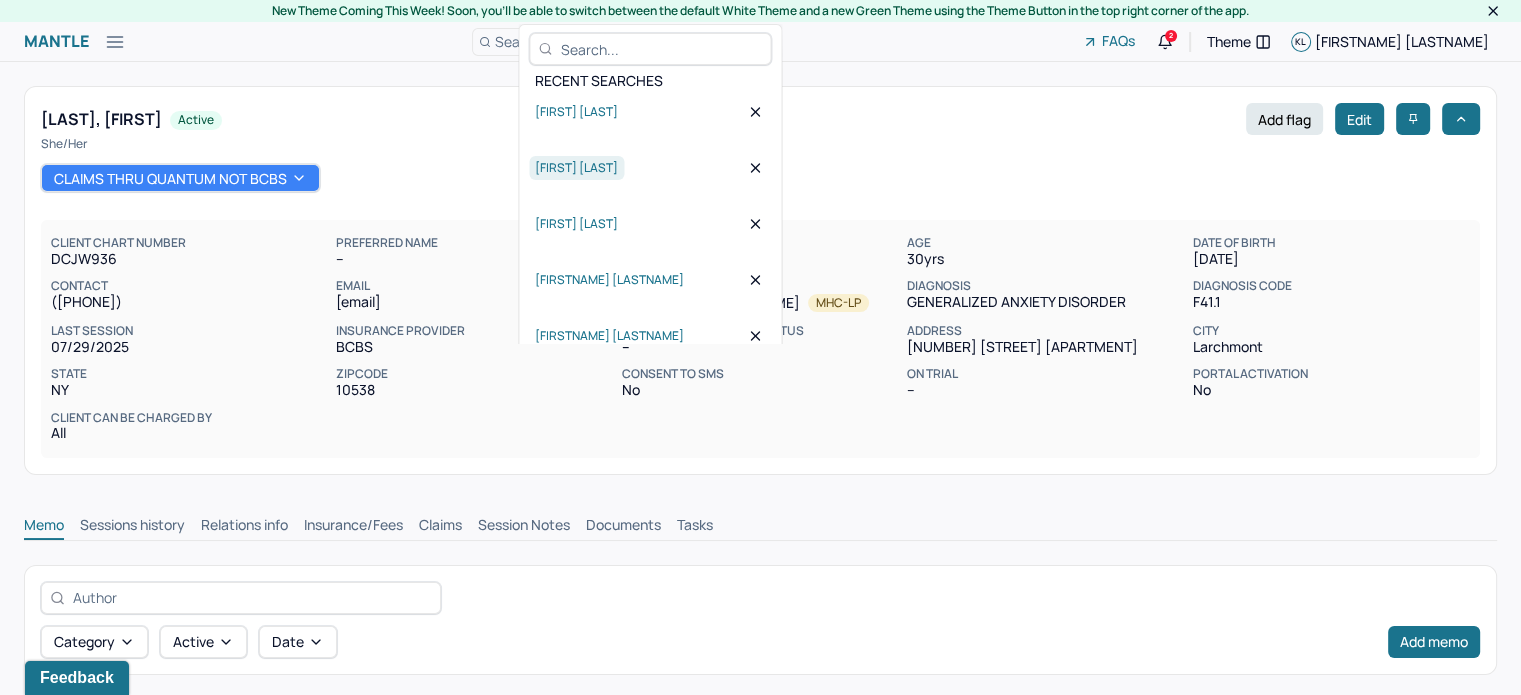 click on "[FIRST] [LAST]" at bounding box center (576, 168) 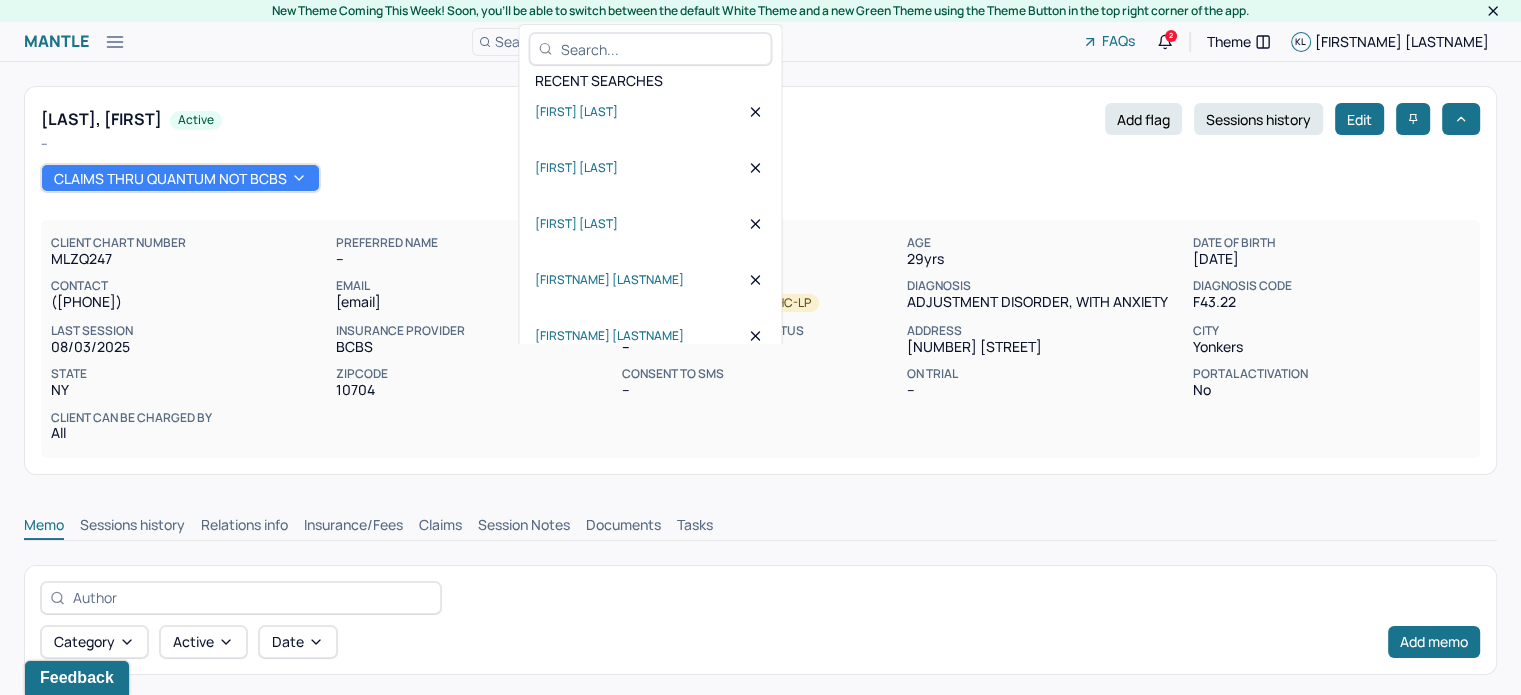 click on "Session Notes" at bounding box center [524, 527] 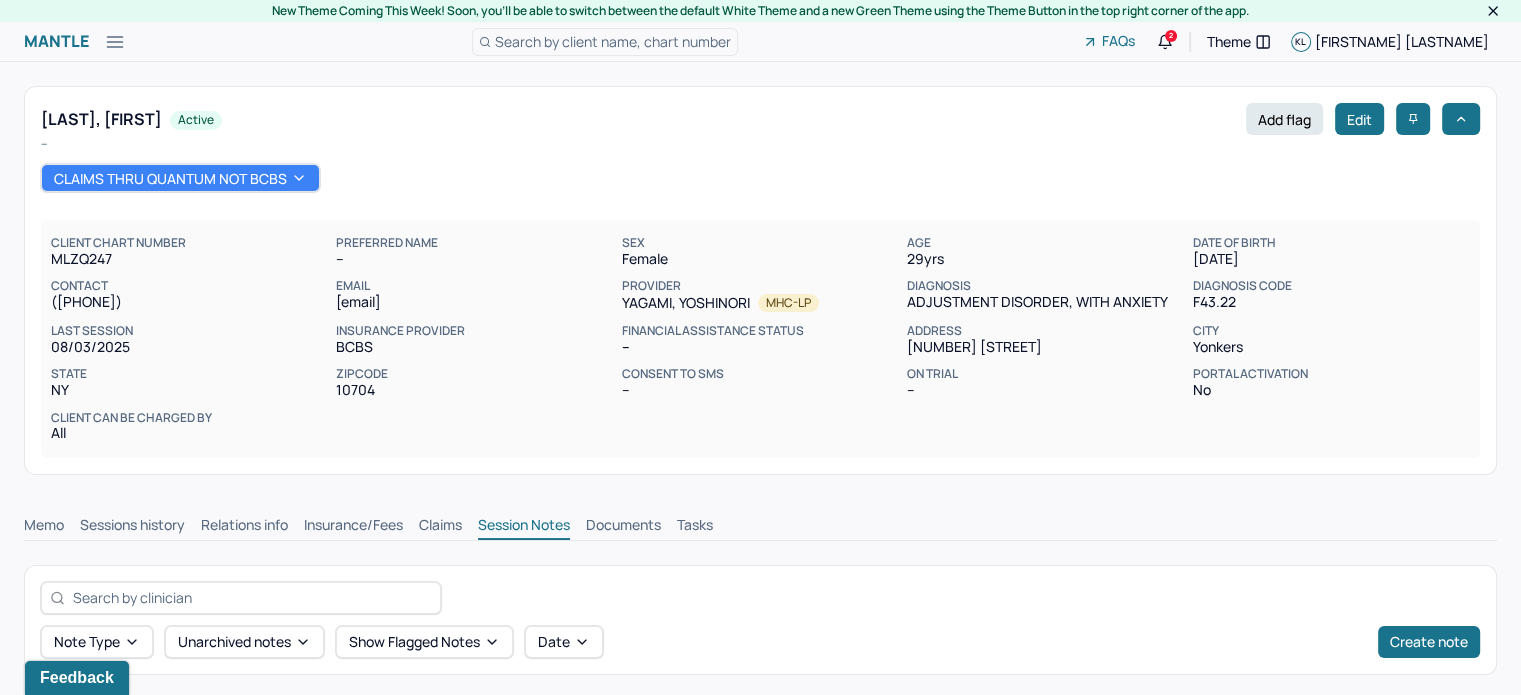 click on "Memo" at bounding box center (44, 527) 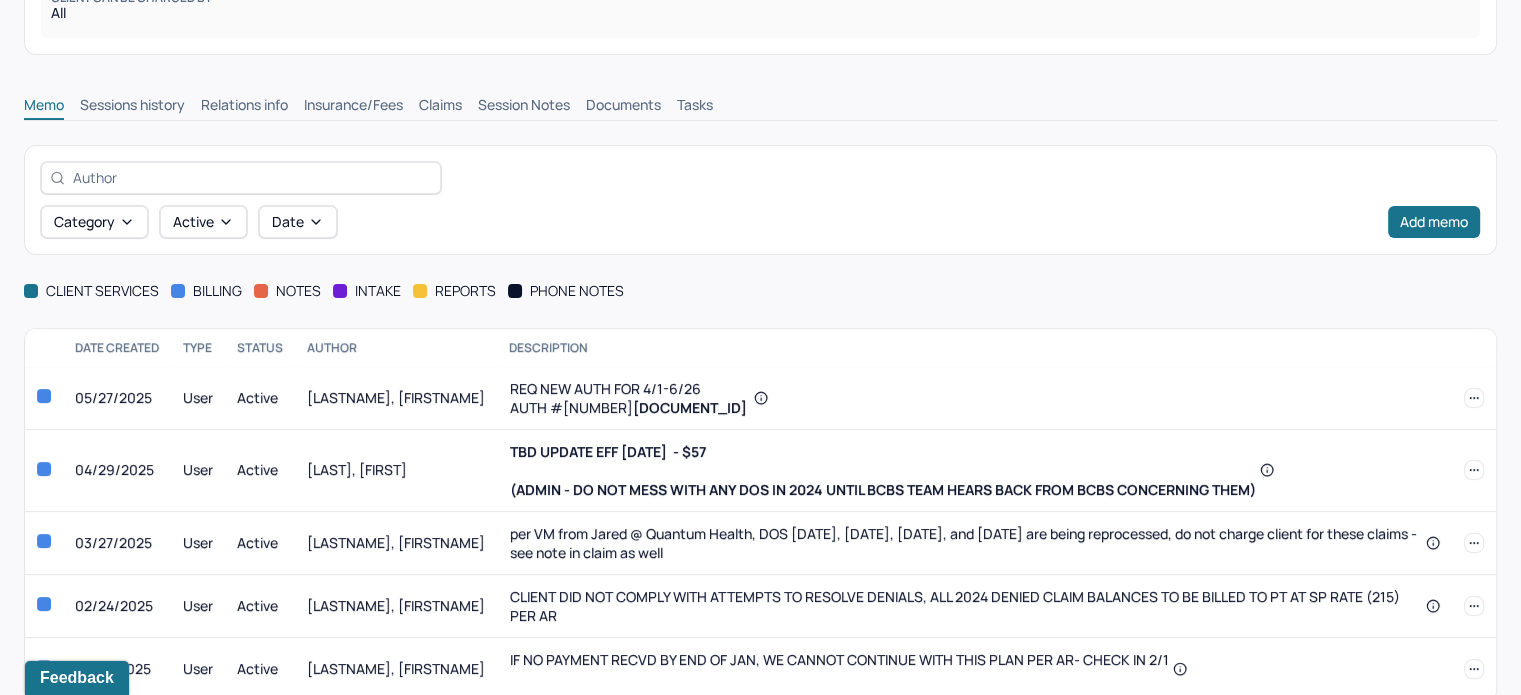 scroll, scrollTop: 432, scrollLeft: 0, axis: vertical 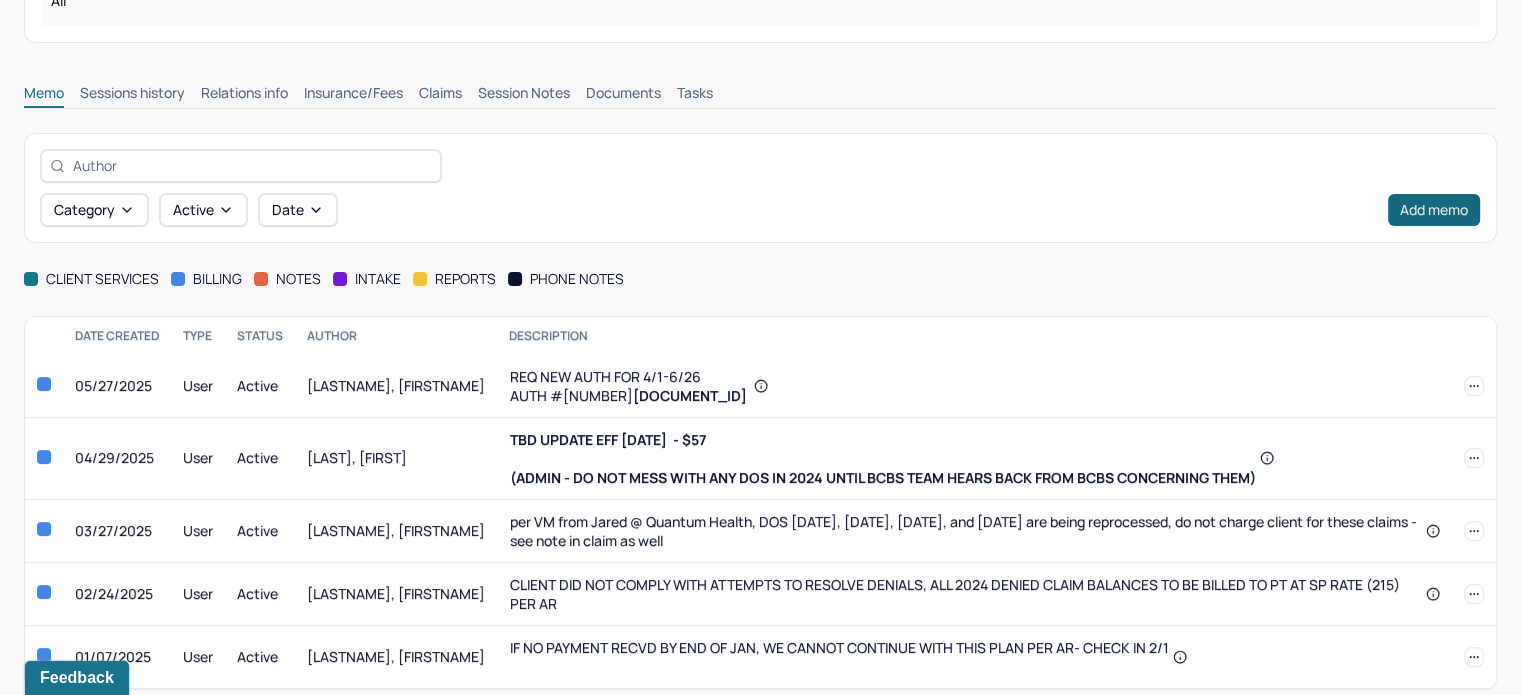 click on "Add memo" at bounding box center [1434, 210] 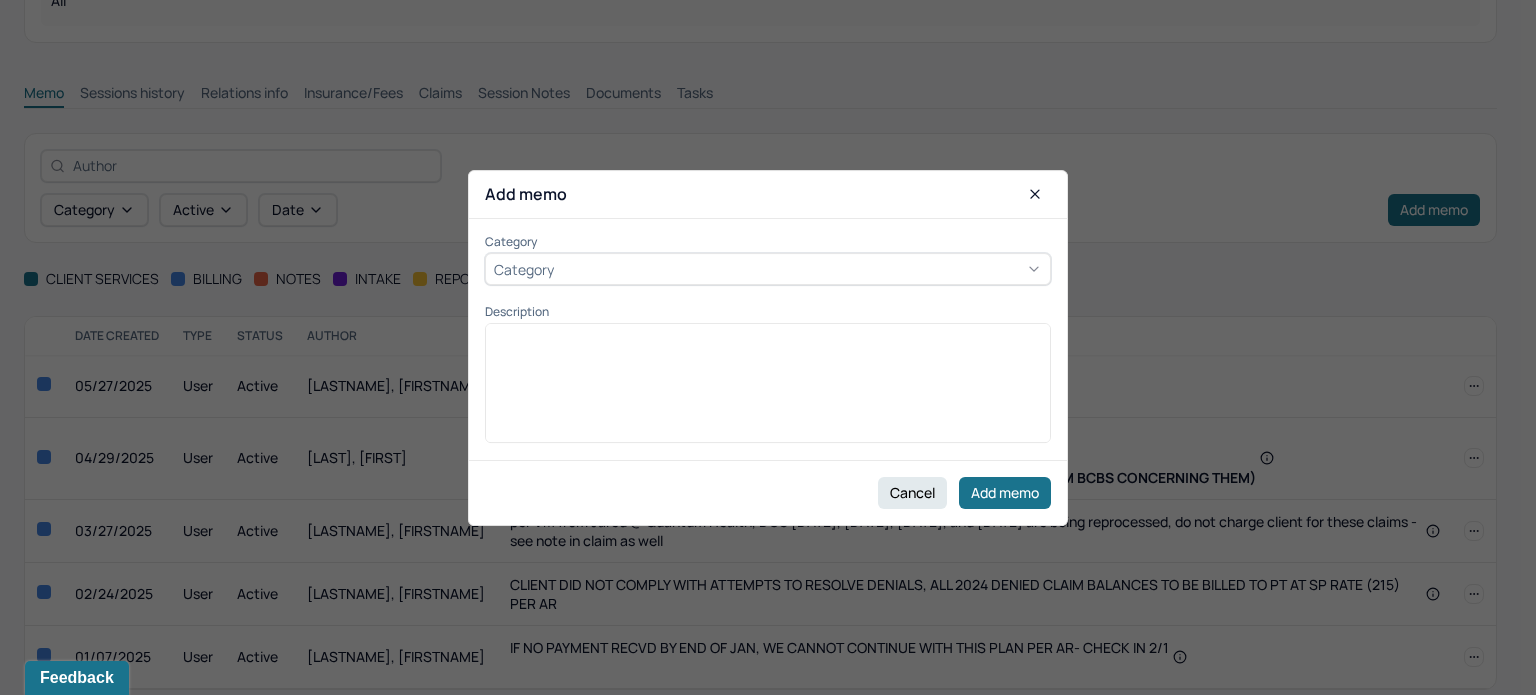click on "Category" at bounding box center (768, 269) 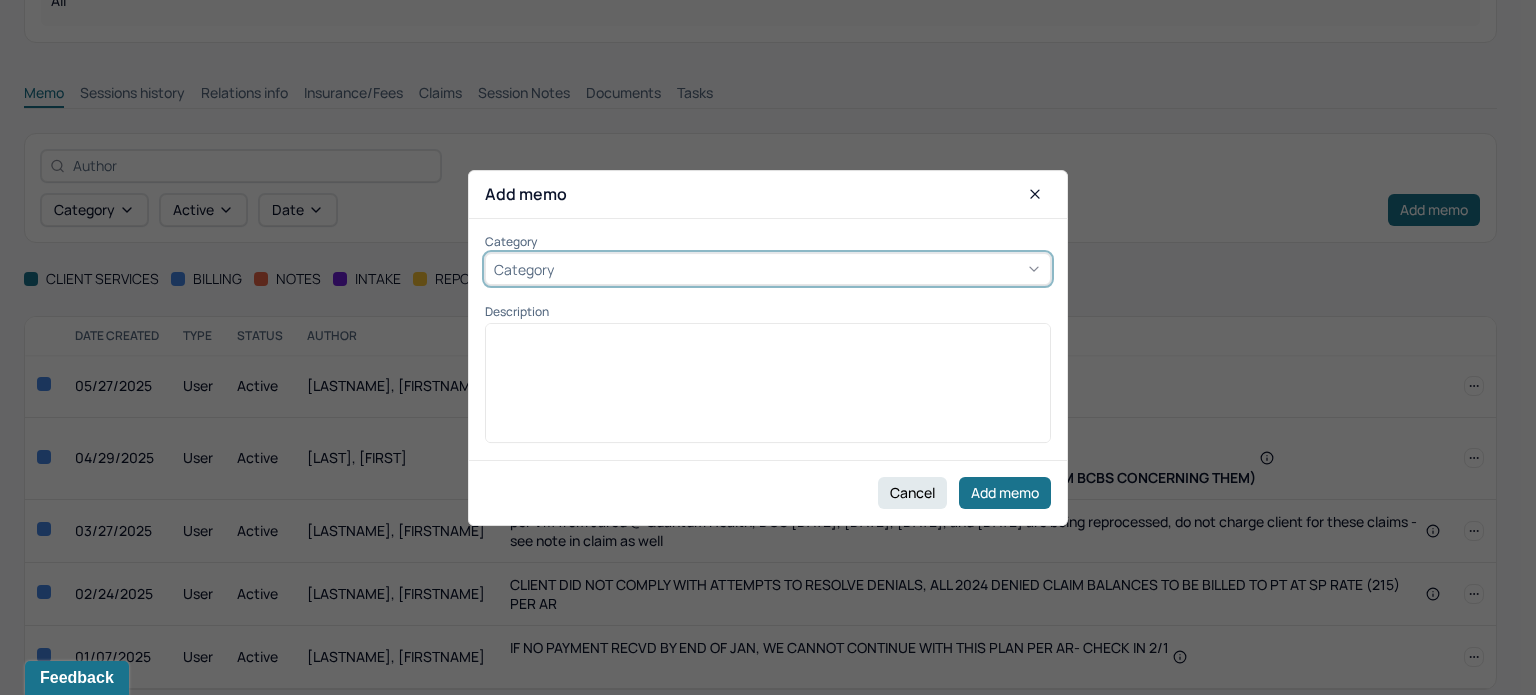 click on "billing" at bounding box center (760, 758) 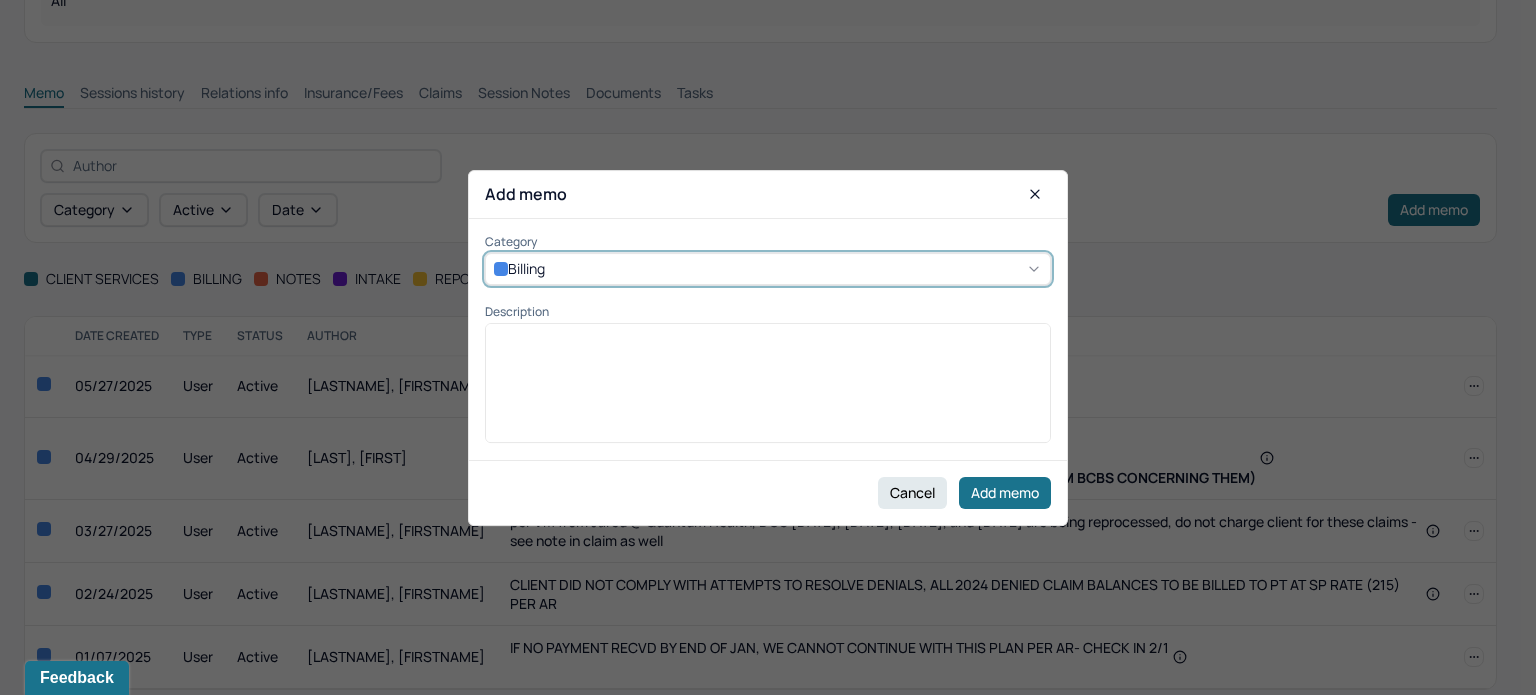 click at bounding box center [768, 339] 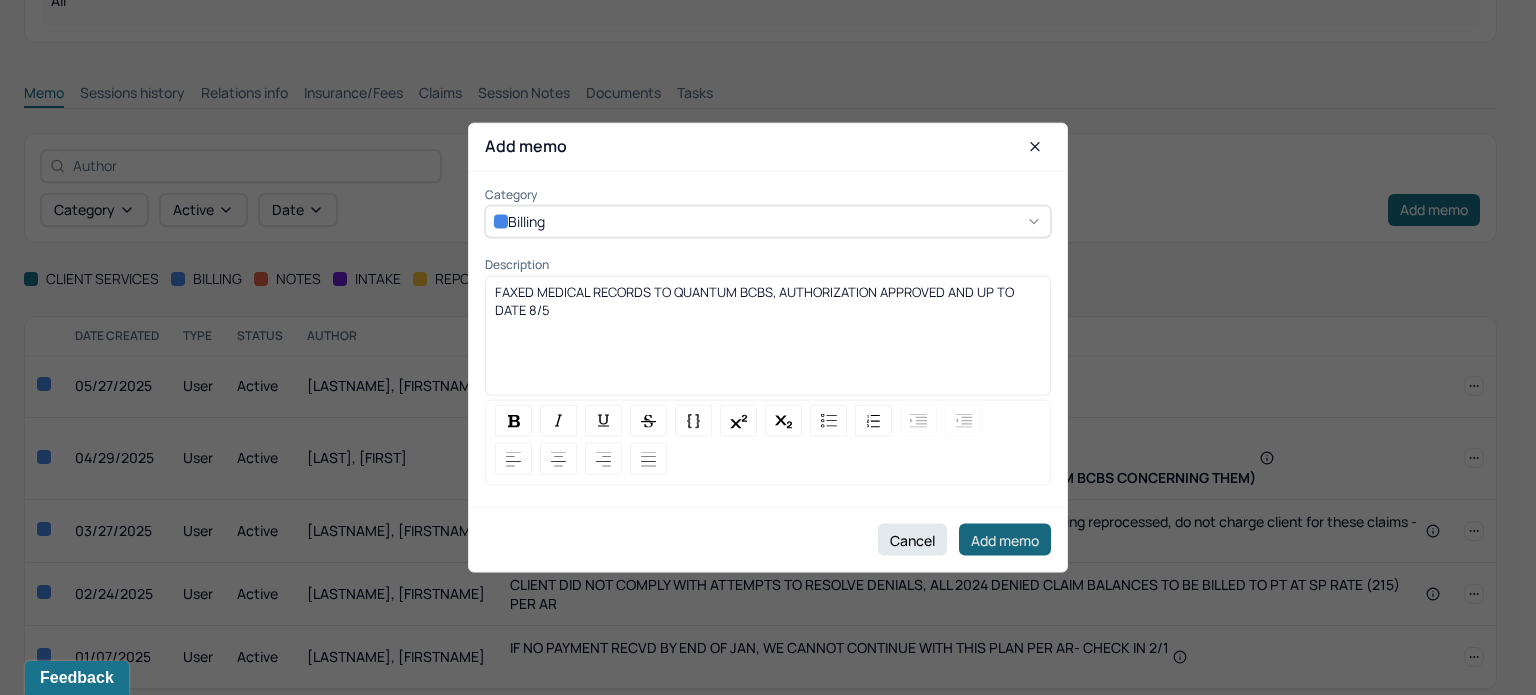 click on "Add memo" at bounding box center (1005, 540) 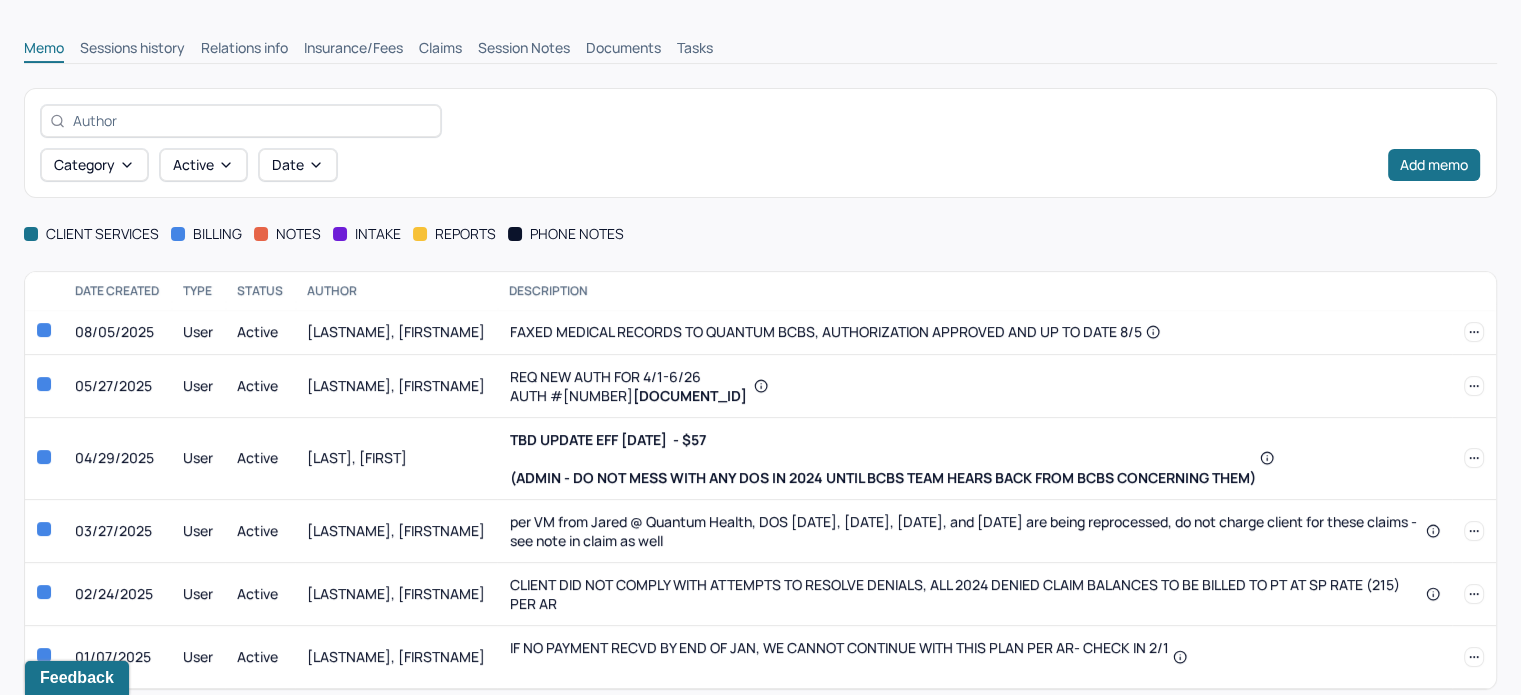 scroll, scrollTop: 0, scrollLeft: 0, axis: both 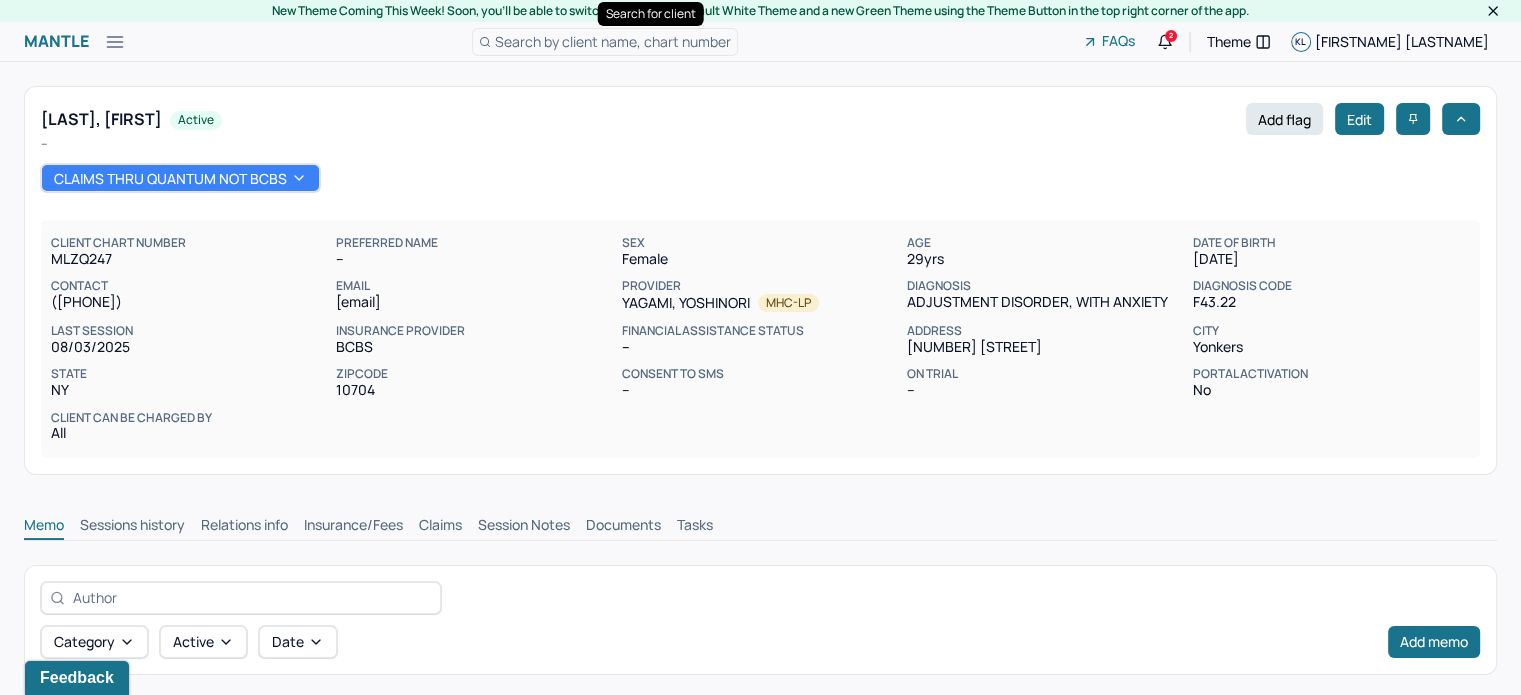 click on "Search by client name, chart number" at bounding box center (613, 41) 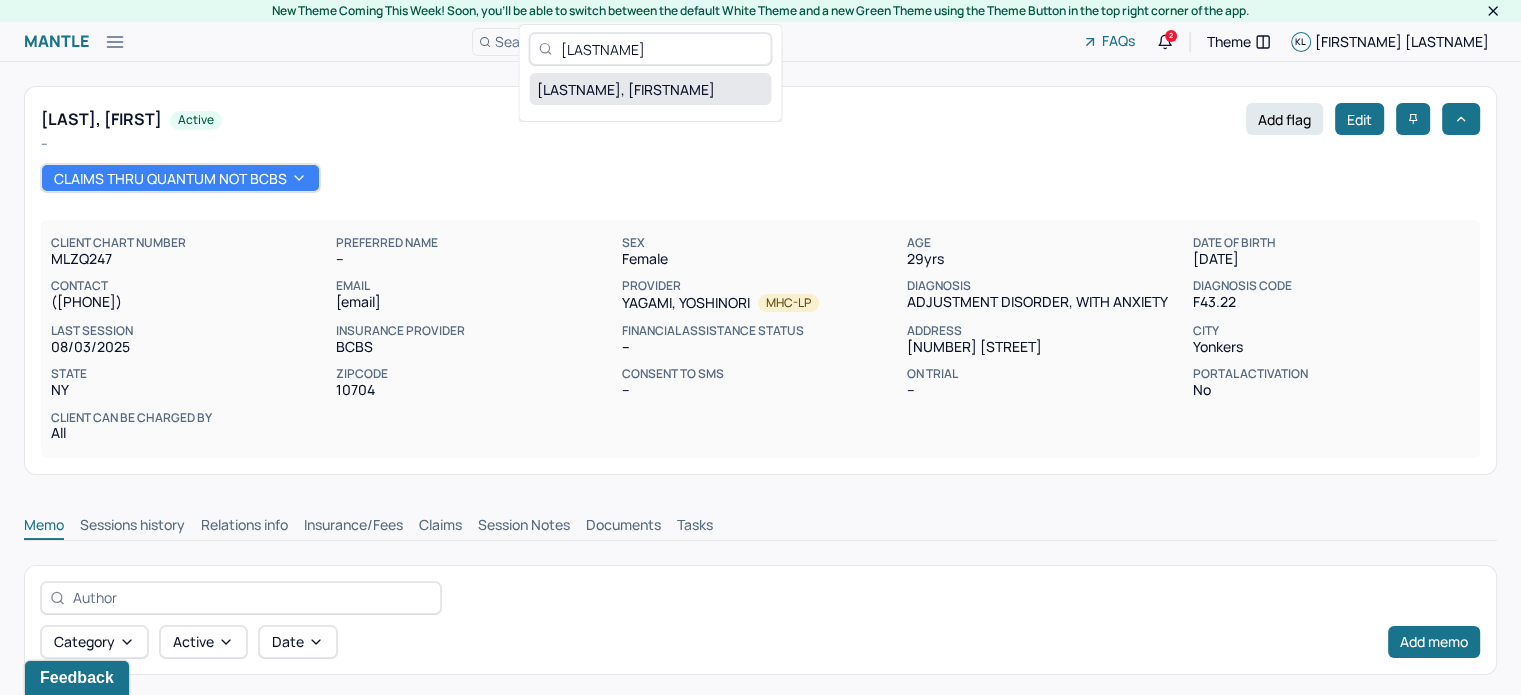 type on "[LASTNAME]" 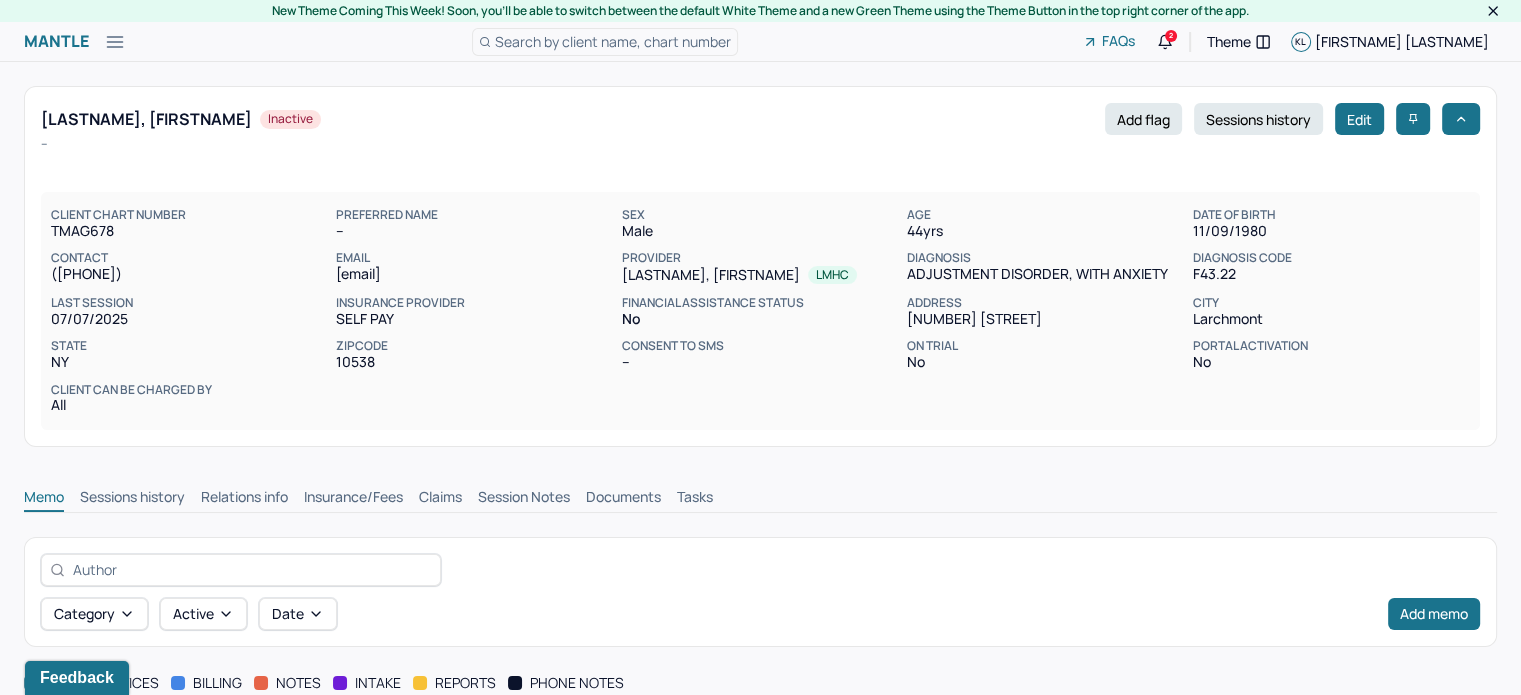 click on "Insurance/Fees" at bounding box center [353, 499] 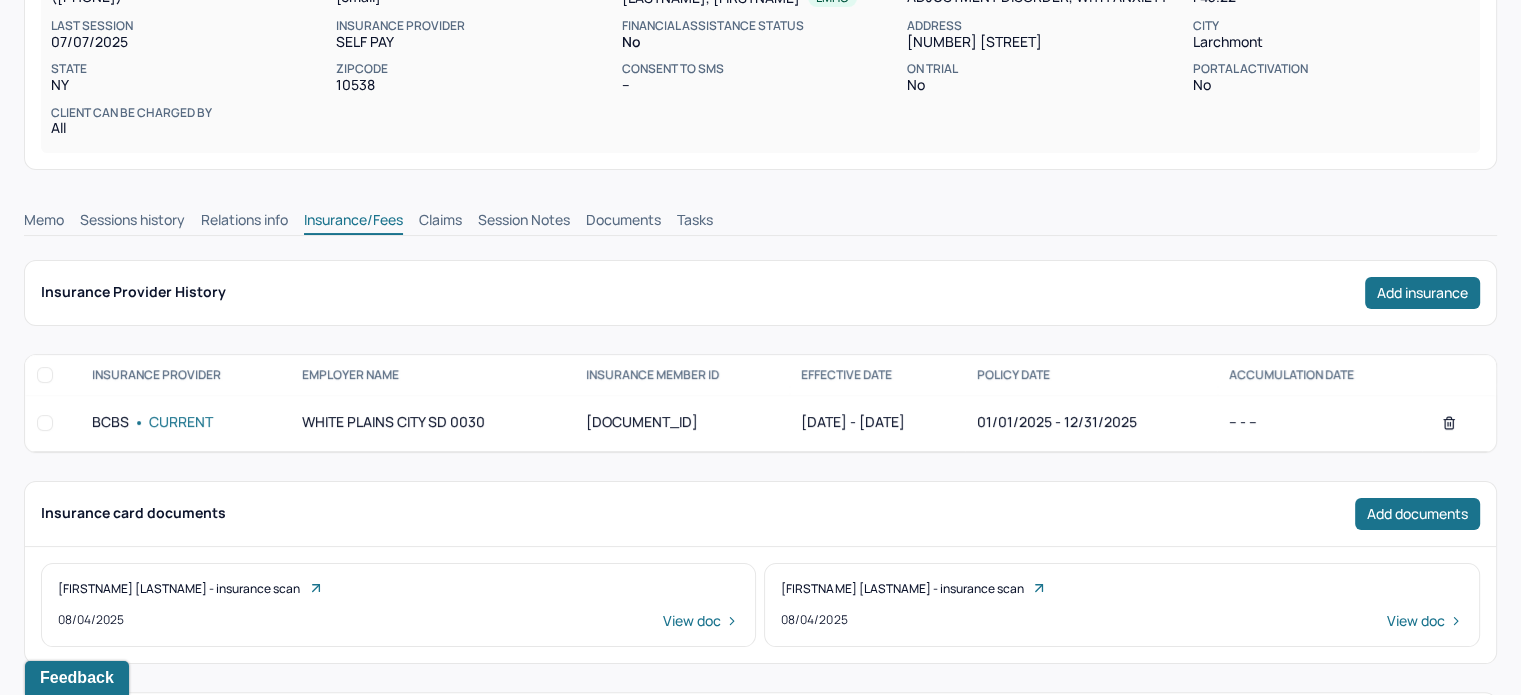 scroll, scrollTop: 400, scrollLeft: 0, axis: vertical 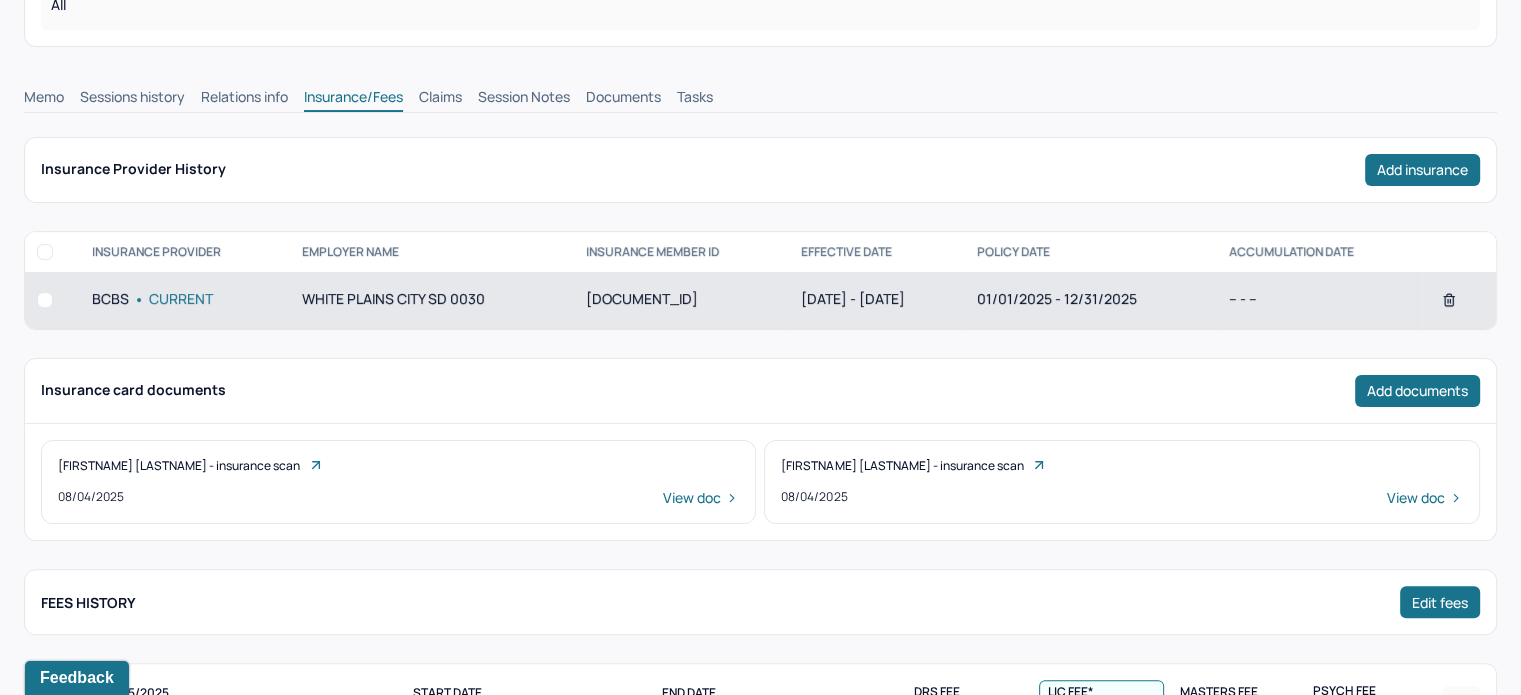click on "01/01/2025 - 12/31/2025" at bounding box center (1091, 300) 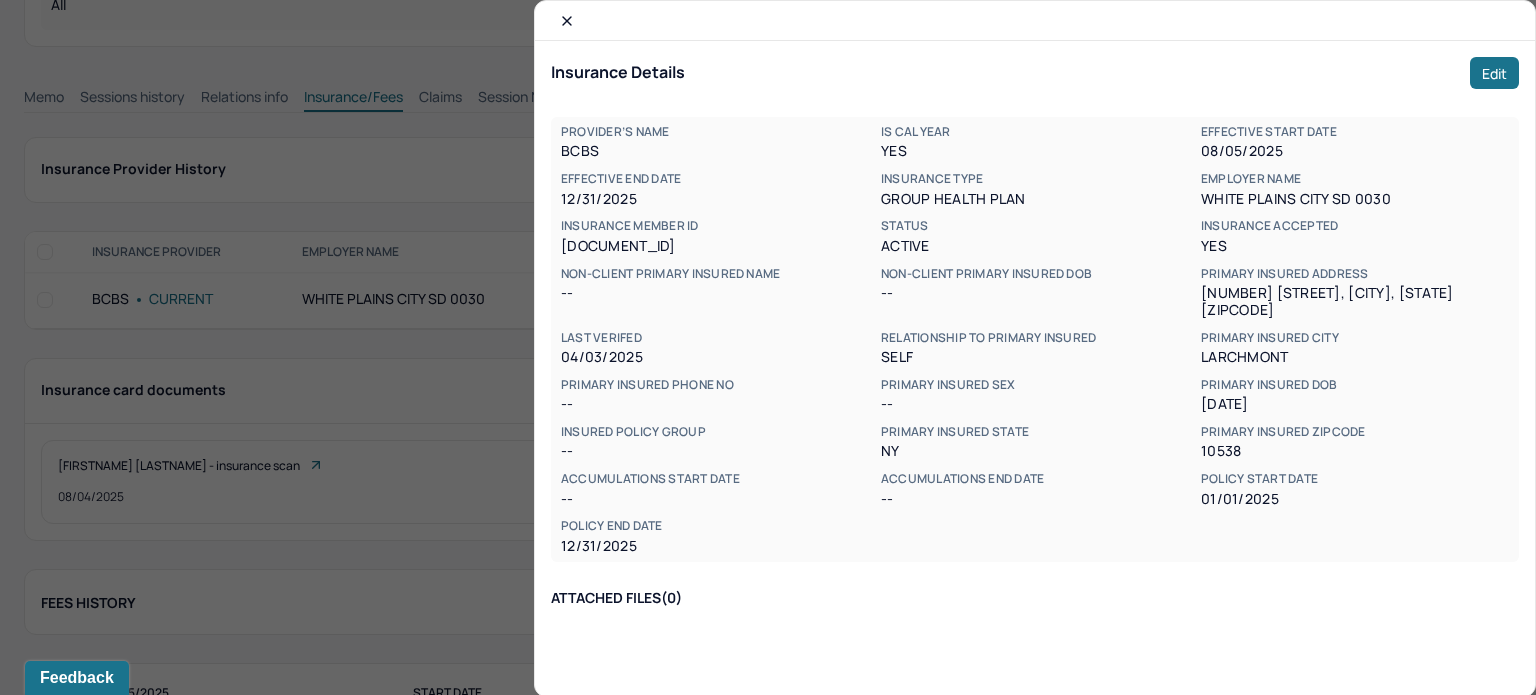 click on "PROVIDER’s NAME BCBS Is Cal Year Yes Effective start date [DATE] Effective end date [DATE] Insurance type group health plan Employer name WHITE PLAINS CITY SD 0030 INSURANCE MEMBER ID [DOCUMENT_ID] Status active Insurance accepted Yes NON-CLIENT PRIMARY INSURED NAME -- NON-CLIENT PRIMARY INSURED DOB -- PRIMARY INSURED address [NUMBER] [STREET], [CITY], [STATE] [ZIPCODE] LAST VERIFED [DATE] Relationship to primary insured self Primary insured city [CITY] Primary insured phone no -- Primary insured sex -- Primary insured dob [DATE] Insured policy group -- Primary insured state [STATE] Primary insured zipcode [ZIPCODE] Accumulations start date -- Accumulations end date -- Policy start date [DATE] Policy end date [DATE]" at bounding box center (1035, 339) 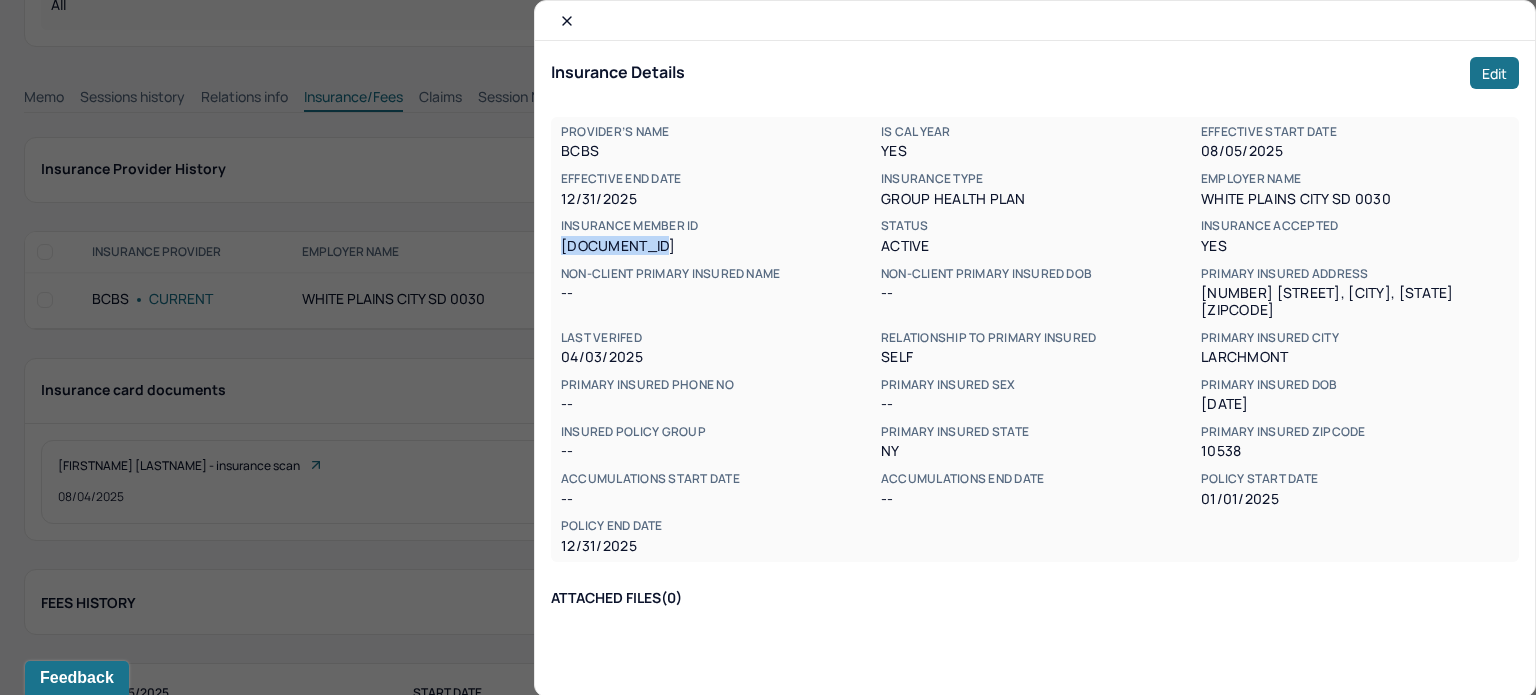 click on "PROVIDER’s NAME BCBS Is Cal Year Yes Effective start date [DATE] Effective end date [DATE] Insurance type group health plan Employer name WHITE PLAINS CITY SD 0030 INSURANCE MEMBER ID [DOCUMENT_ID] Status active Insurance accepted Yes NON-CLIENT PRIMARY INSURED NAME -- NON-CLIENT PRIMARY INSURED DOB -- PRIMARY INSURED address [NUMBER] [STREET], [CITY], [STATE] [ZIPCODE] LAST VERIFED [DATE] Relationship to primary insured self Primary insured city [CITY] Primary insured phone no -- Primary insured sex -- Primary insured dob [DATE] Insured policy group -- Primary insured state [STATE] Primary insured zipcode [ZIPCODE] Accumulations start date -- Accumulations end date -- Policy start date [DATE] Policy end date [DATE]" at bounding box center [1035, 339] 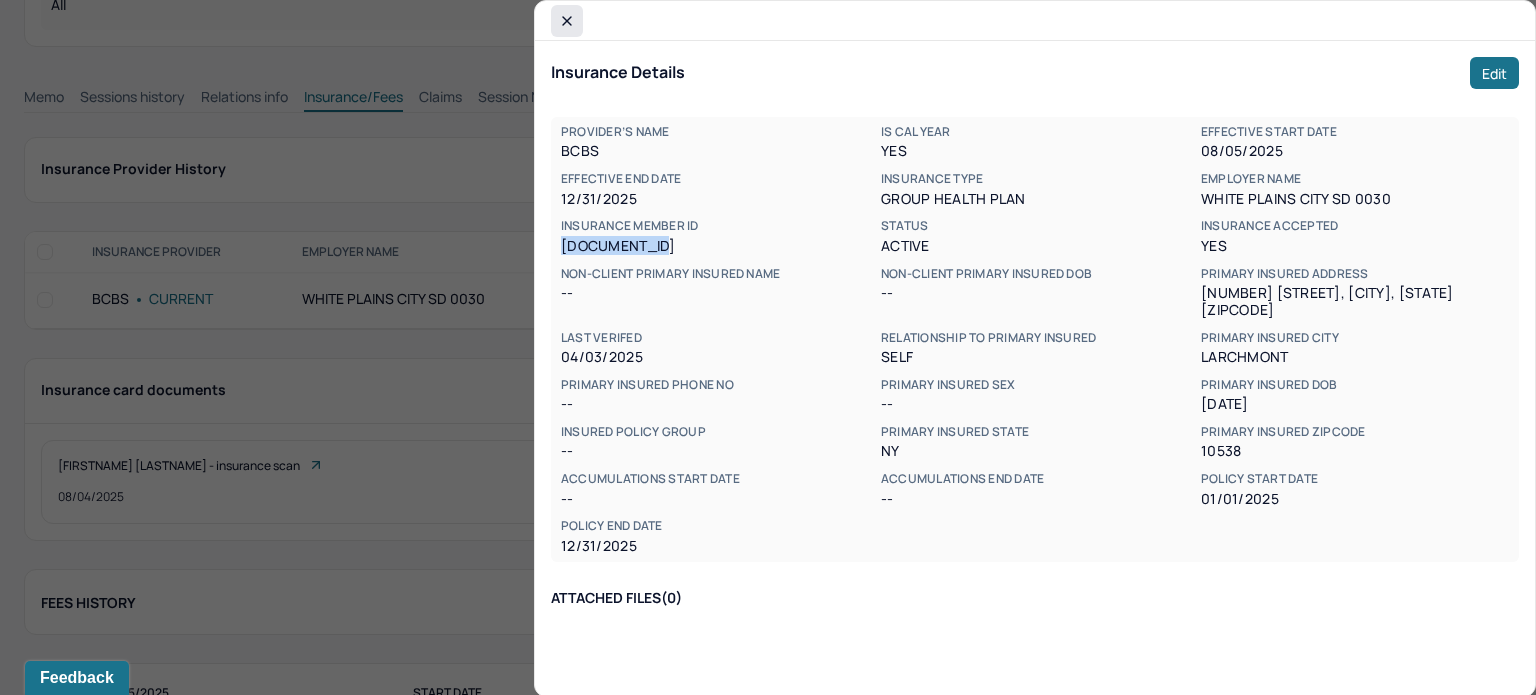 click 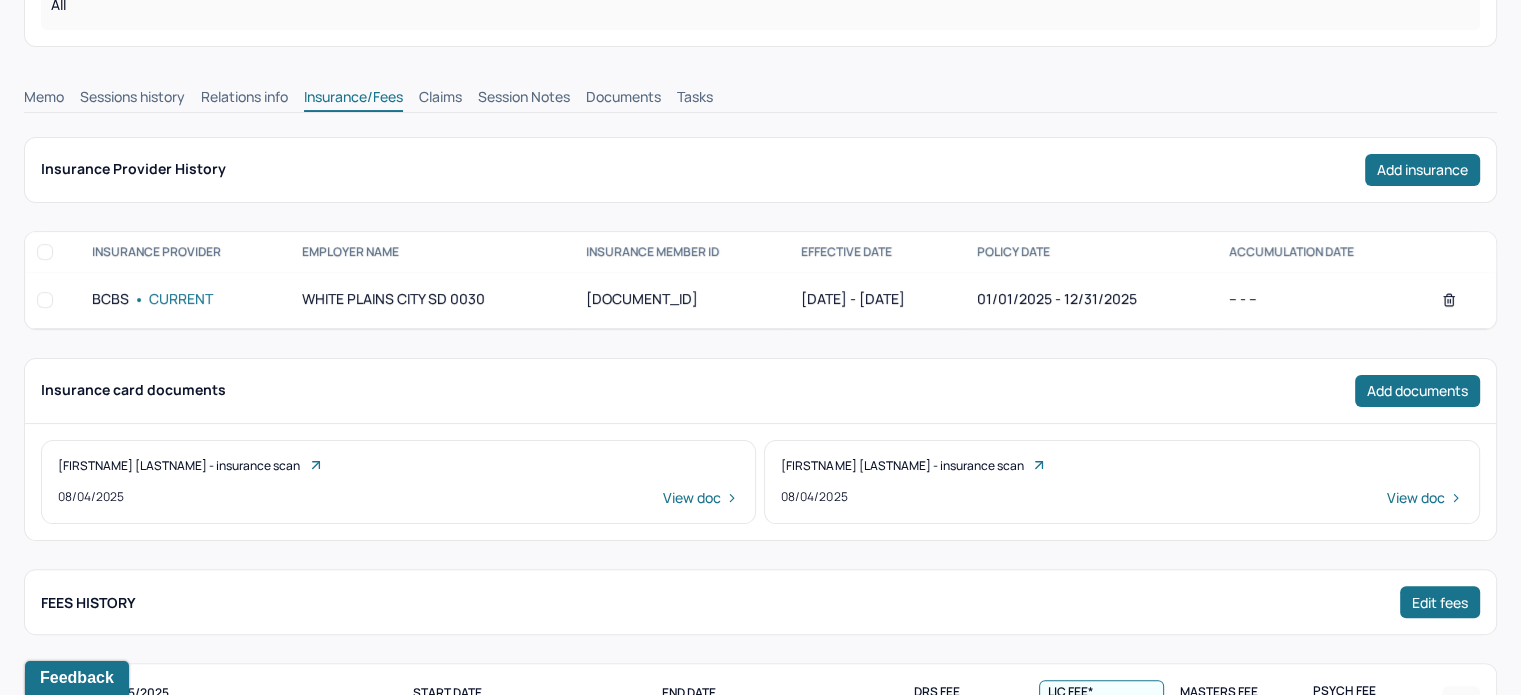 click on "Claims" at bounding box center [440, 99] 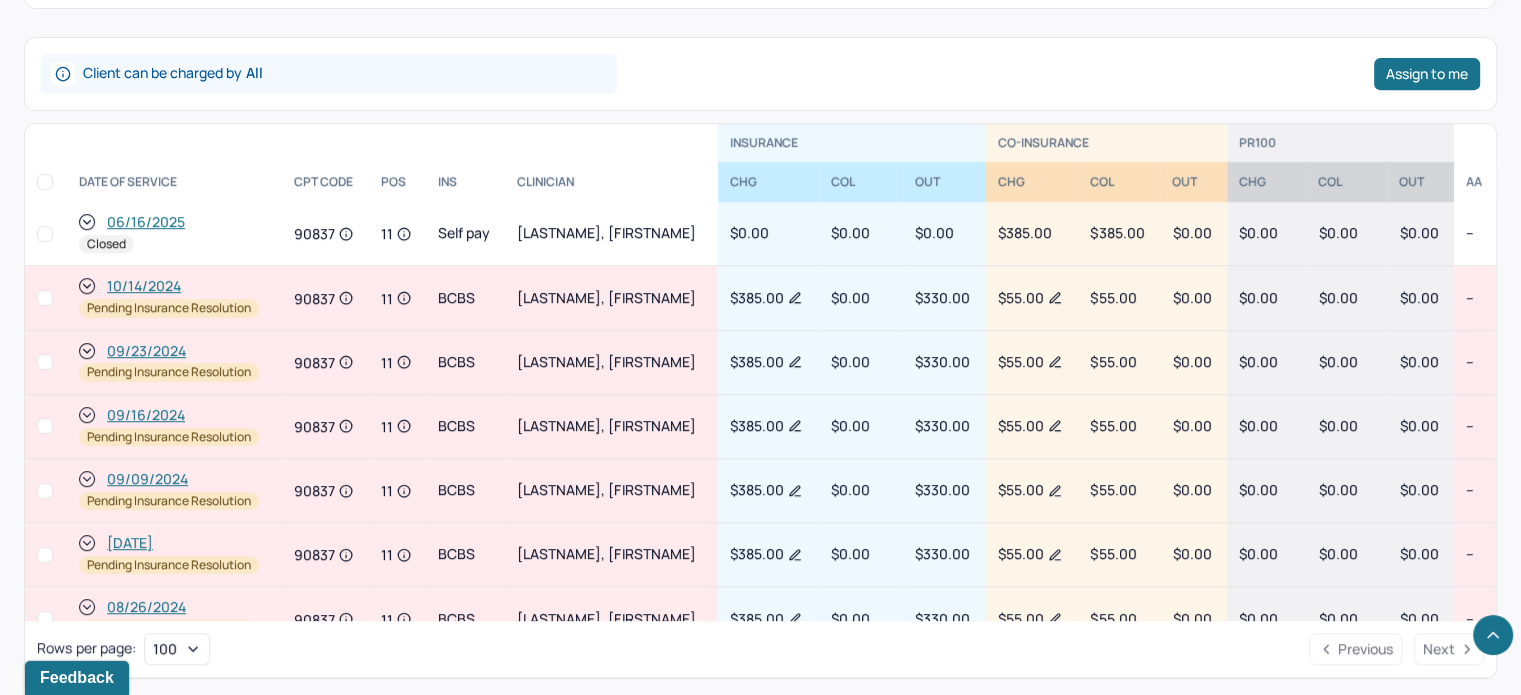 scroll, scrollTop: 870, scrollLeft: 0, axis: vertical 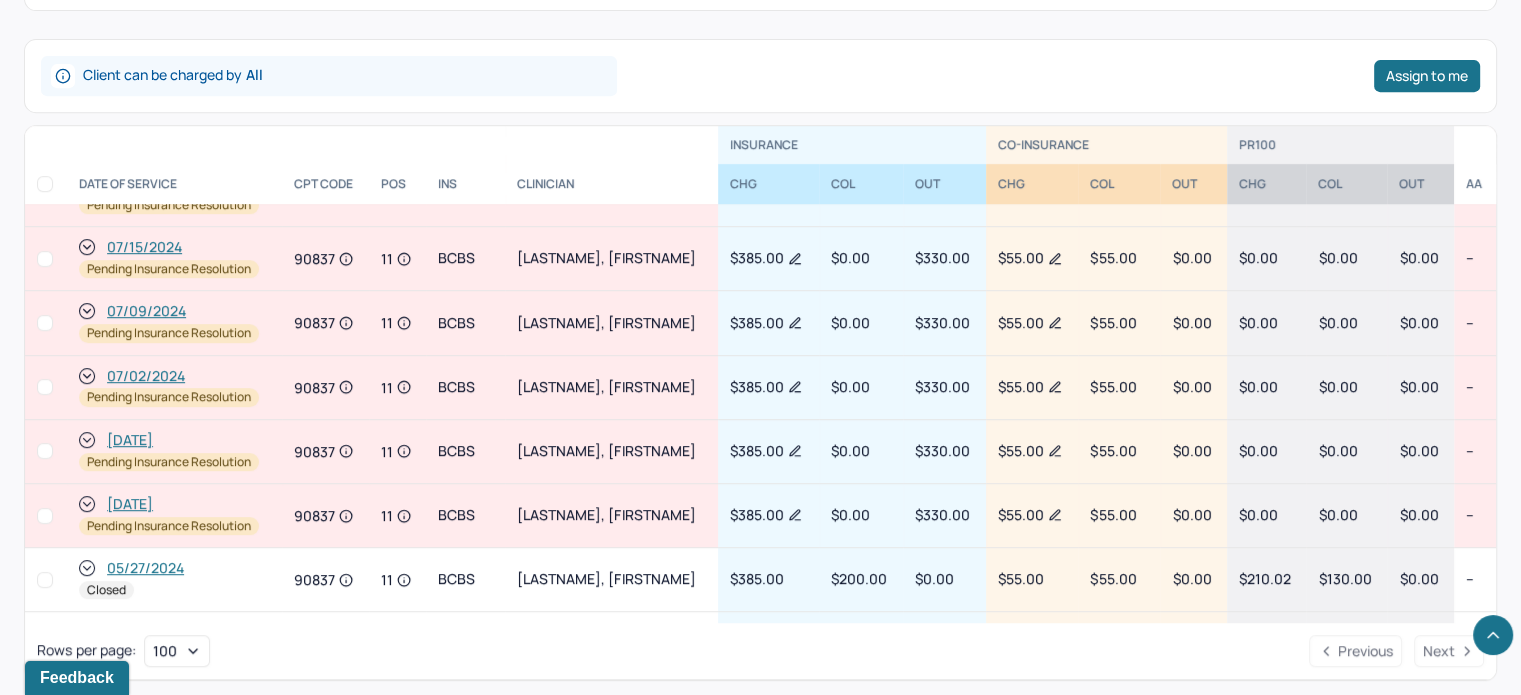 click on "[DATE]" at bounding box center [130, 504] 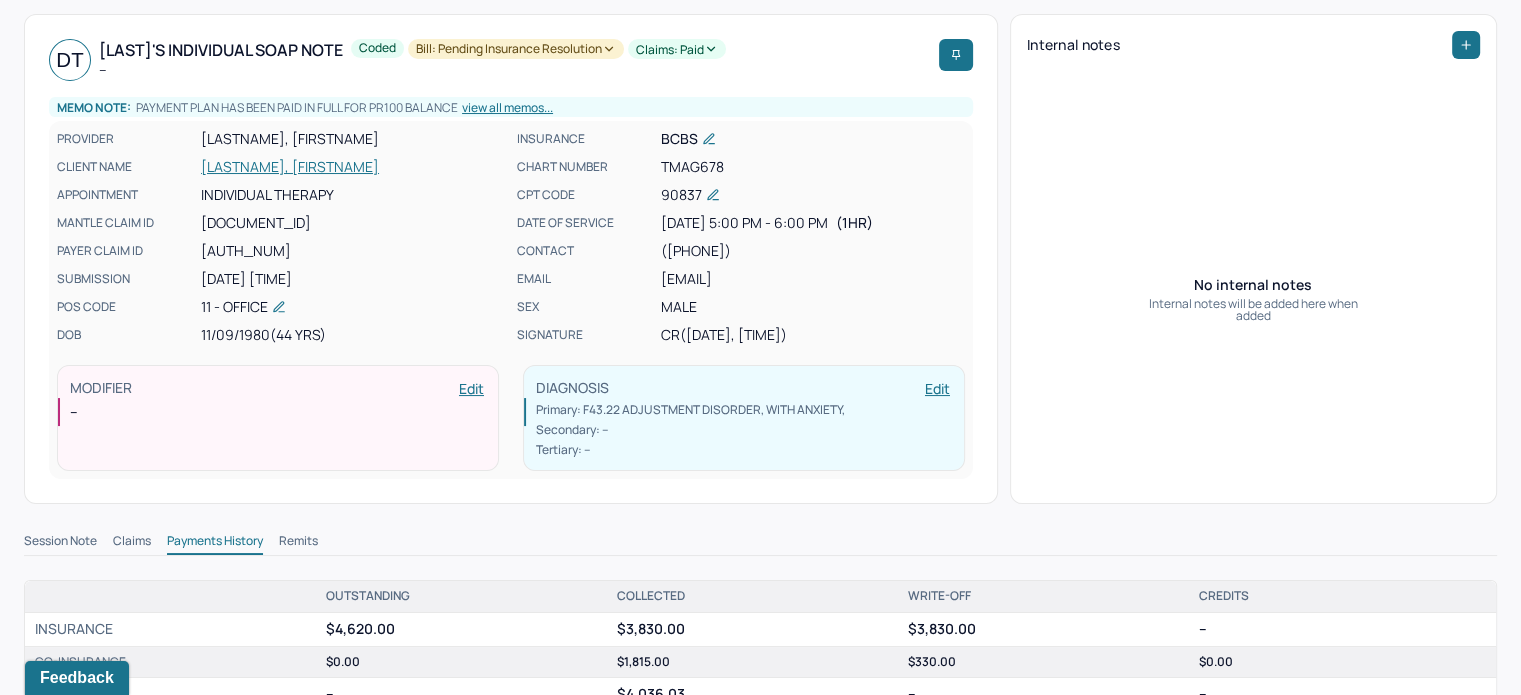 click on "Claims" at bounding box center (132, 543) 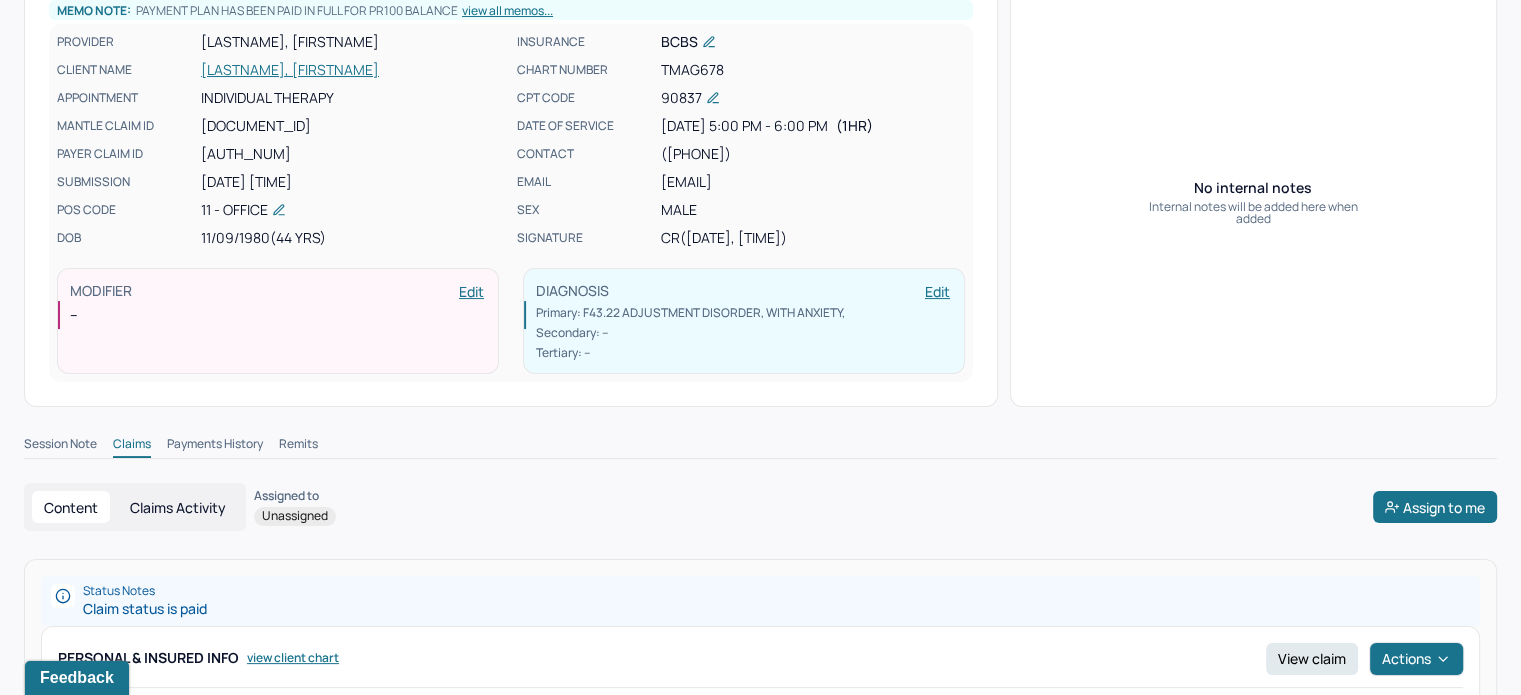 scroll, scrollTop: 116, scrollLeft: 0, axis: vertical 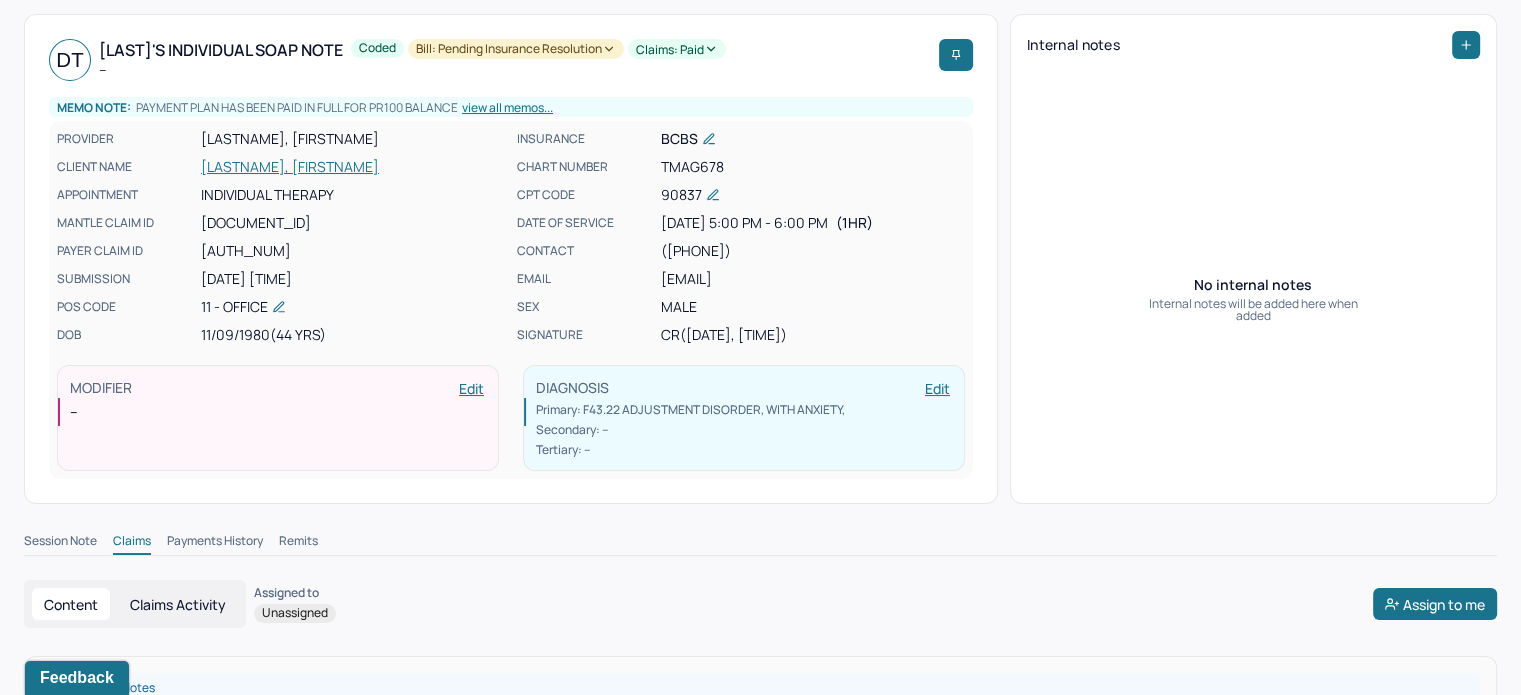 click on "[LASTNAME], [FIRSTNAME]" at bounding box center [353, 167] 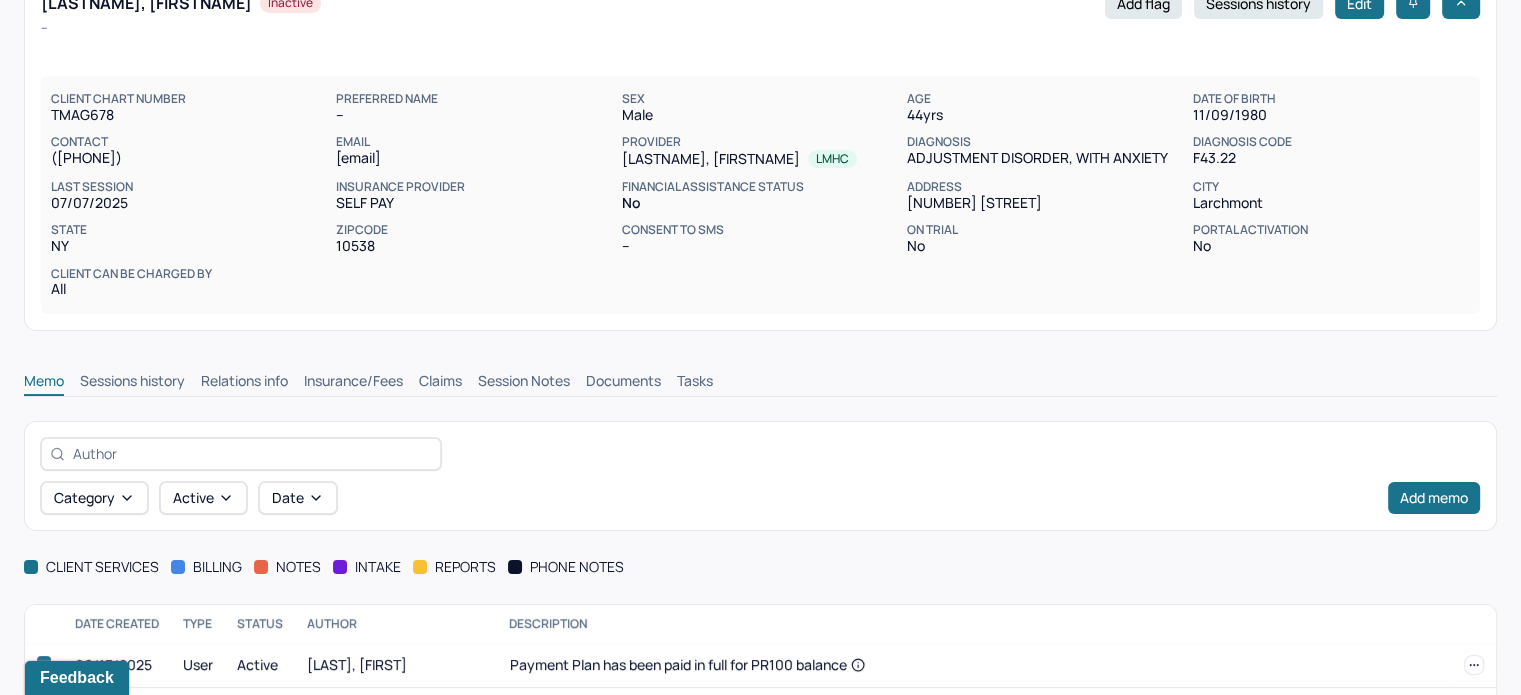 click on "Claims" at bounding box center (440, 383) 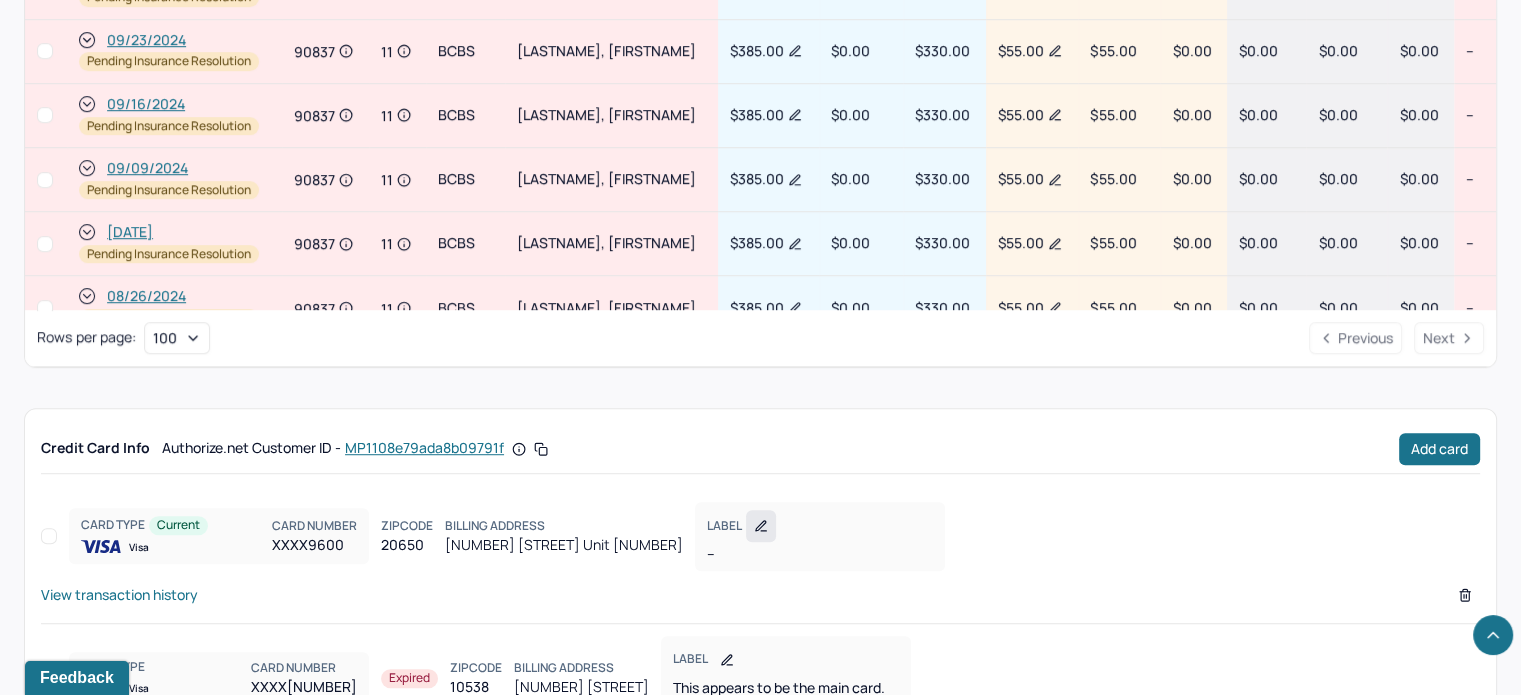 scroll, scrollTop: 1012, scrollLeft: 0, axis: vertical 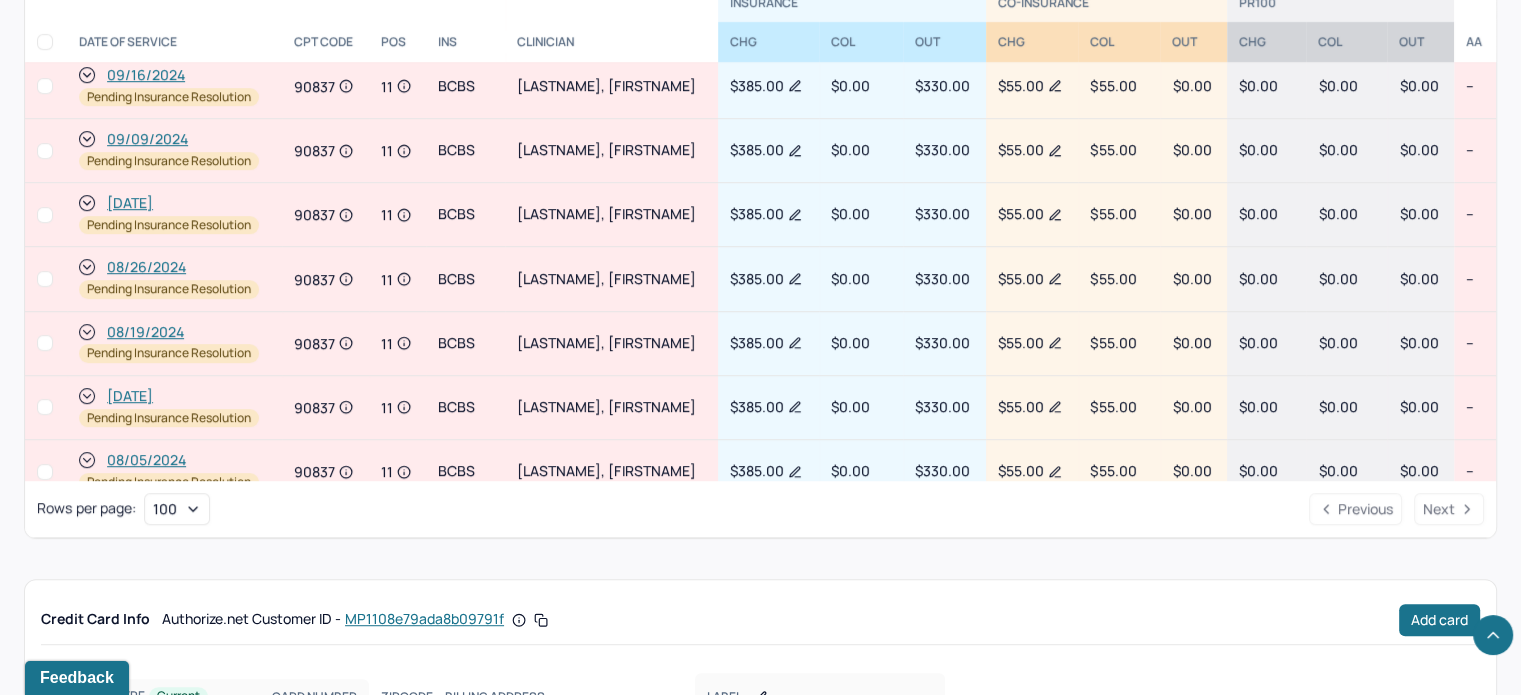 click on "OUTSTANDING COLLECTED WRITE-OFF CREDITS INSURANCE $4,620.00 $3,830.00 $3,830.00 -- CO-INSURANCE $0.00 $1,815.00 $330.00 $0.00 UNMATCHED -- $4,036.03 -- -- PR100 $0.00 $130.00 -- $0.00 Total $4,620.00 $9,811.03 $4,160.00 $0.00 Showing all bills for [LAST], [FIRST].  Generate account statement for selected period Bulk Writeoff Bill Status CPT Code Date Client can be charged by All Assign to me INSURANCE CO-INSURANCE PR100 DATE OF SERVICE CPT CODE pos Ins CLINICIAN CHG COL OUT CHG COL OUT CHg COL OUT AA [DATE] Closed 90837 11 Self pay [LAST], [FIRST] $0.00 $0.00 $0.00 $385.00 $385.00 $0.00 $0.00 $0.00 $0.00 -- [DATE] Pending Insurance Resolution 90837 11 BCBS [LAST], [FIRST] $385.00 $0.00 $330.00 $55.00 $55.00 $0.00 $0.00 $0.00 $0.00 -- [DATE] Pending Insurance Resolution 90837 11 BCBS [LAST], [FIRST] $385.00 $0.00 $330.00 $55.00 $55.00 $0.00 $0.00 $0.00 $0.00 -- [DATE] Pending Insurance Resolution 90837 11 BCBS [LAST], [FIRST] $385.00 $0.00 $330.00 $55.00 $55.00 $0.00 $0.00 $0.00 $0.00 -- [DATE] 11" at bounding box center (760, 250) 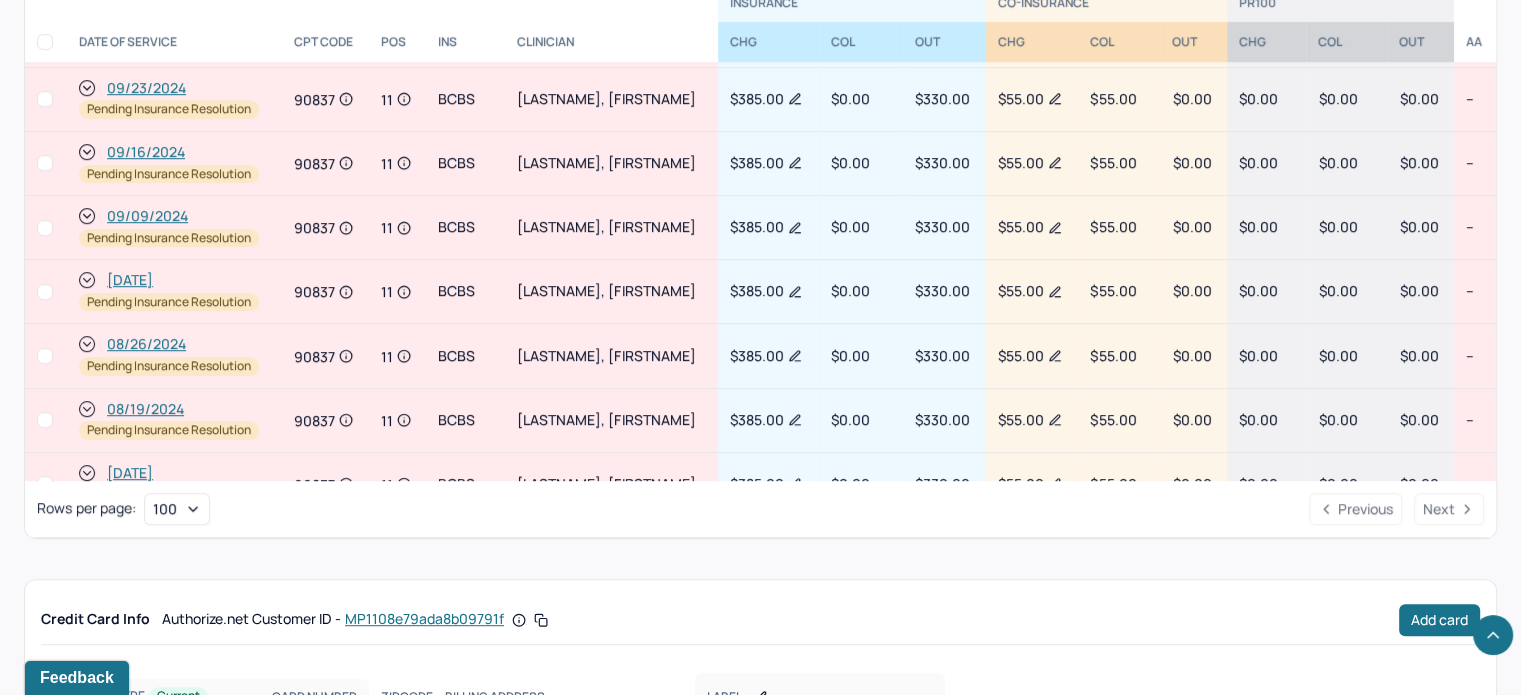 scroll, scrollTop: 0, scrollLeft: 0, axis: both 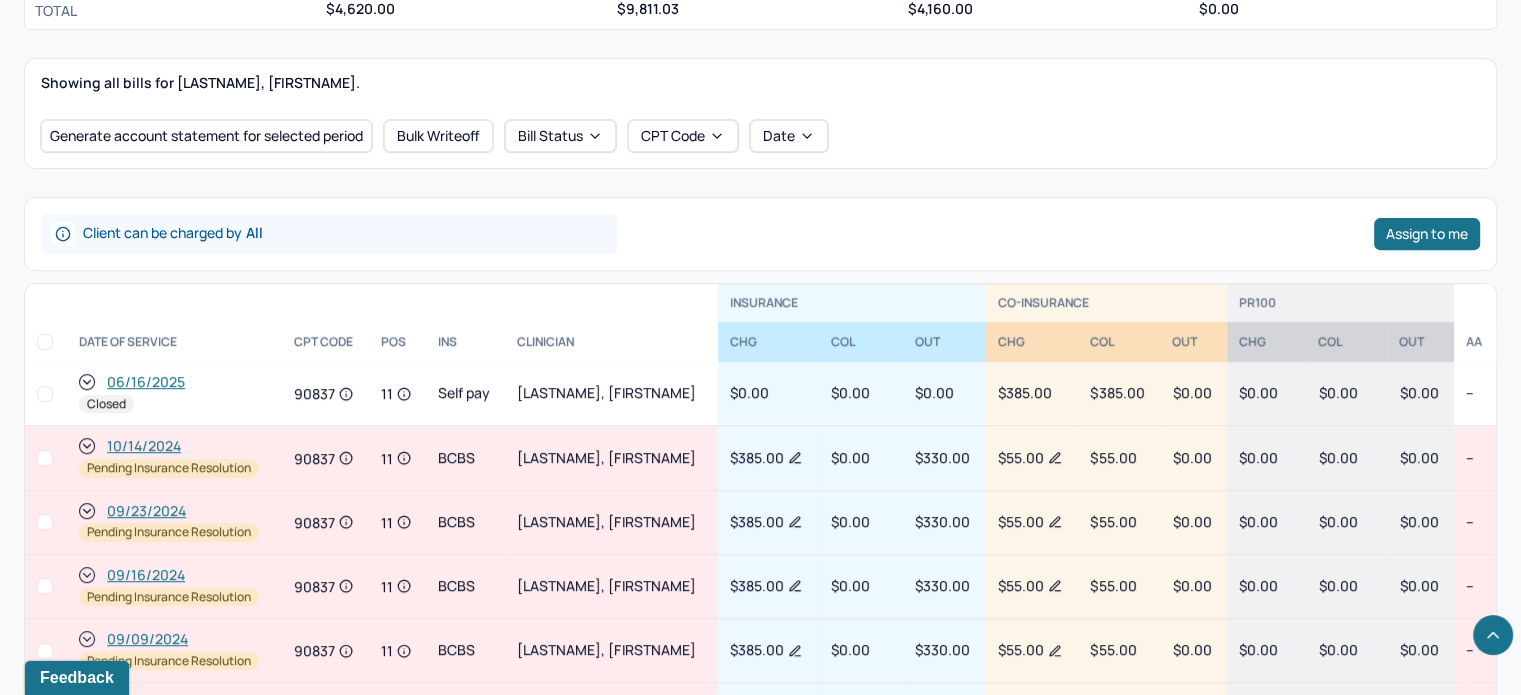 click on "09/16/2024" at bounding box center [146, 575] 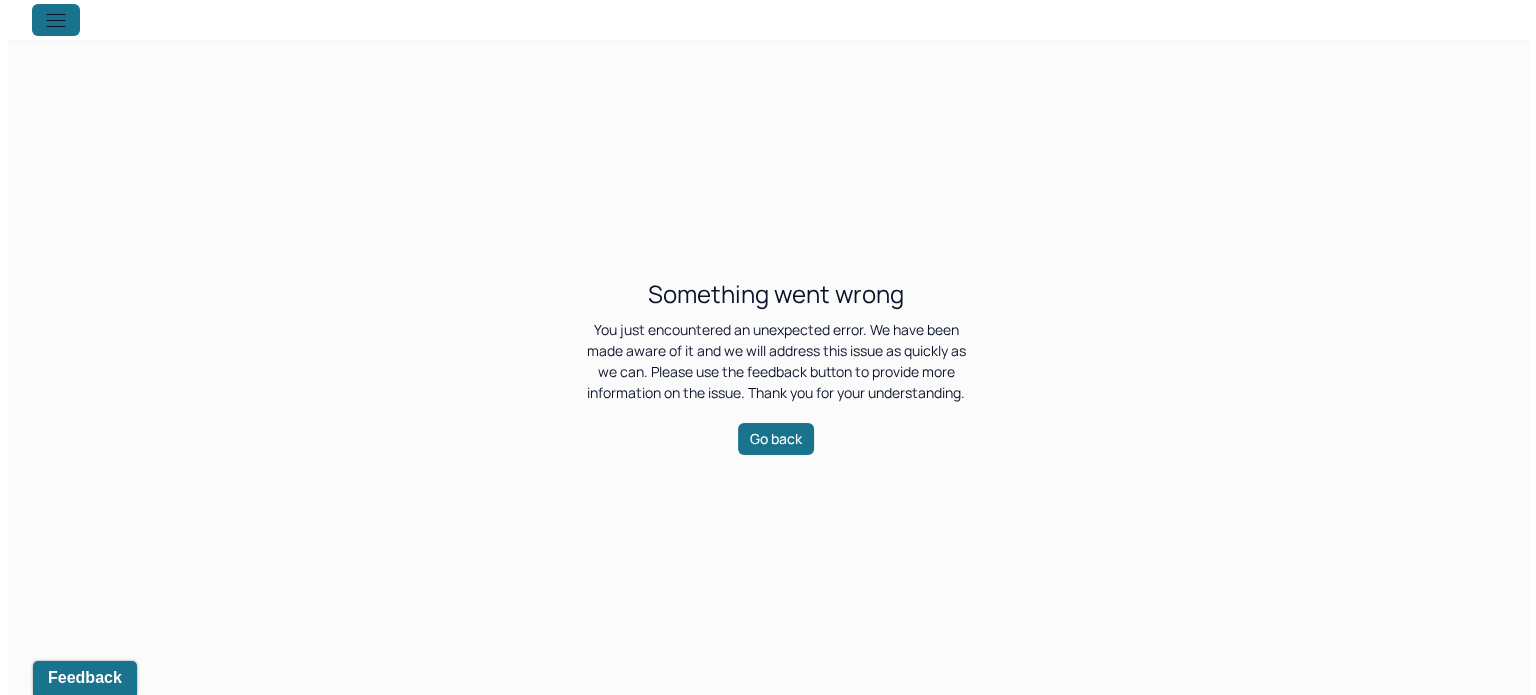 scroll, scrollTop: 0, scrollLeft: 0, axis: both 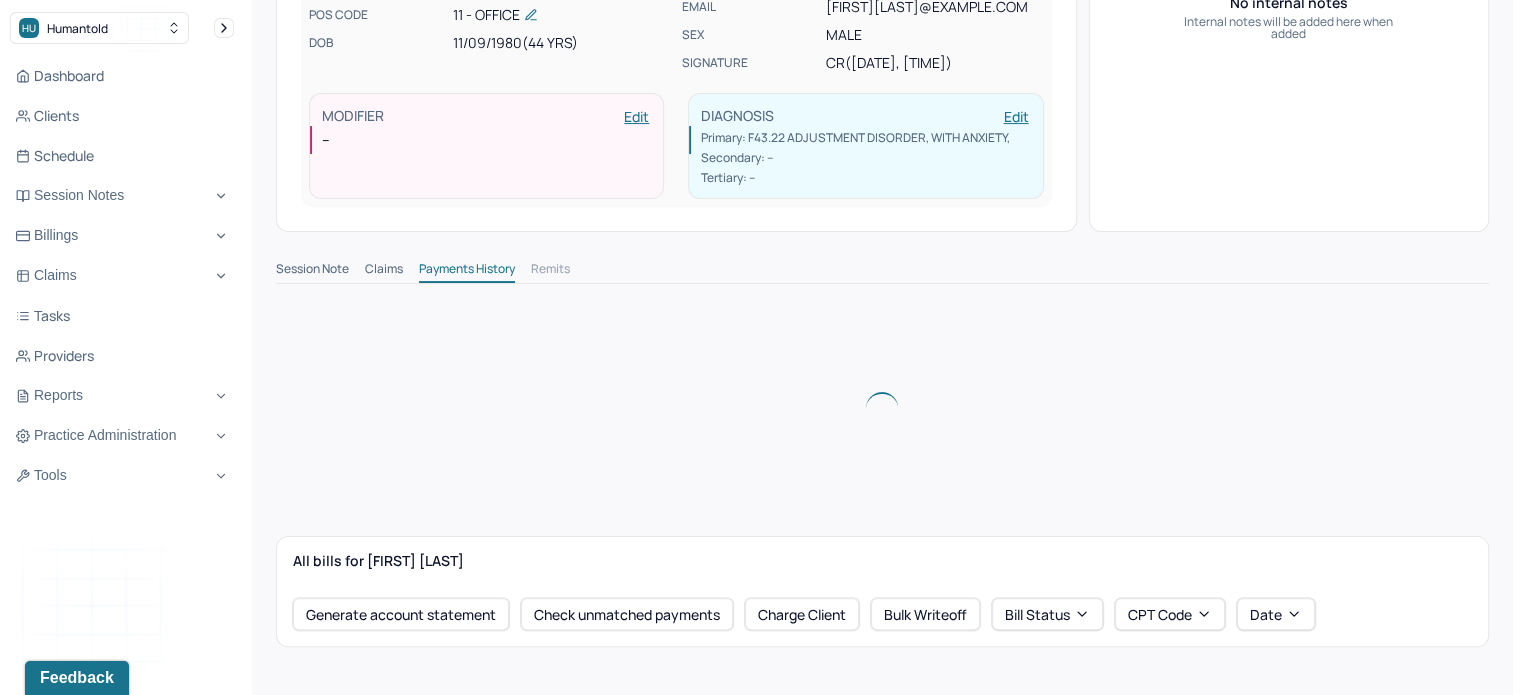click on "Claims" at bounding box center (384, 271) 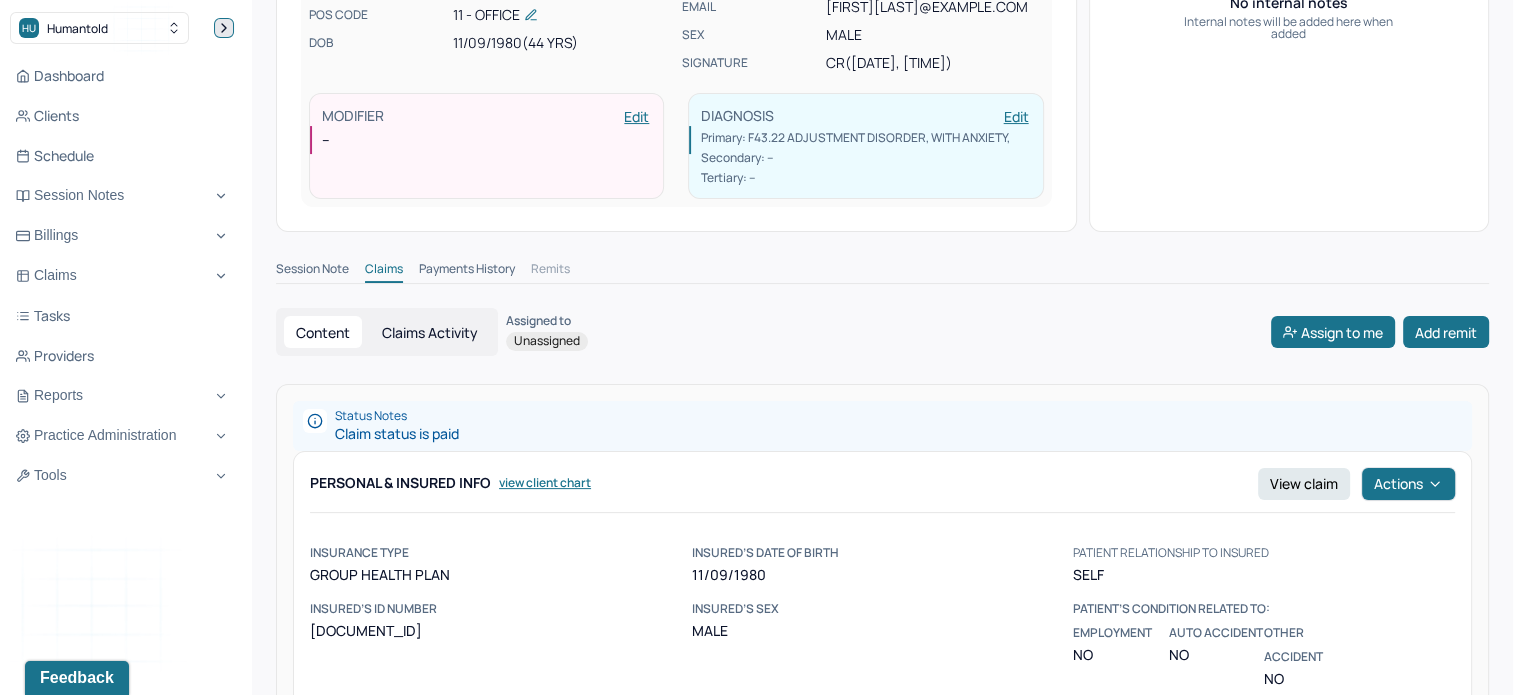 click 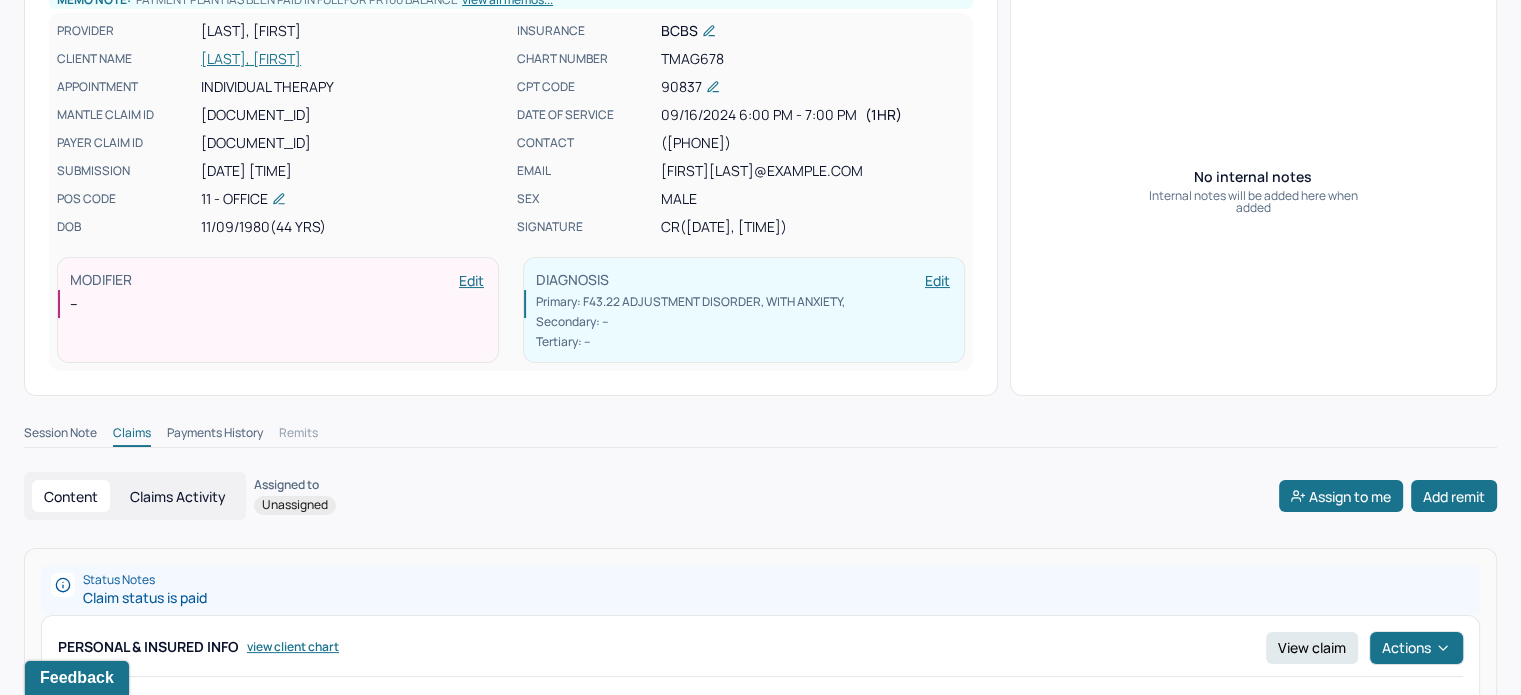 scroll, scrollTop: 100, scrollLeft: 0, axis: vertical 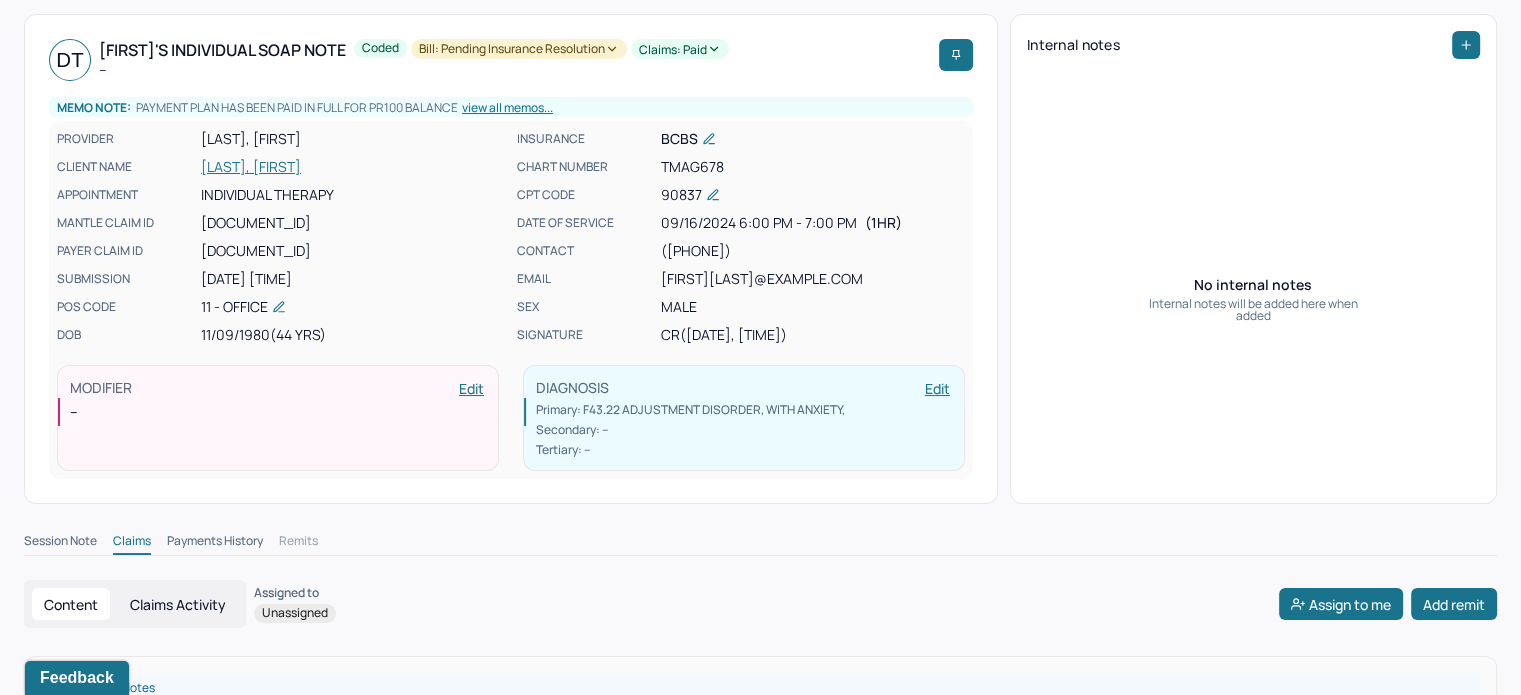 click on "[LAST], [FIRST]" at bounding box center (353, 167) 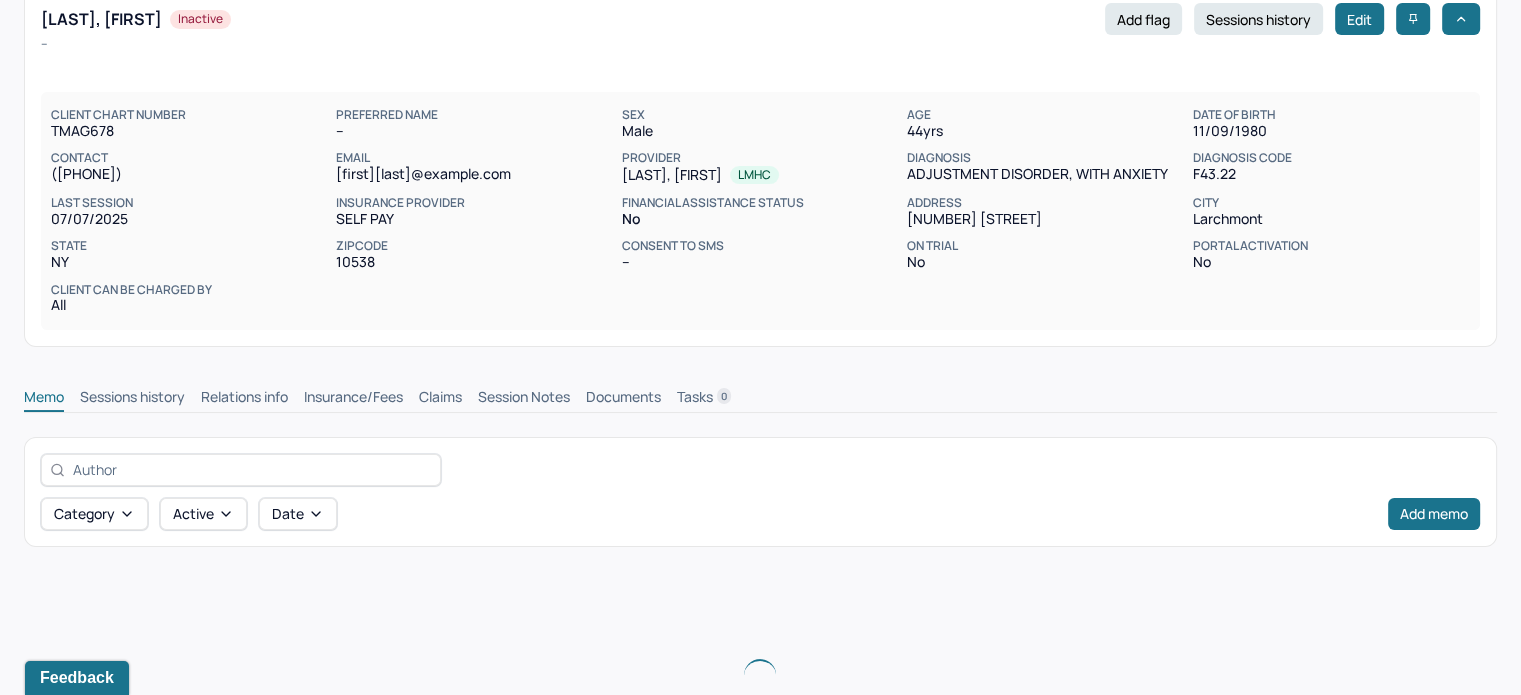 scroll, scrollTop: 0, scrollLeft: 0, axis: both 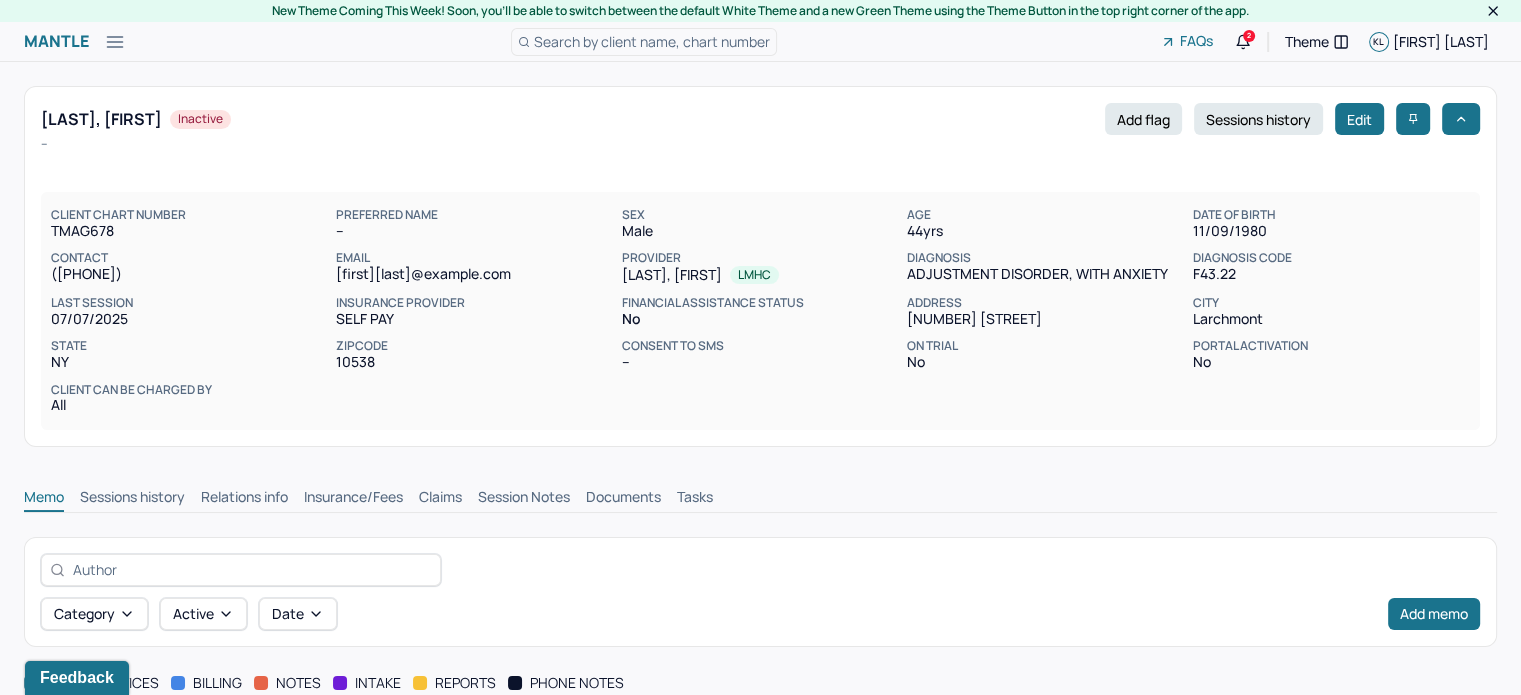 click on "Claims" at bounding box center [440, 499] 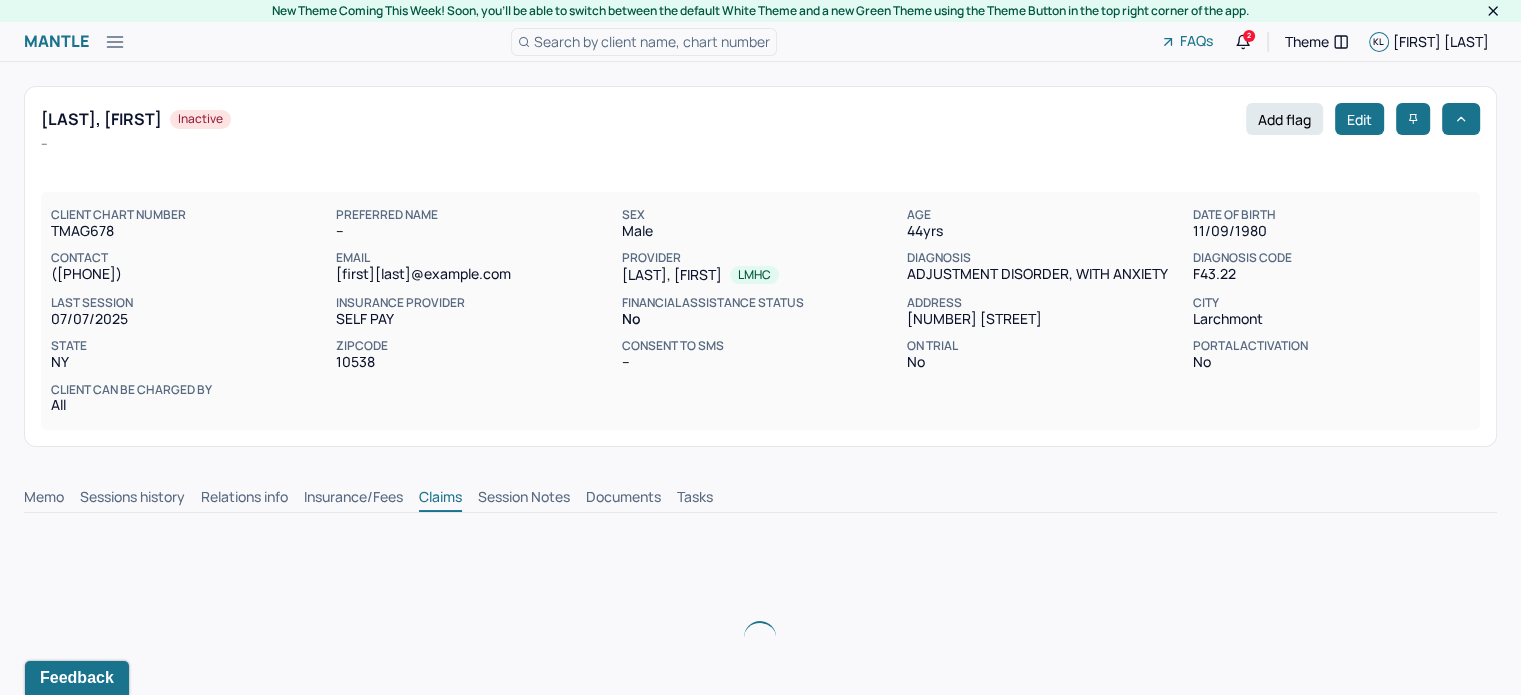 scroll, scrollTop: 0, scrollLeft: 0, axis: both 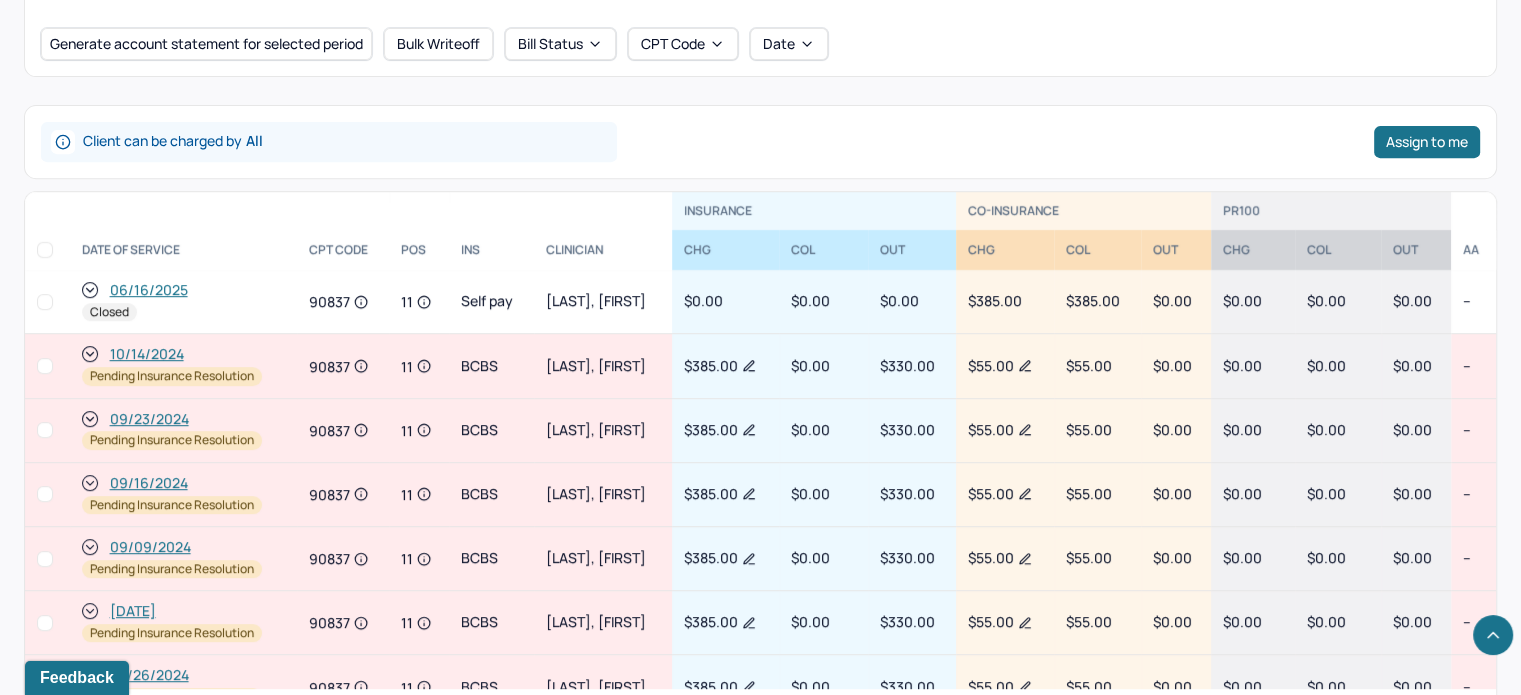 click on "09/16/2024" at bounding box center (149, 483) 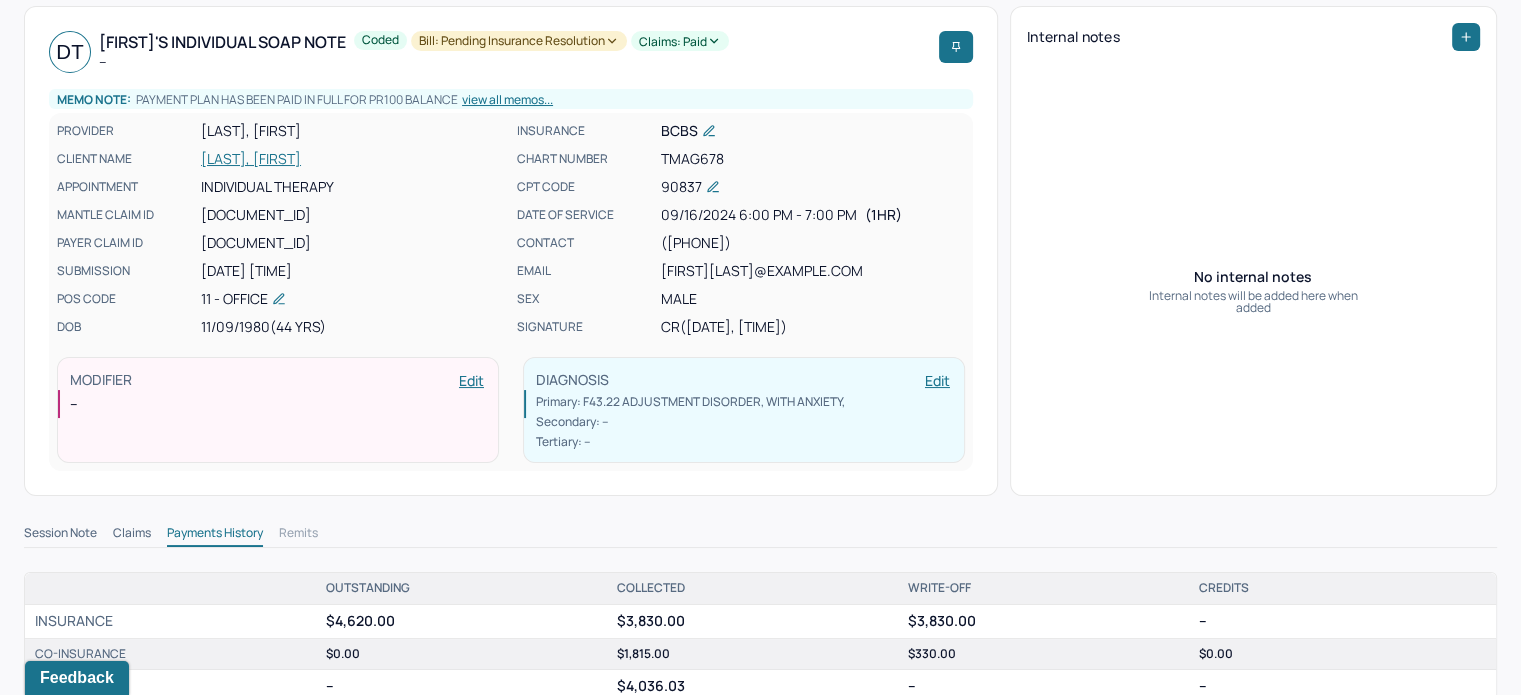 scroll, scrollTop: 300, scrollLeft: 0, axis: vertical 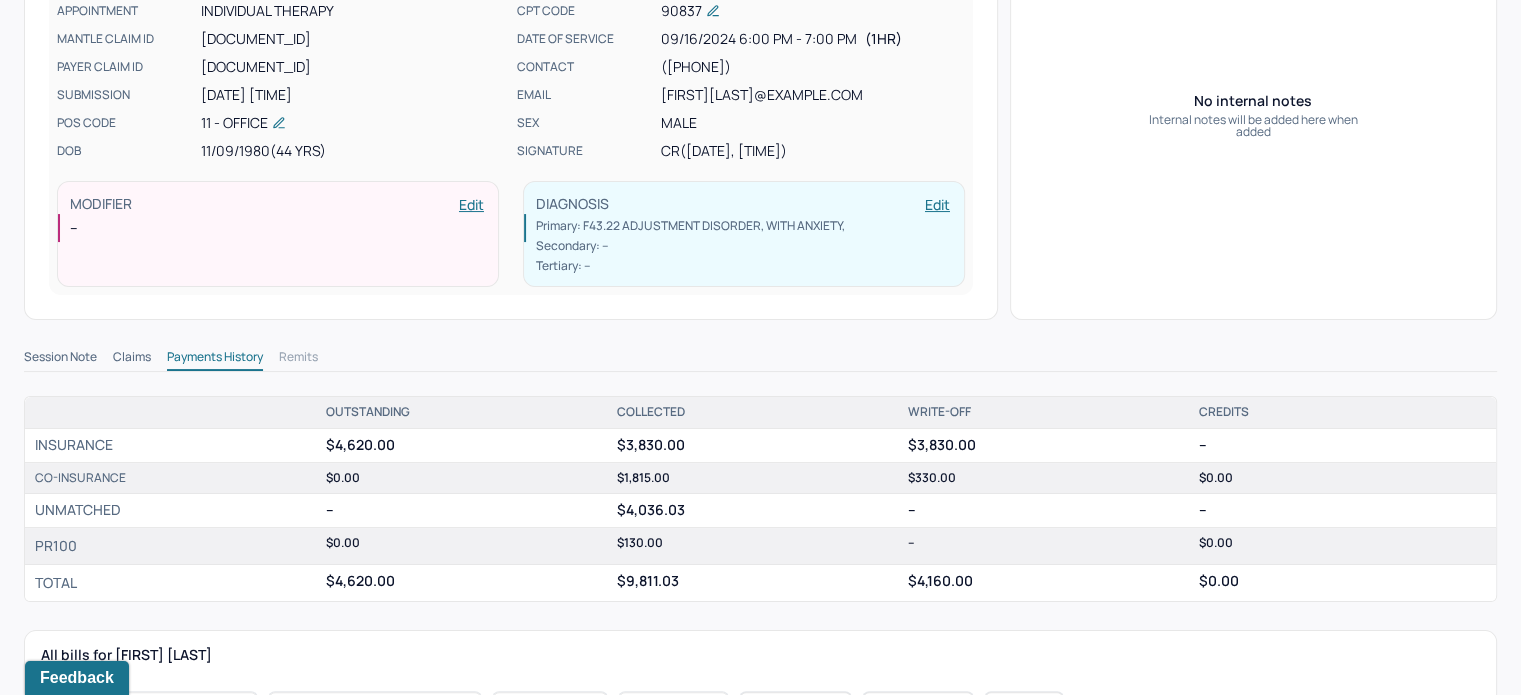 click on "Claims" at bounding box center (132, 359) 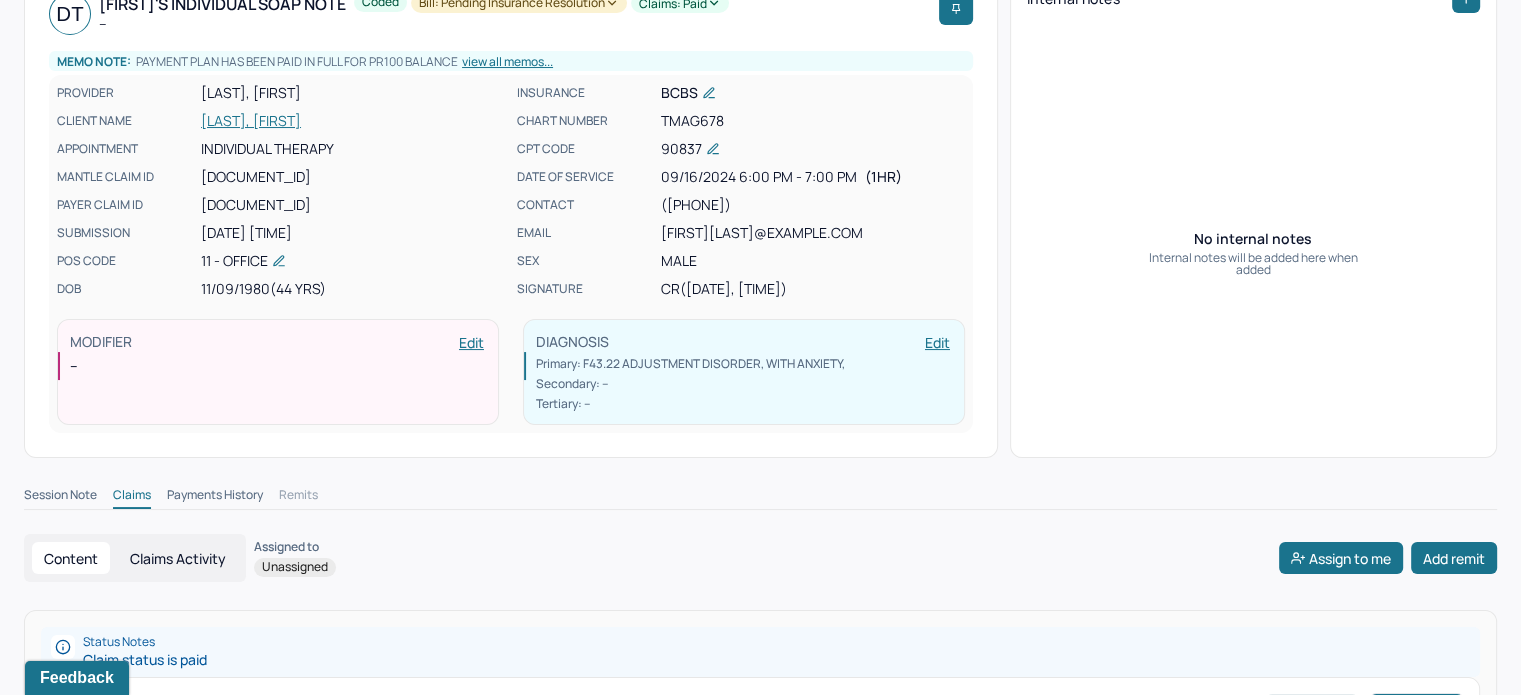 scroll, scrollTop: 100, scrollLeft: 0, axis: vertical 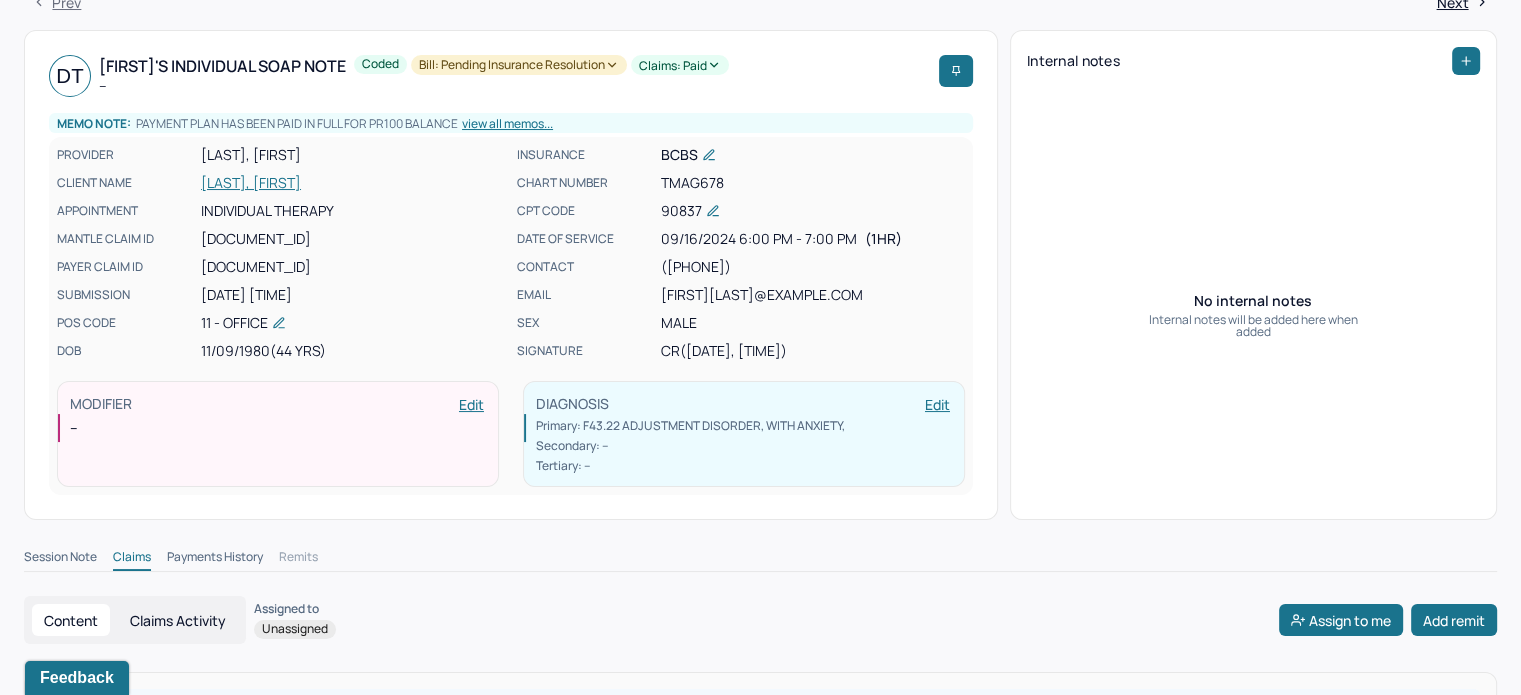 click on "[LASTNAME], [FIRSTNAME]" at bounding box center (353, 183) 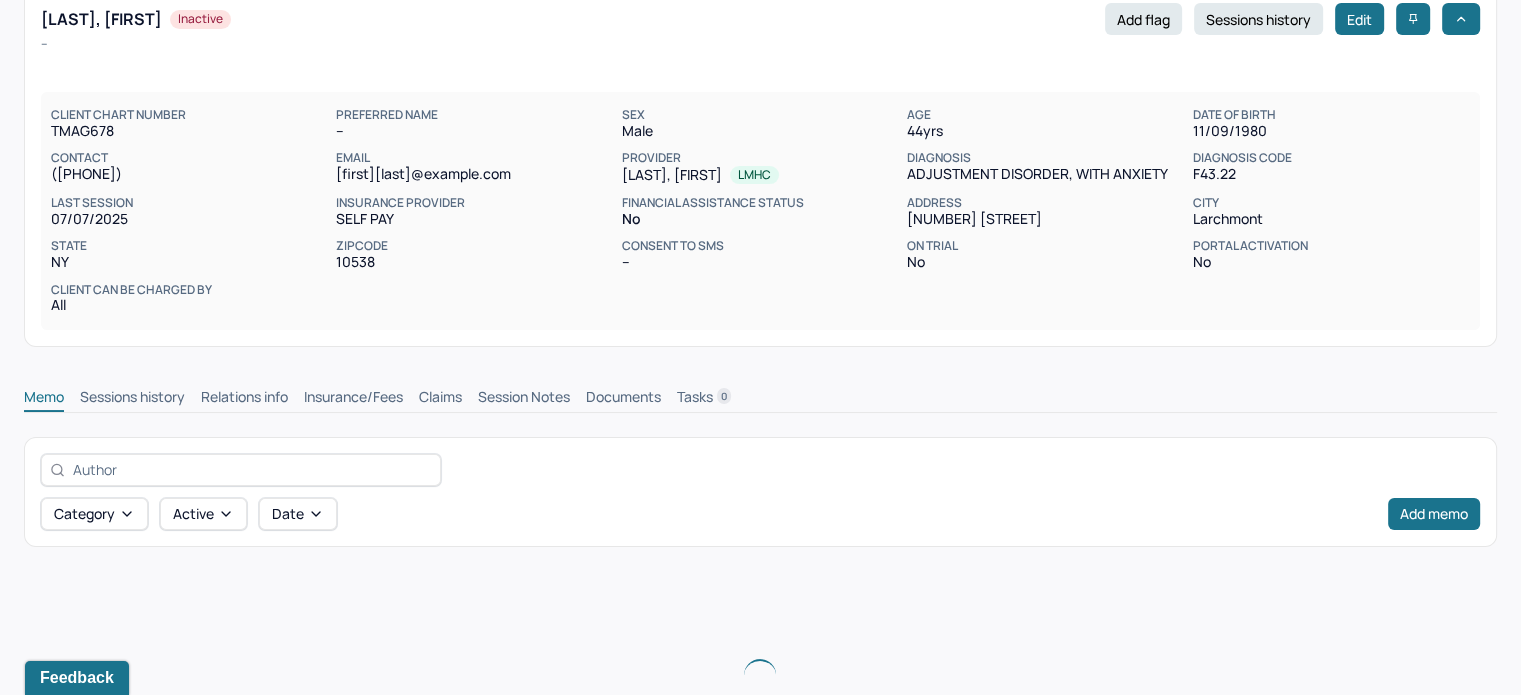 scroll, scrollTop: 0, scrollLeft: 0, axis: both 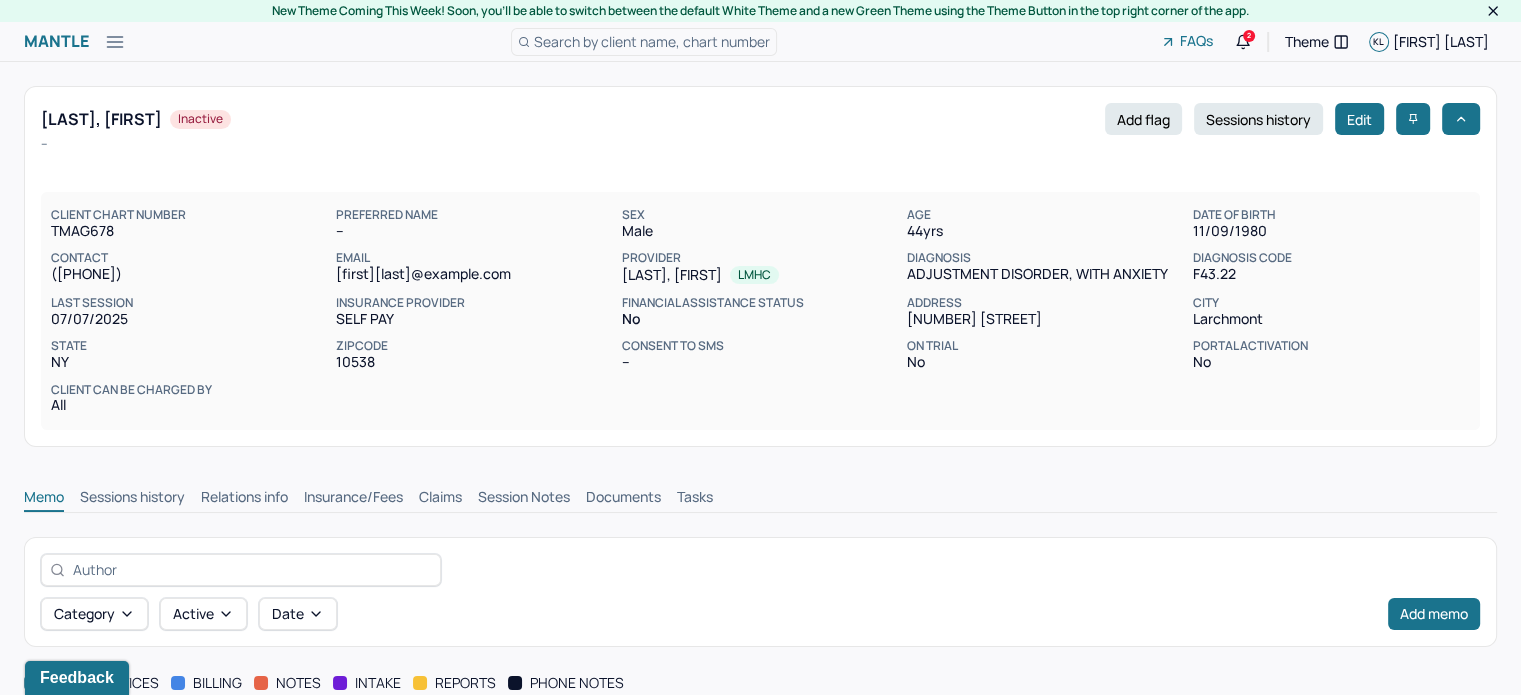 click on "Claims" at bounding box center (440, 499) 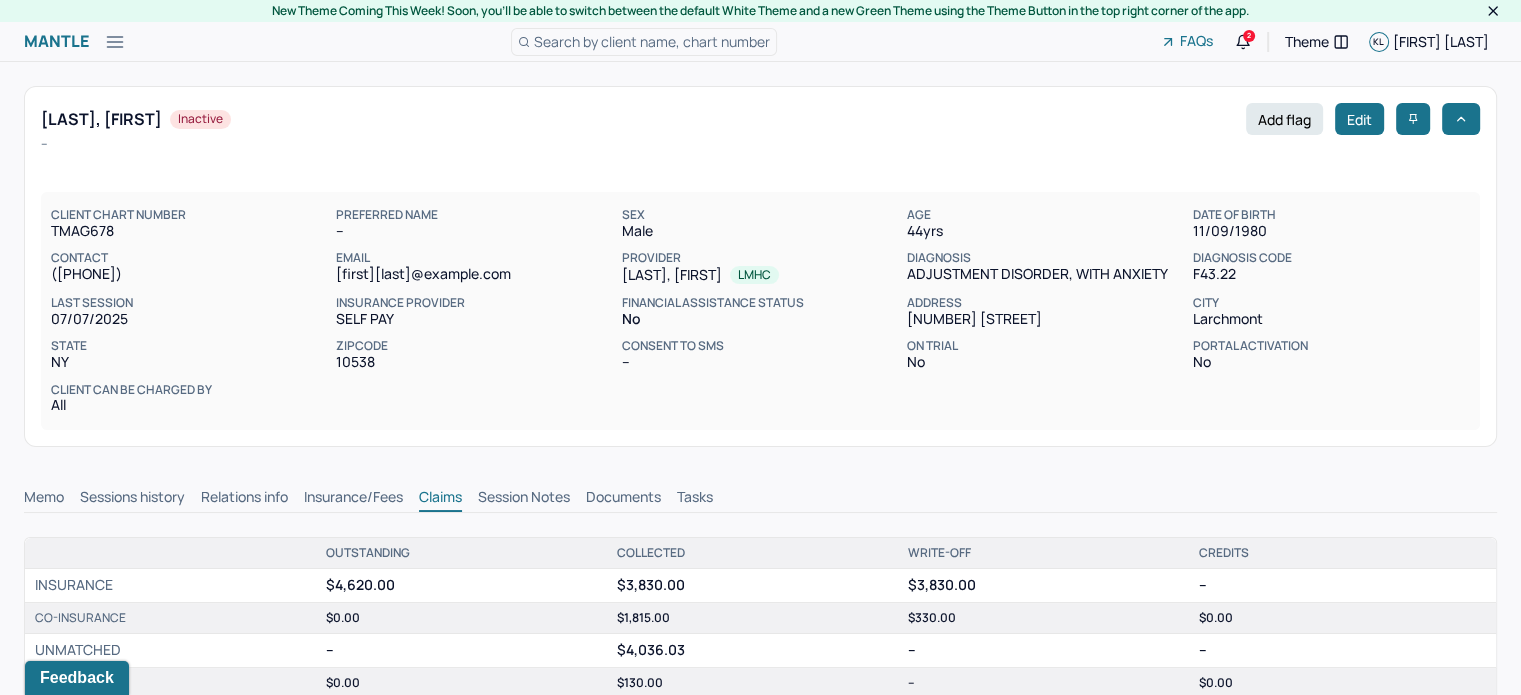 scroll, scrollTop: 0, scrollLeft: 0, axis: both 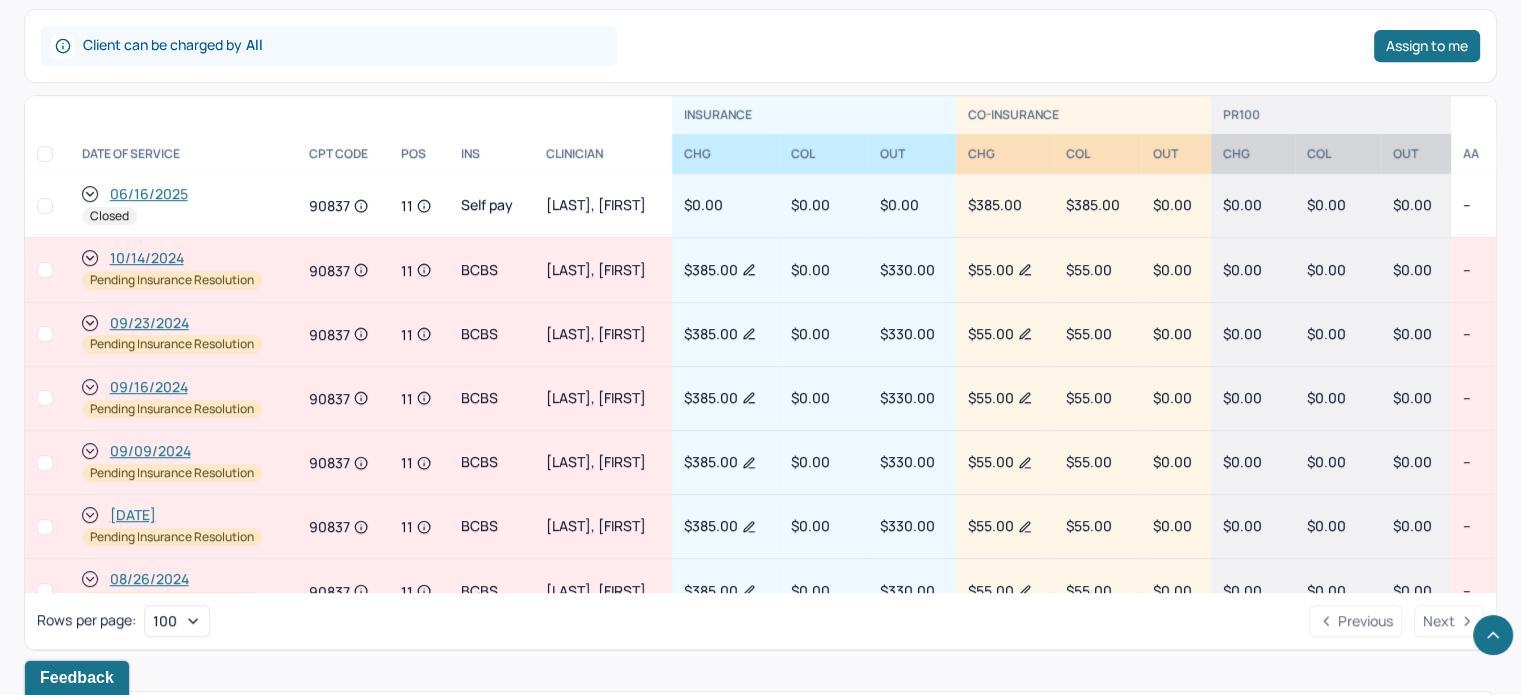 click on "[DATE]" at bounding box center [133, 515] 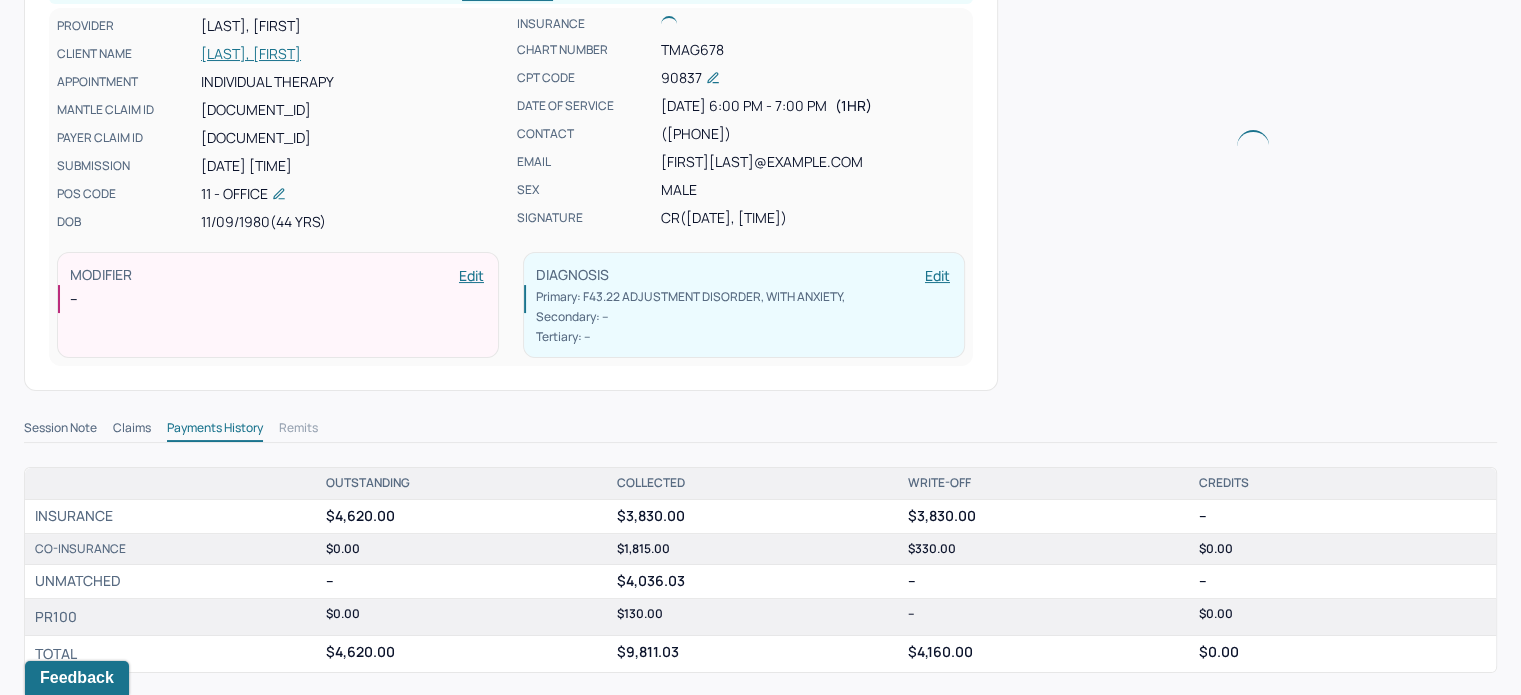 scroll, scrollTop: 400, scrollLeft: 0, axis: vertical 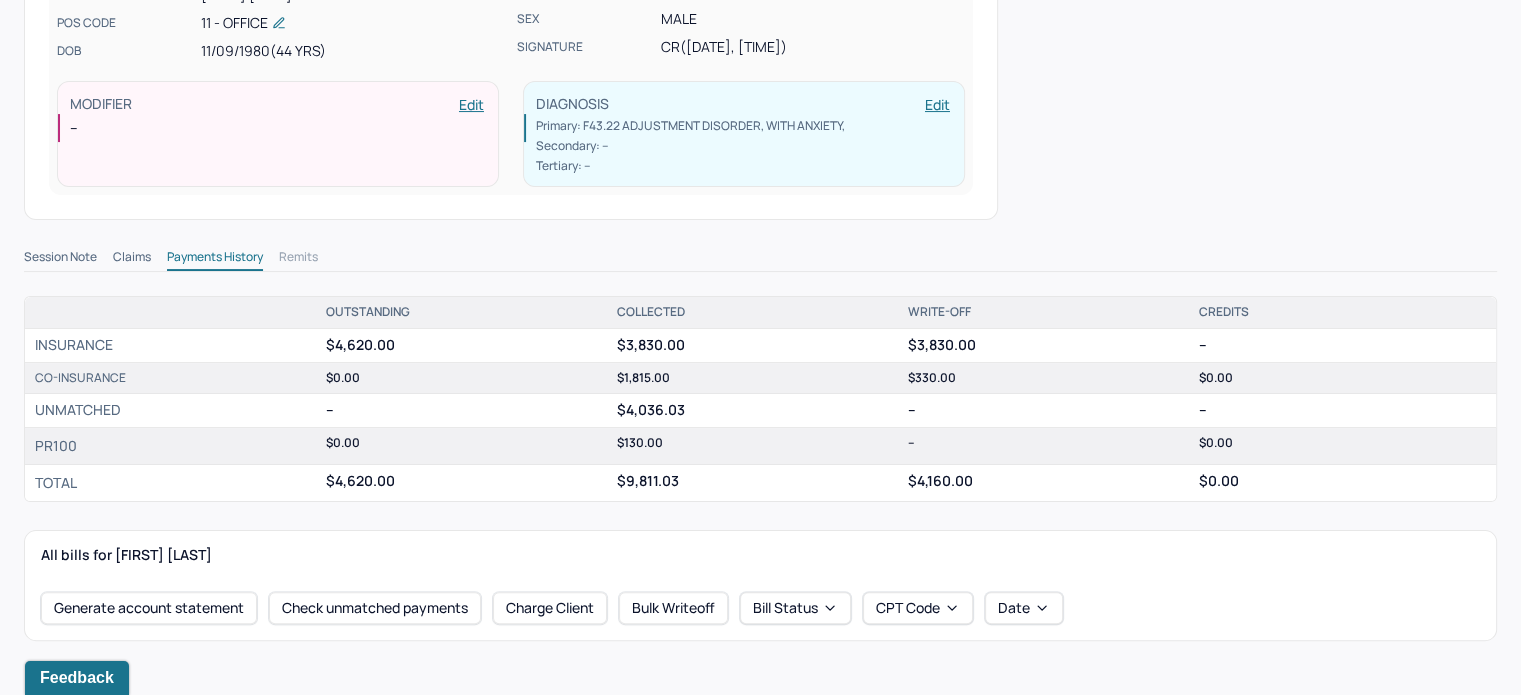 click on "Claims" at bounding box center (132, 259) 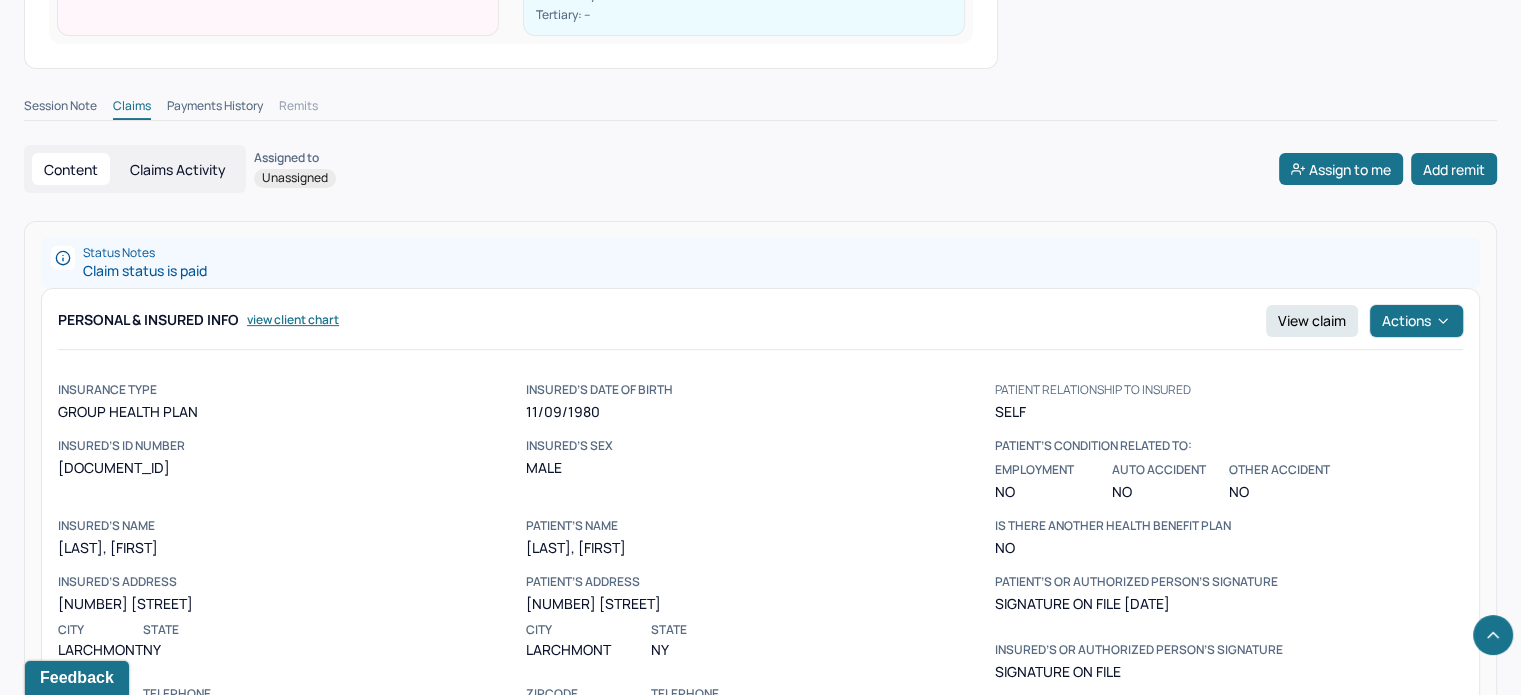 scroll, scrollTop: 800, scrollLeft: 0, axis: vertical 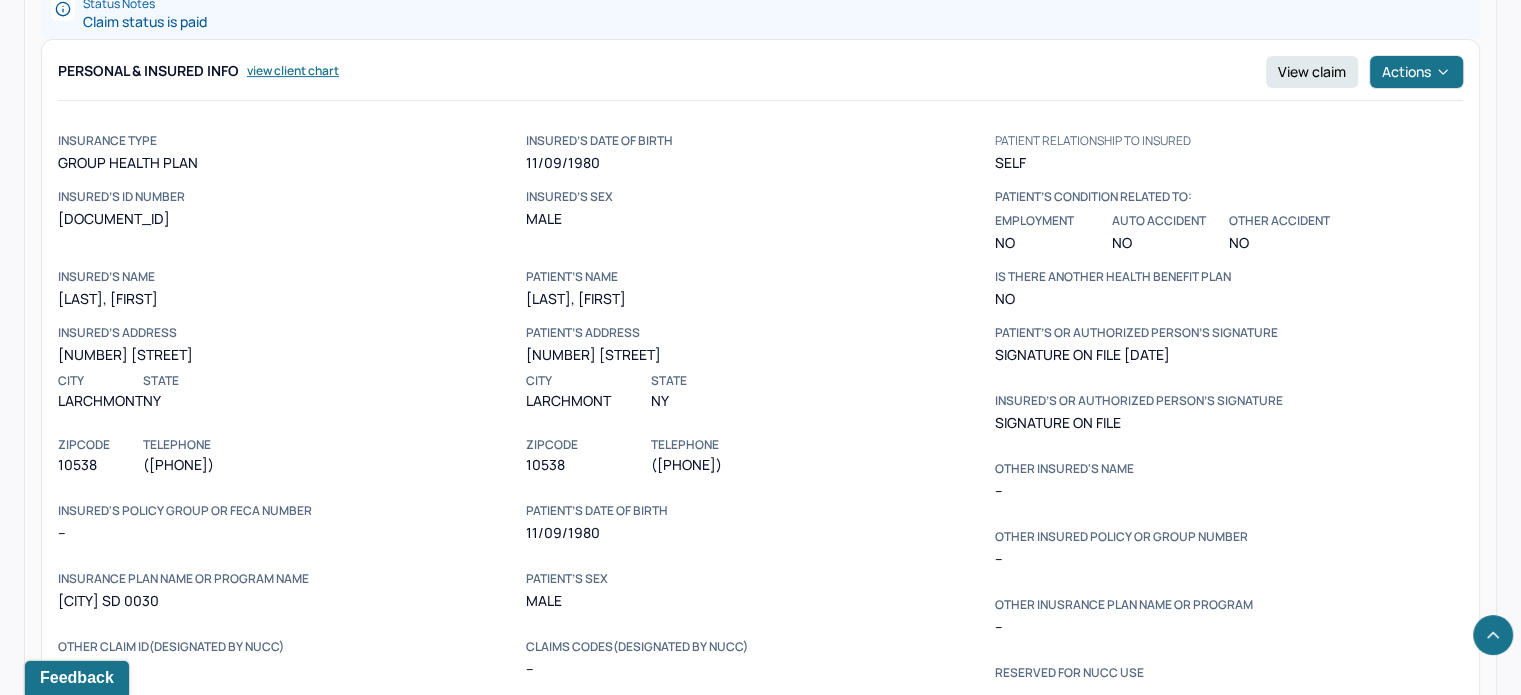 click on "[DOCUMENT_ID]" at bounding box center [292, 219] 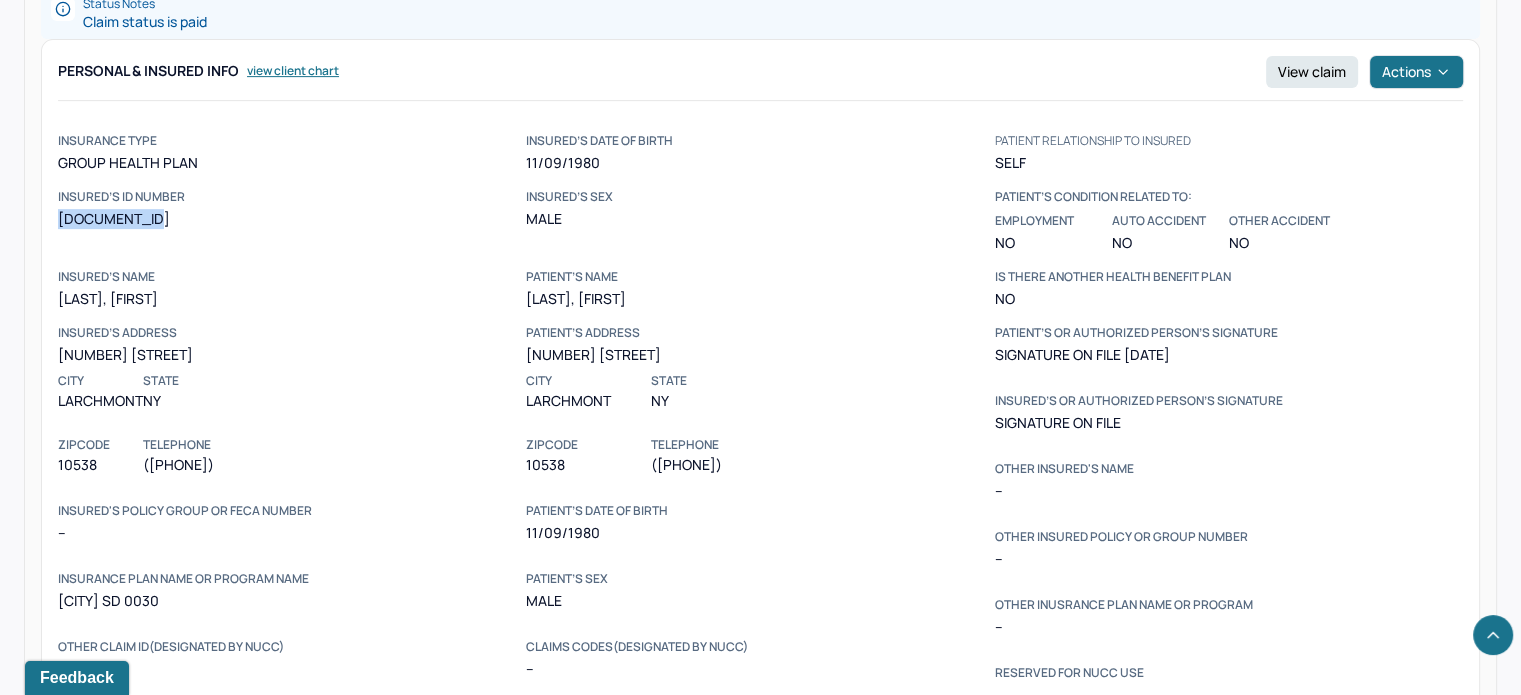 click on "[DOCUMENT_ID]" at bounding box center (292, 219) 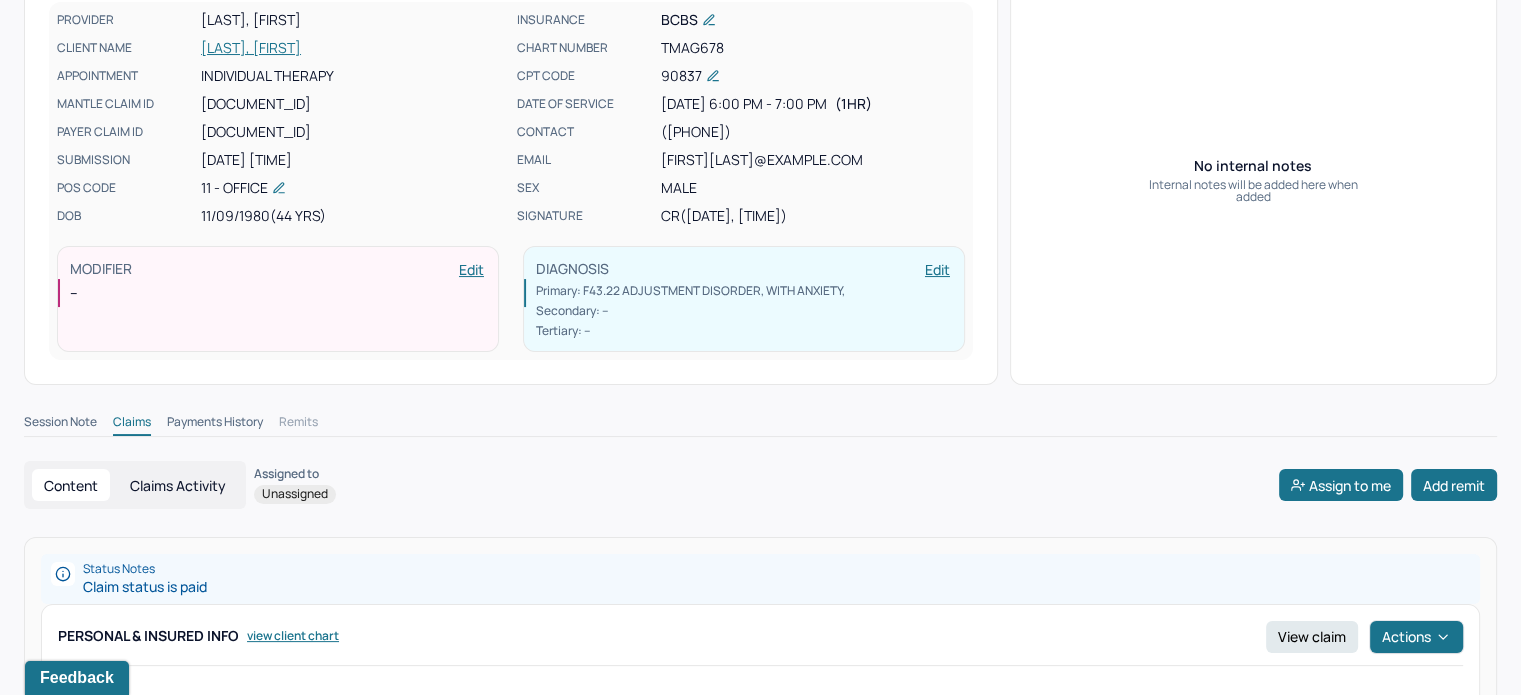 scroll, scrollTop: 200, scrollLeft: 0, axis: vertical 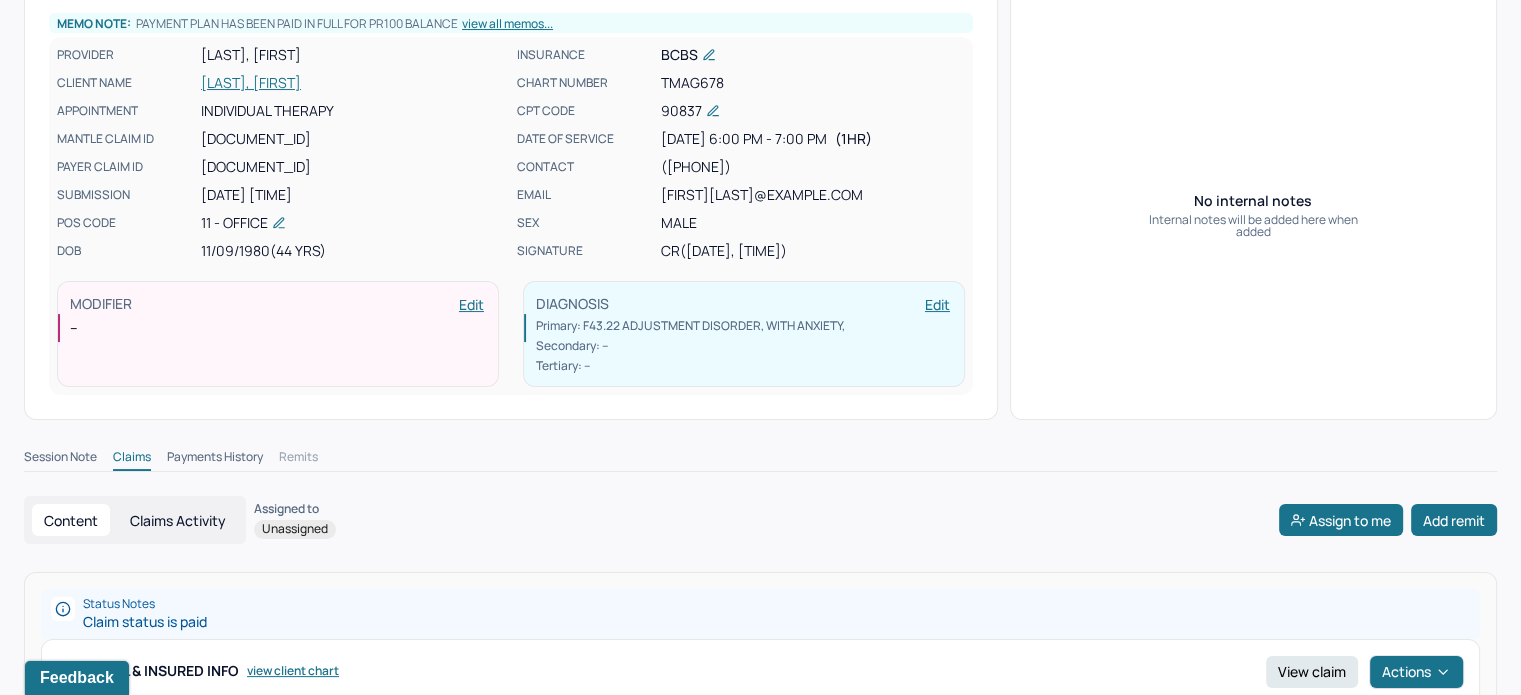 click on "[LASTNAME], [FIRSTNAME]" at bounding box center (353, 83) 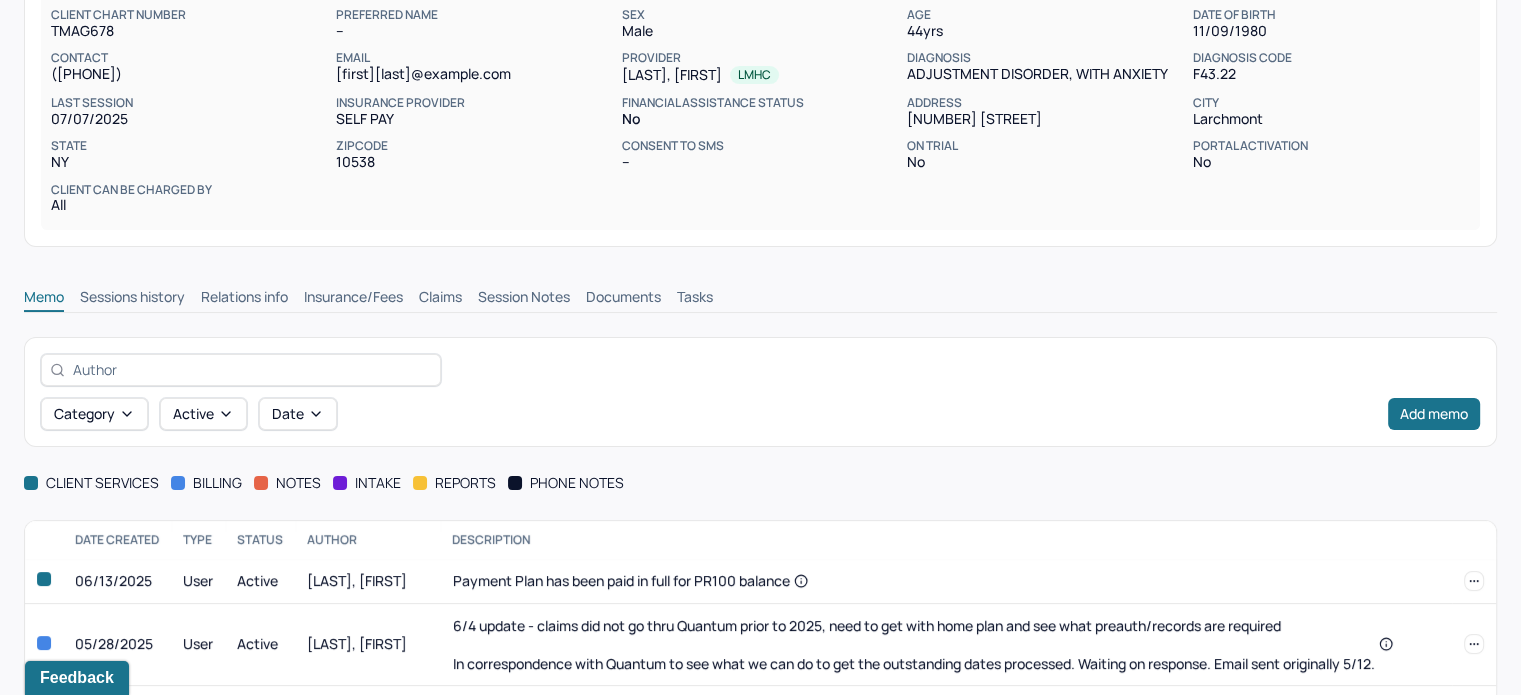 click on "Claims" at bounding box center (440, 299) 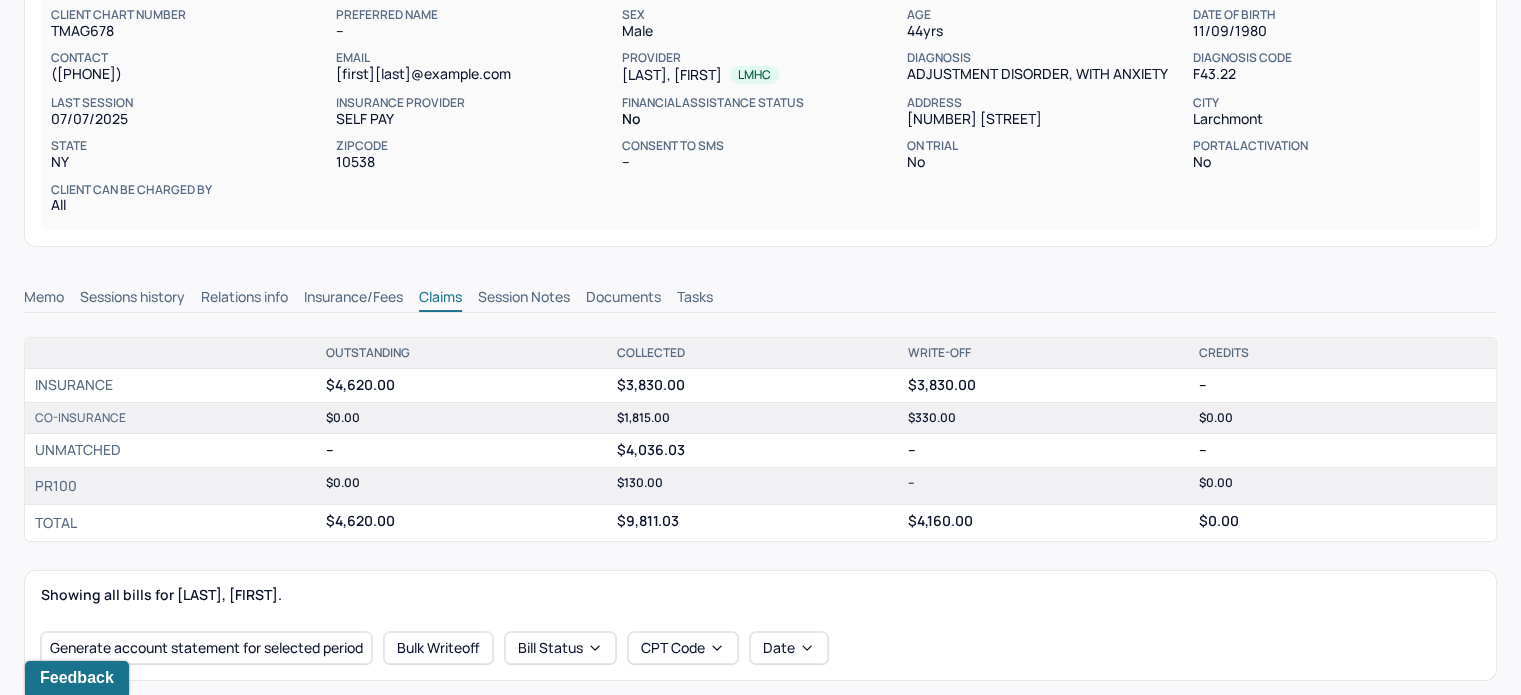 click on "Claims" at bounding box center (440, 299) 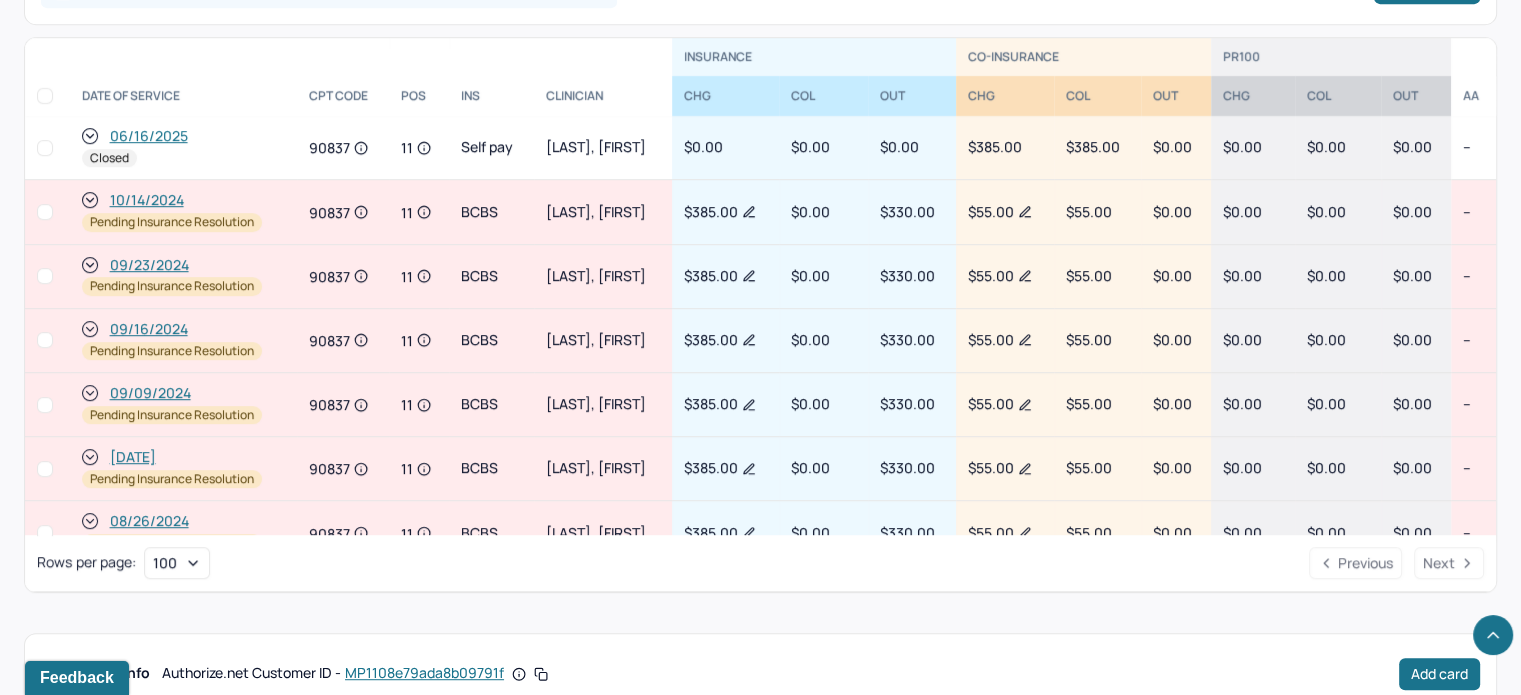 scroll, scrollTop: 900, scrollLeft: 0, axis: vertical 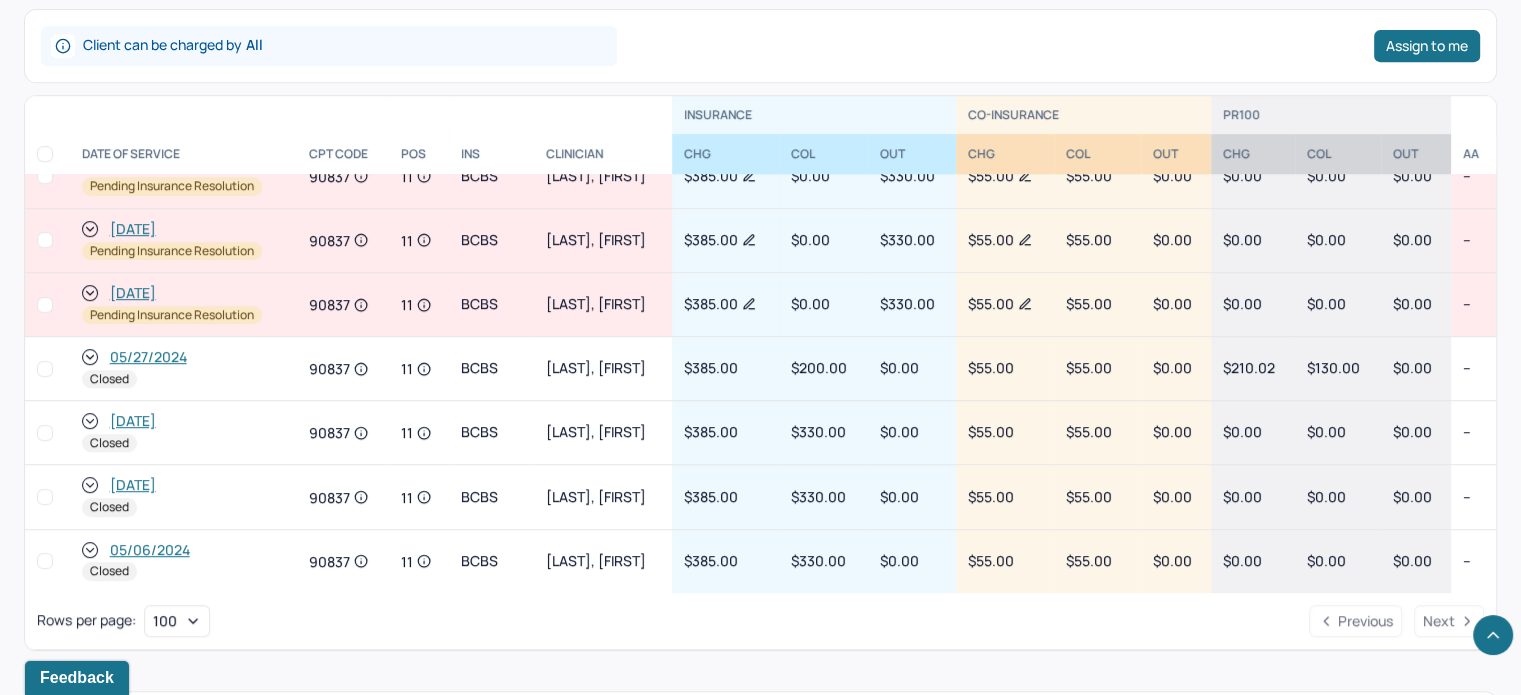 click on "[DATE]" at bounding box center [133, 421] 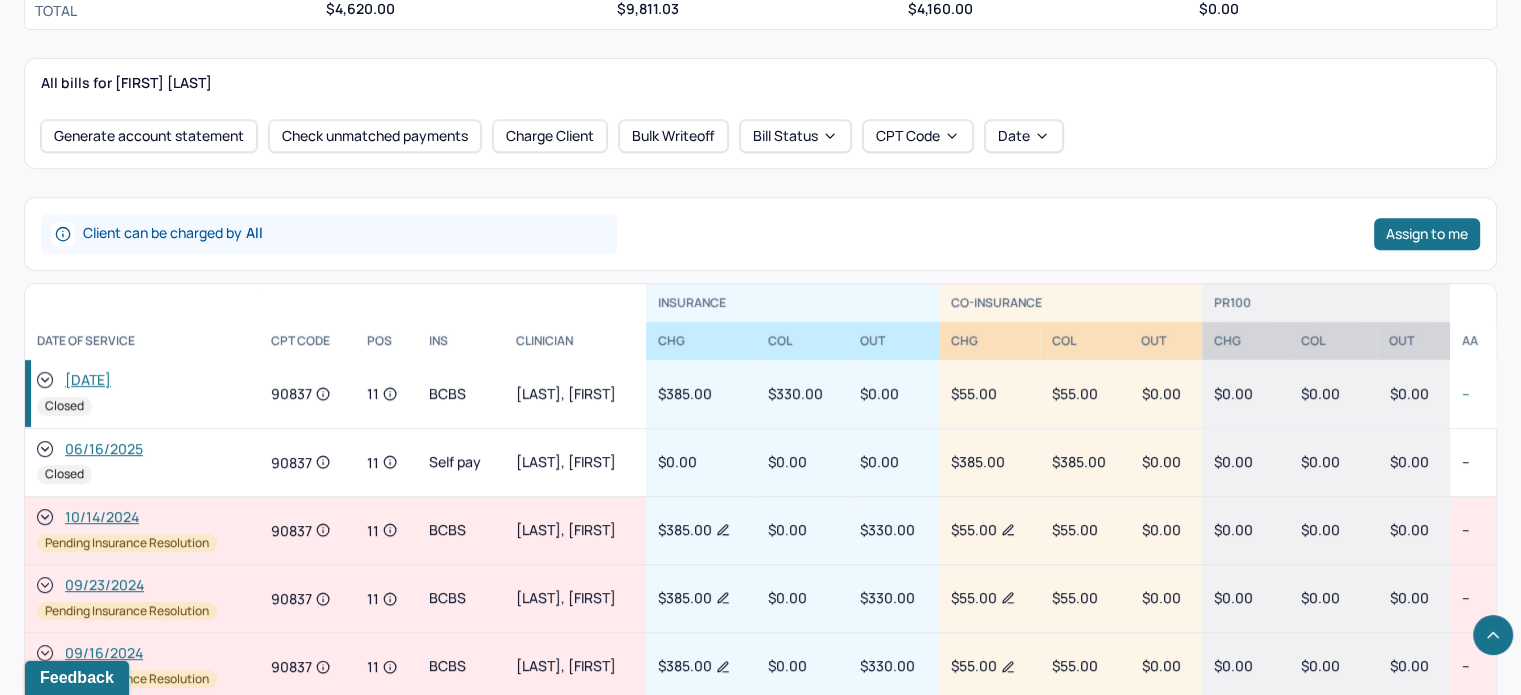 scroll, scrollTop: 1000, scrollLeft: 0, axis: vertical 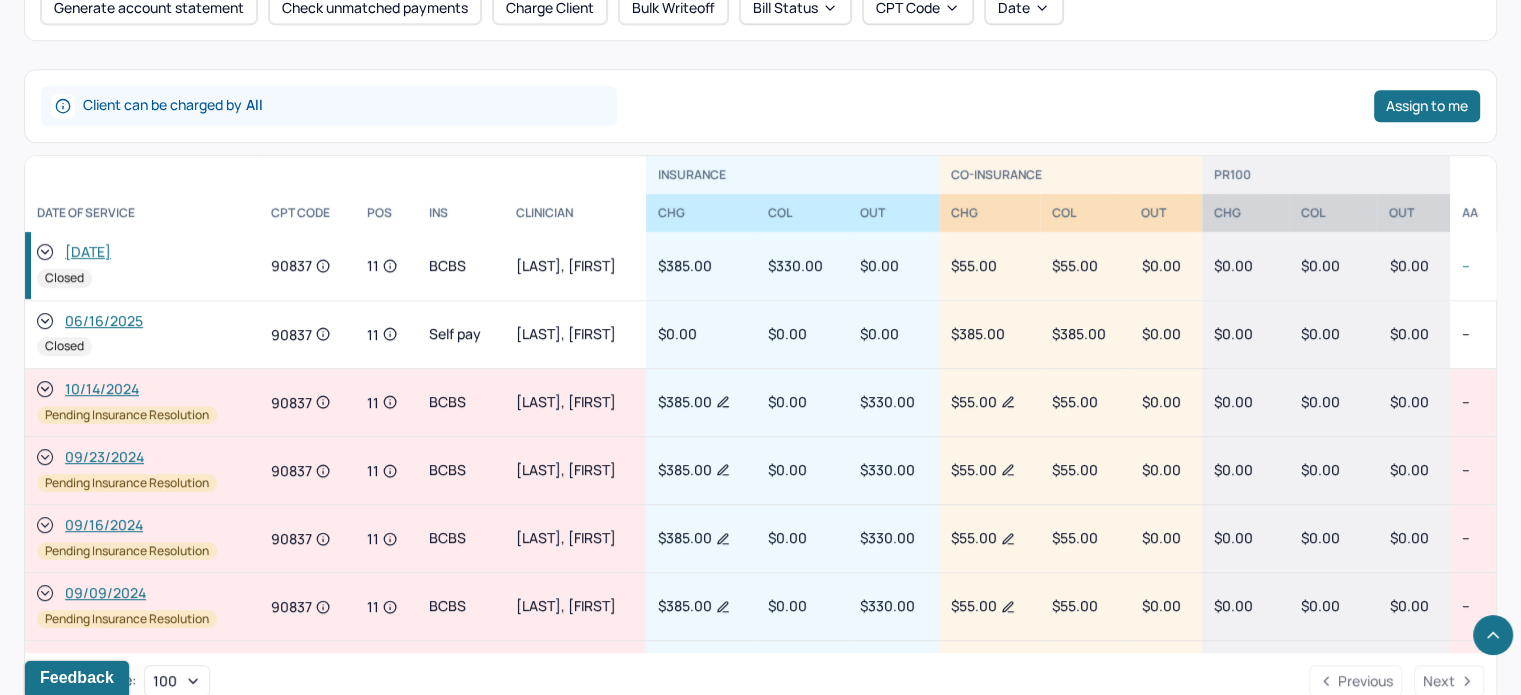 click 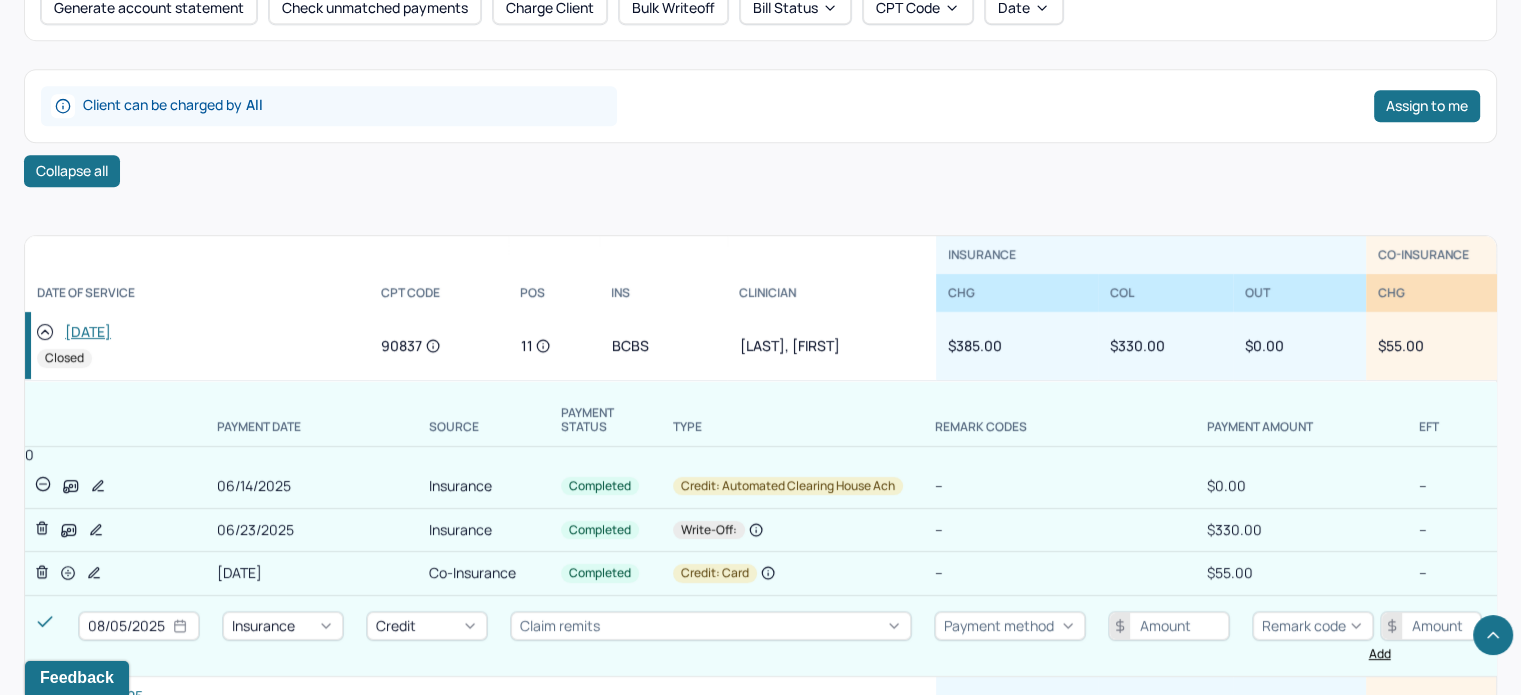 click 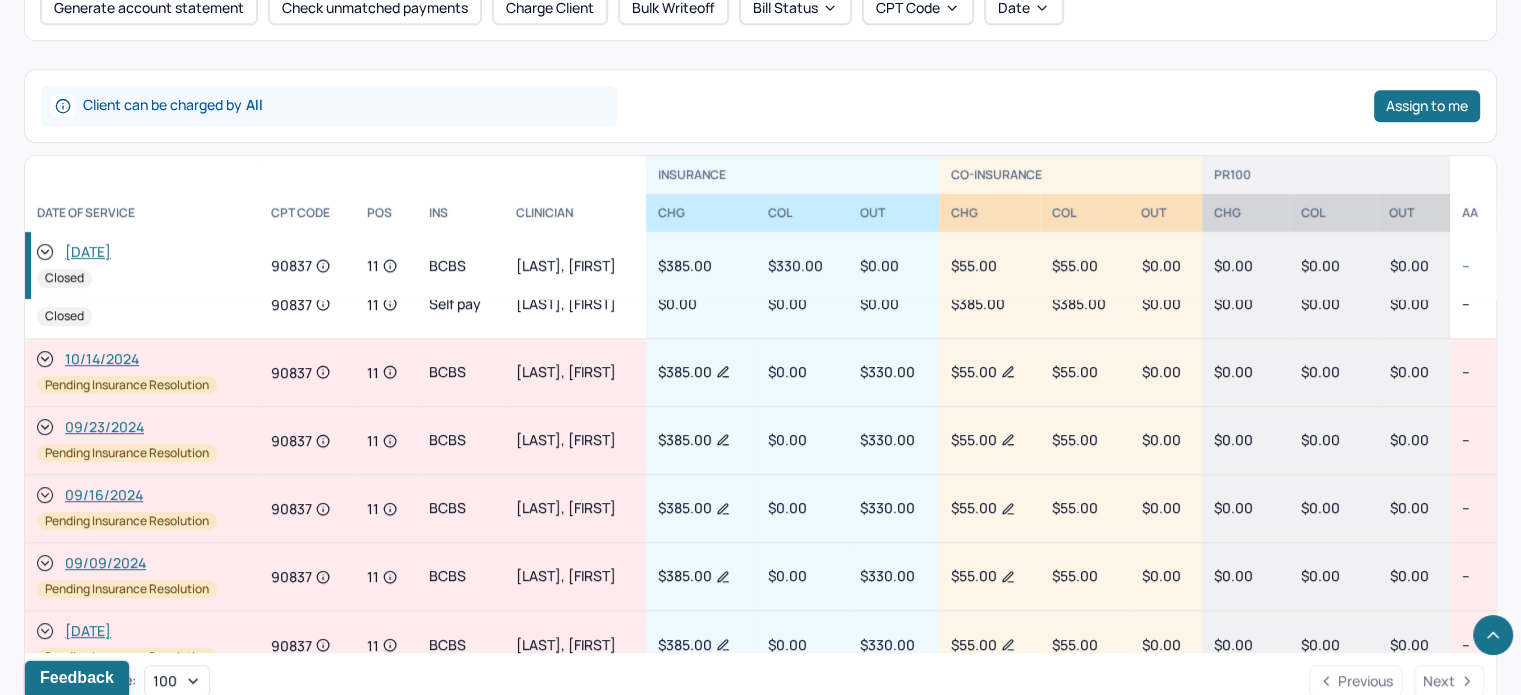 scroll, scrollTop: 0, scrollLeft: 0, axis: both 